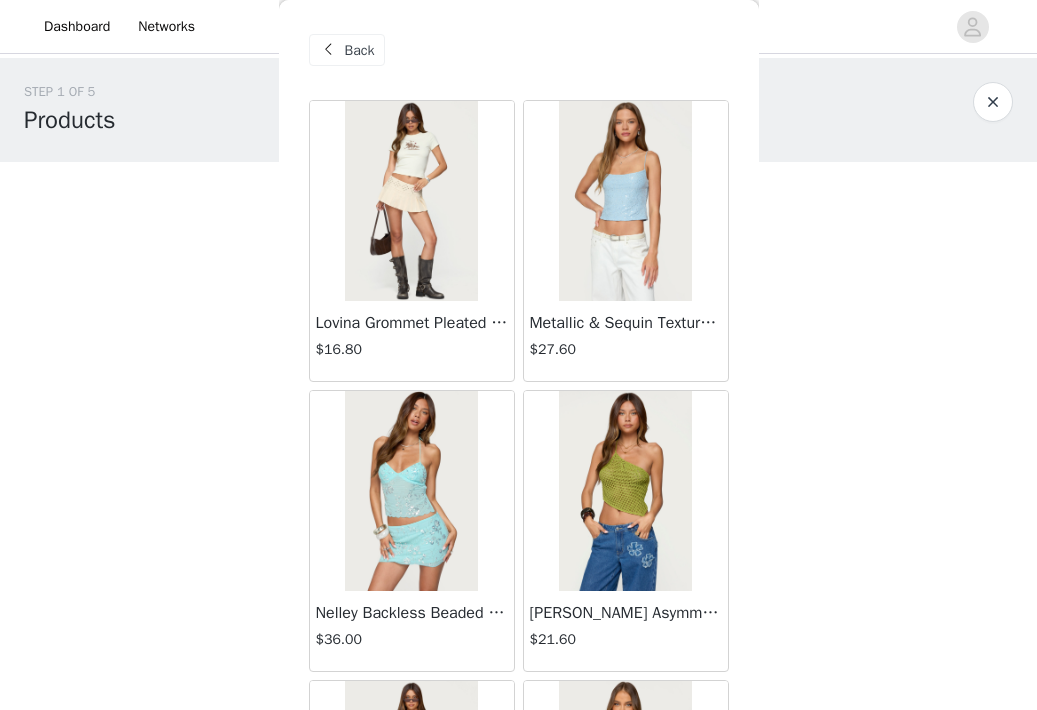scroll, scrollTop: 376, scrollLeft: 0, axis: vertical 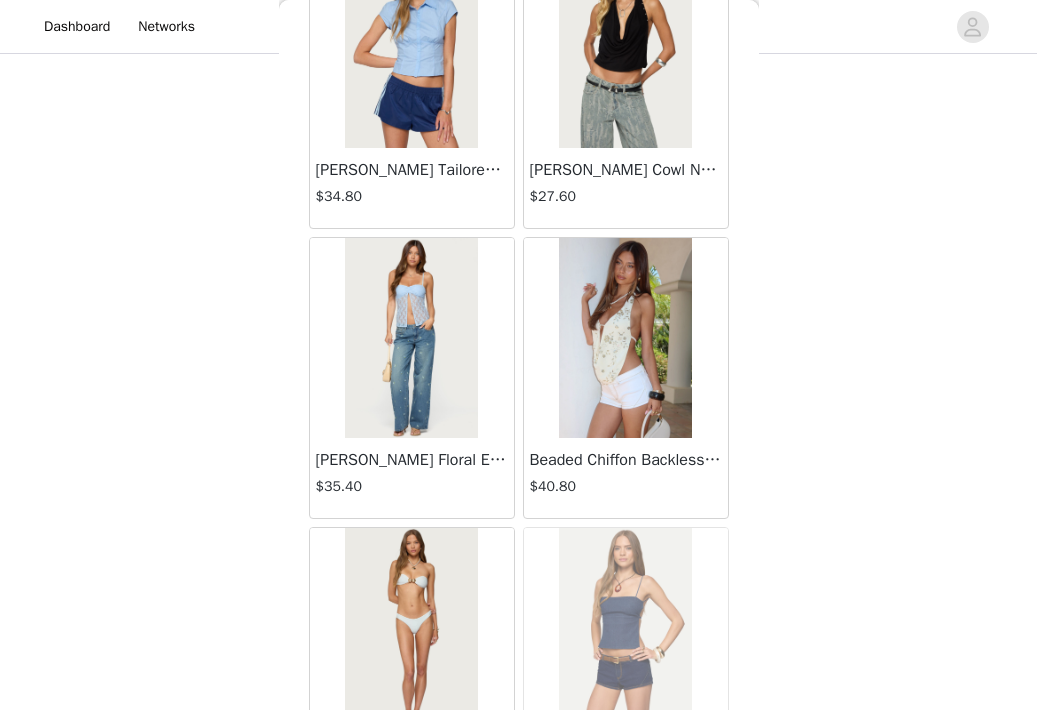 click at bounding box center [625, 338] 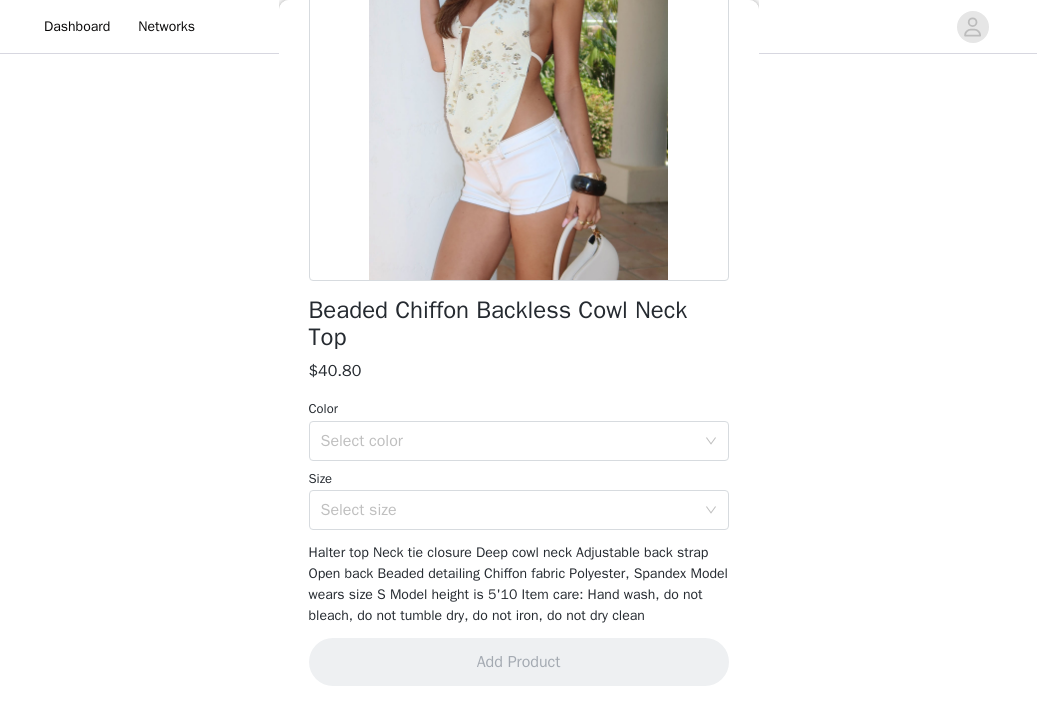 scroll, scrollTop: 275, scrollLeft: 0, axis: vertical 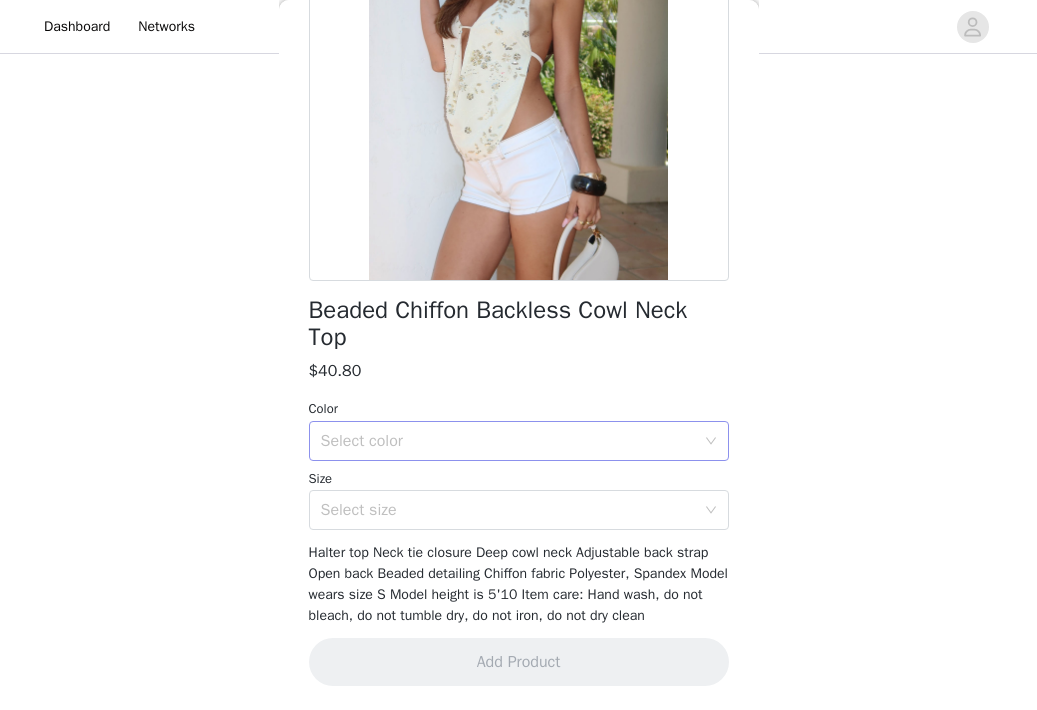 click on "Select color" at bounding box center [508, 441] 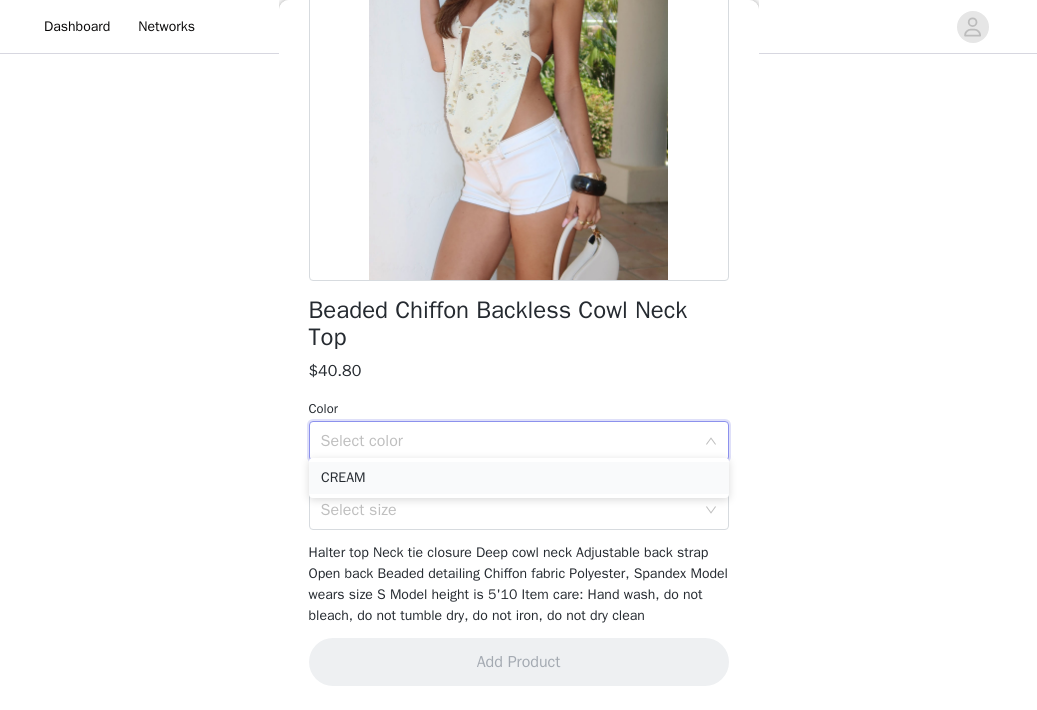 click on "CREAM" at bounding box center [519, 478] 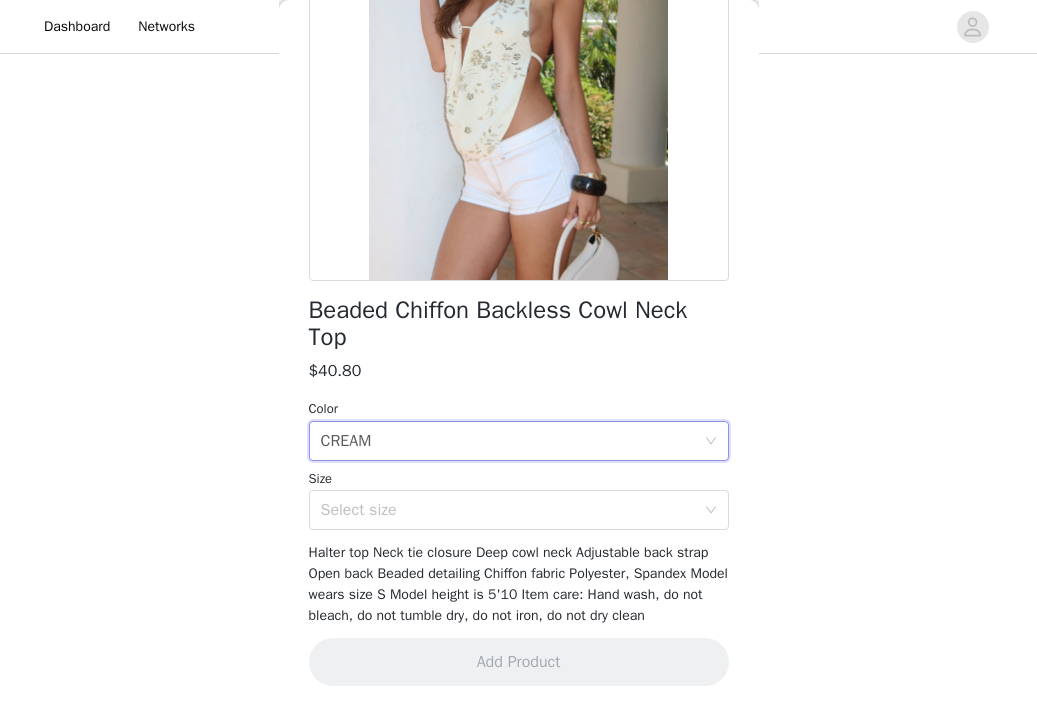 scroll, scrollTop: 132, scrollLeft: 0, axis: vertical 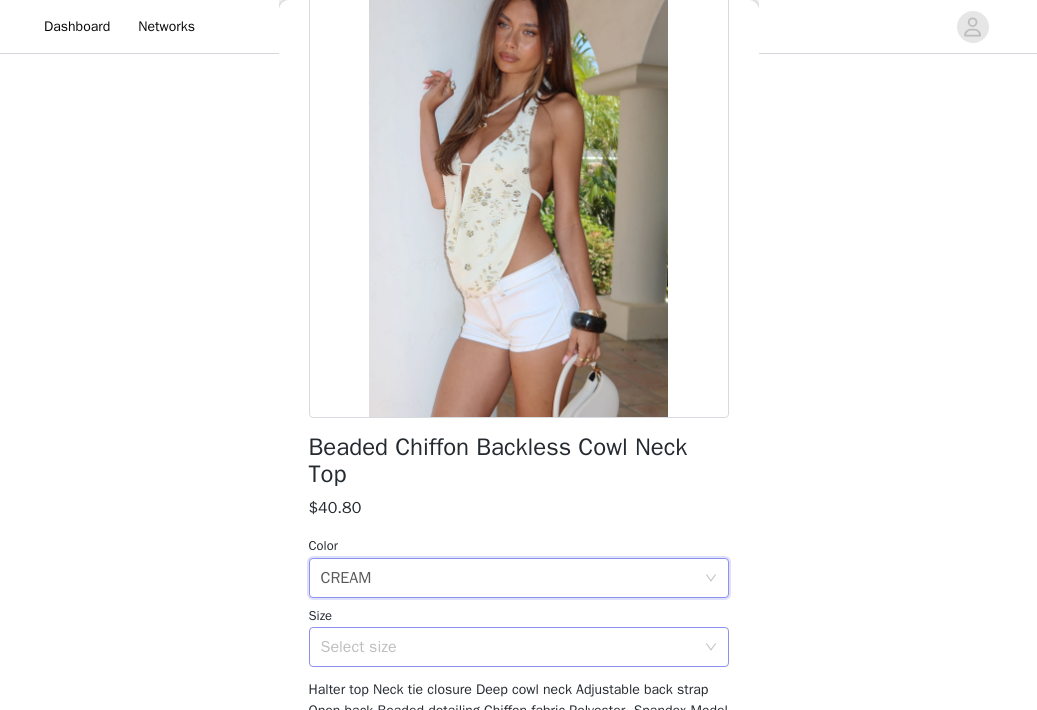 click on "Select size" at bounding box center (508, 647) 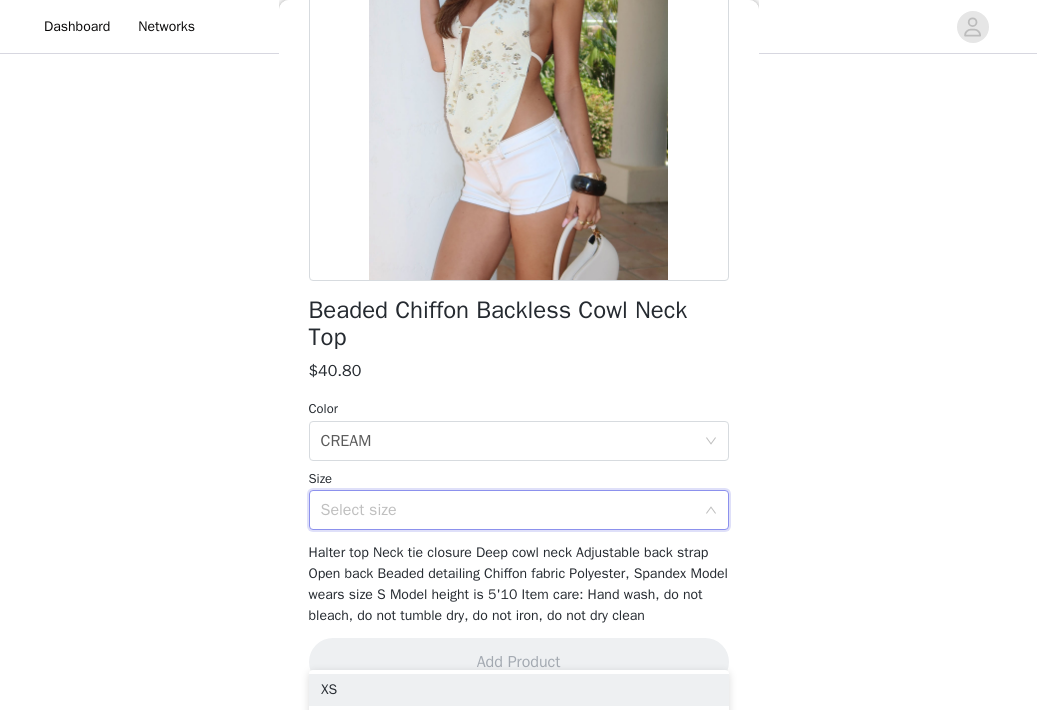 scroll, scrollTop: 289, scrollLeft: 0, axis: vertical 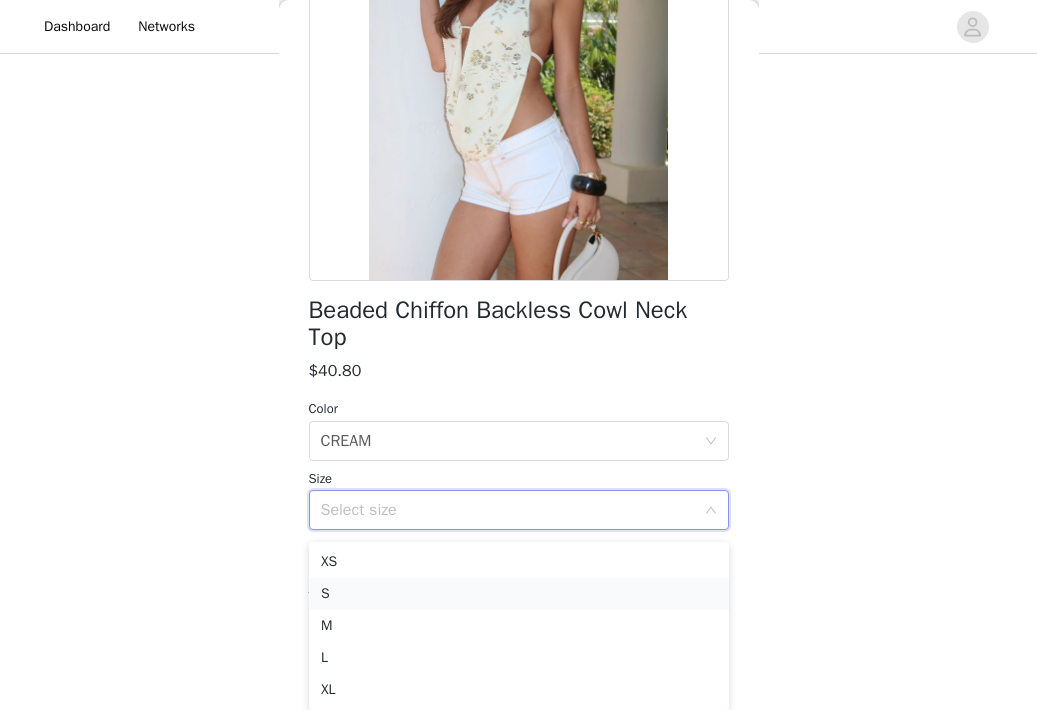 click on "S" at bounding box center [519, 594] 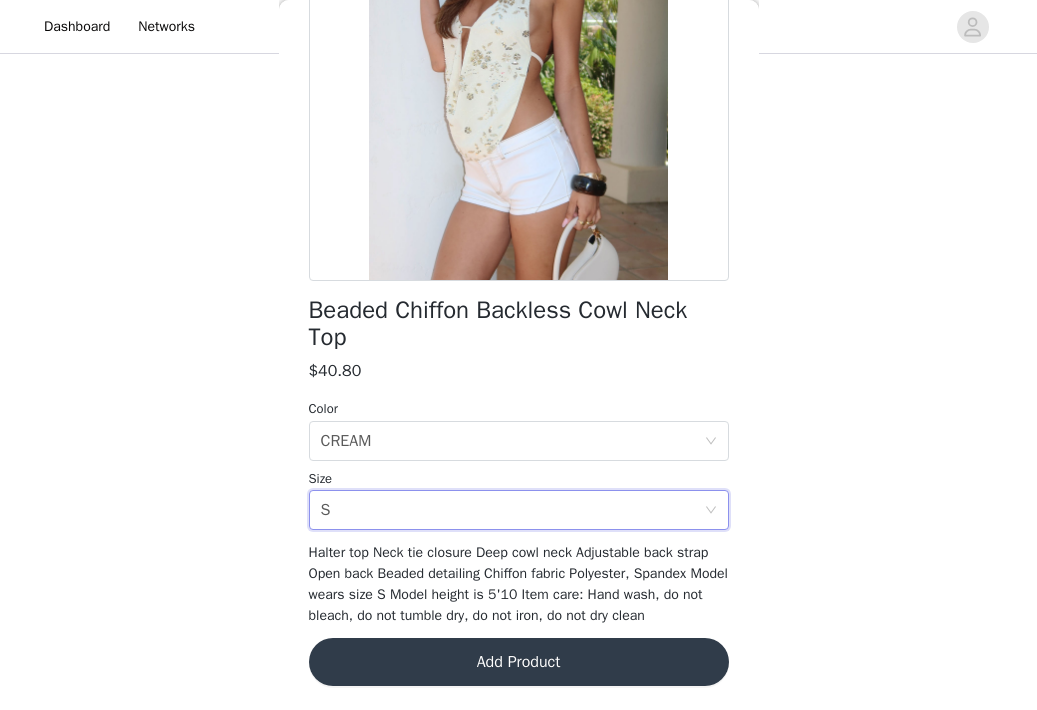 scroll, scrollTop: 378, scrollLeft: 0, axis: vertical 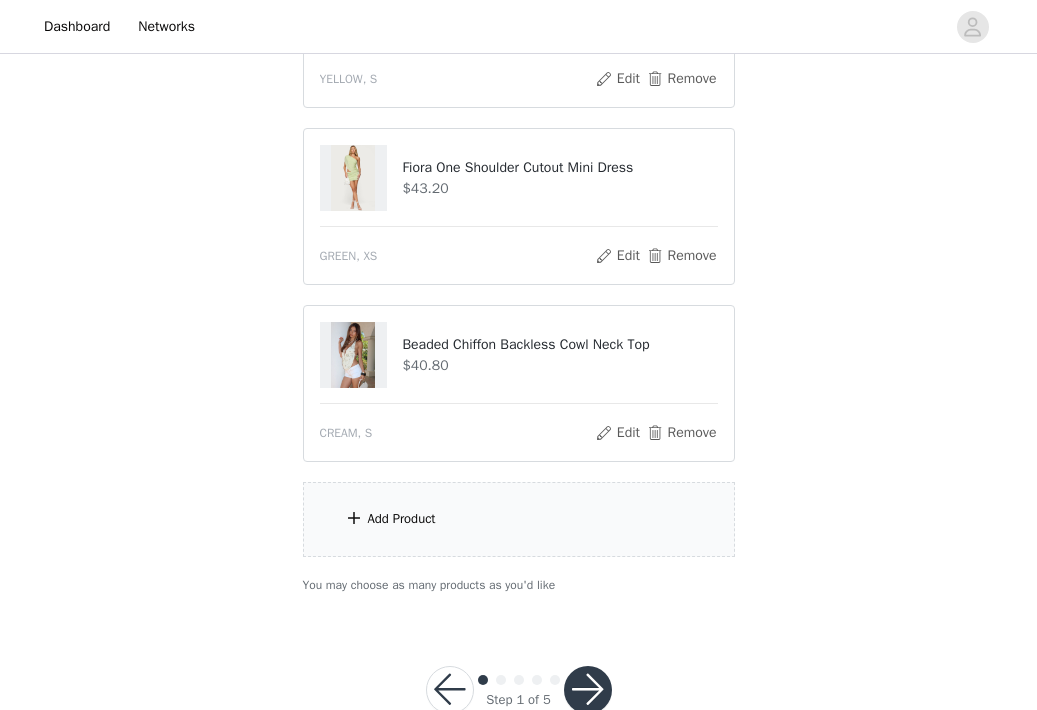click on "Add Product" at bounding box center (519, 519) 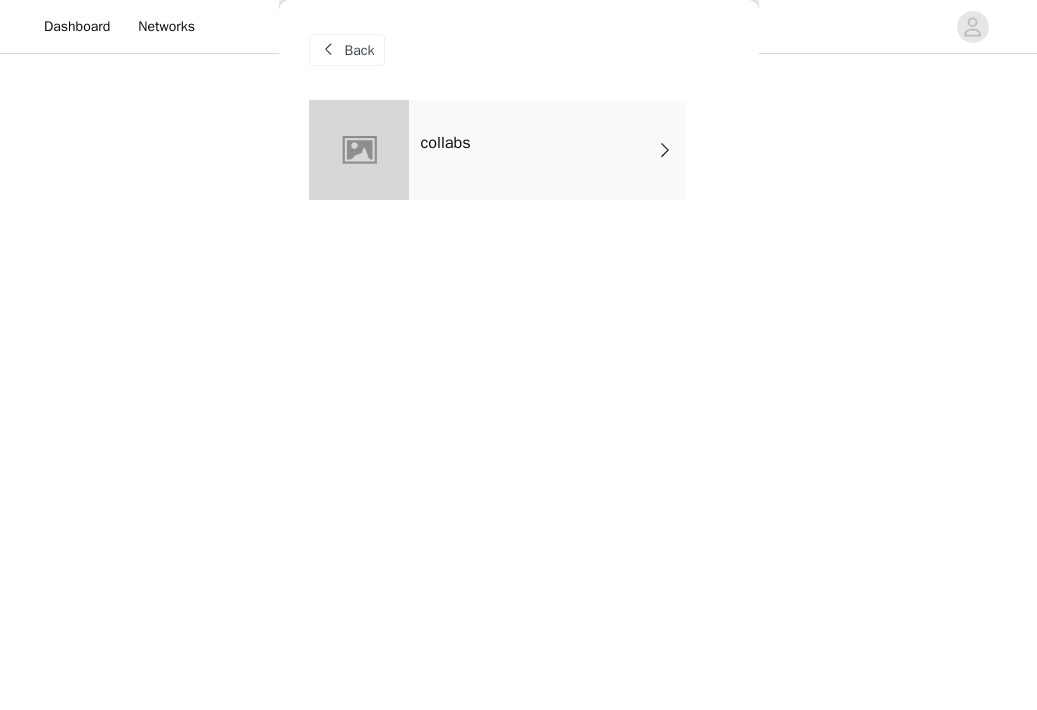 click on "collabs" at bounding box center [548, 150] 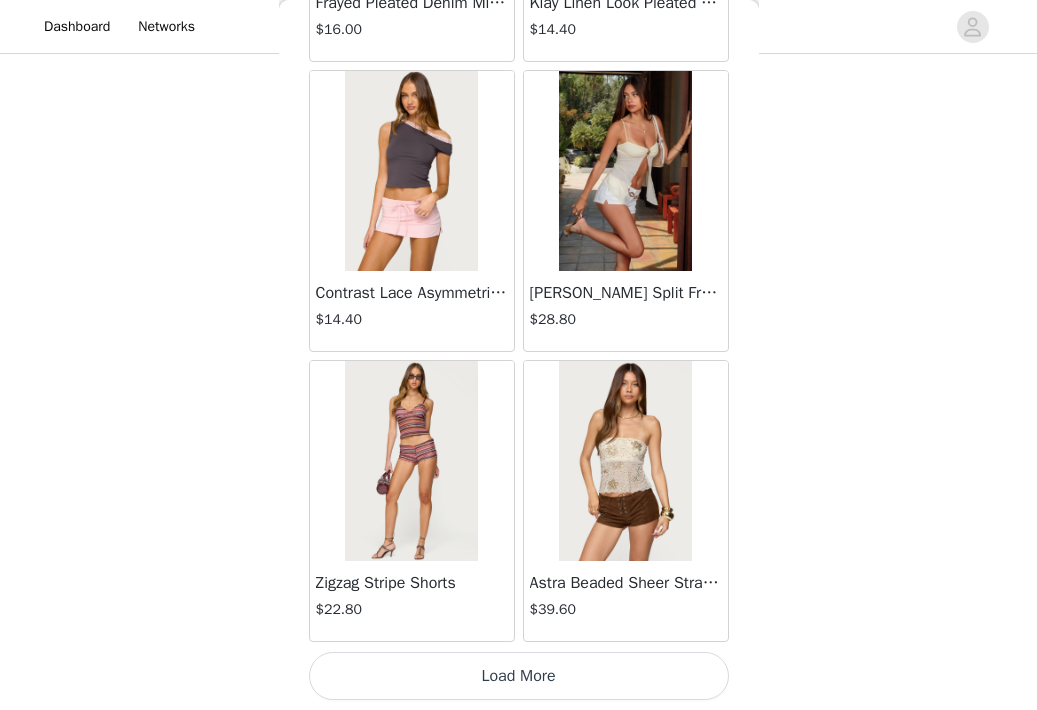 scroll, scrollTop: 2350, scrollLeft: 0, axis: vertical 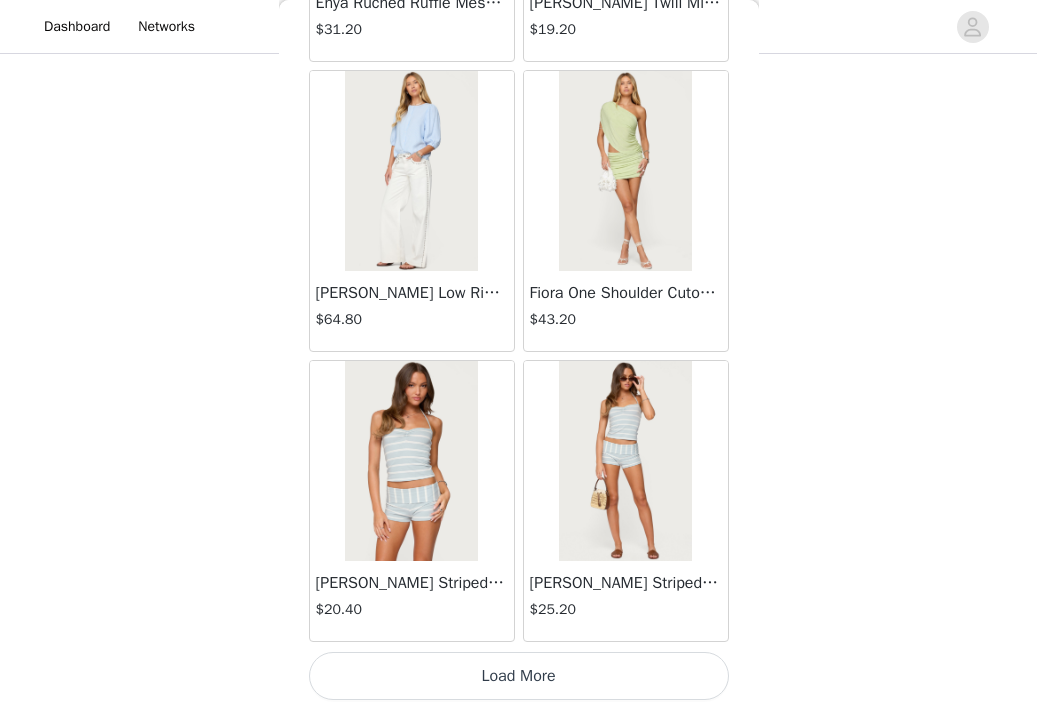 click on "Load More" at bounding box center [519, 676] 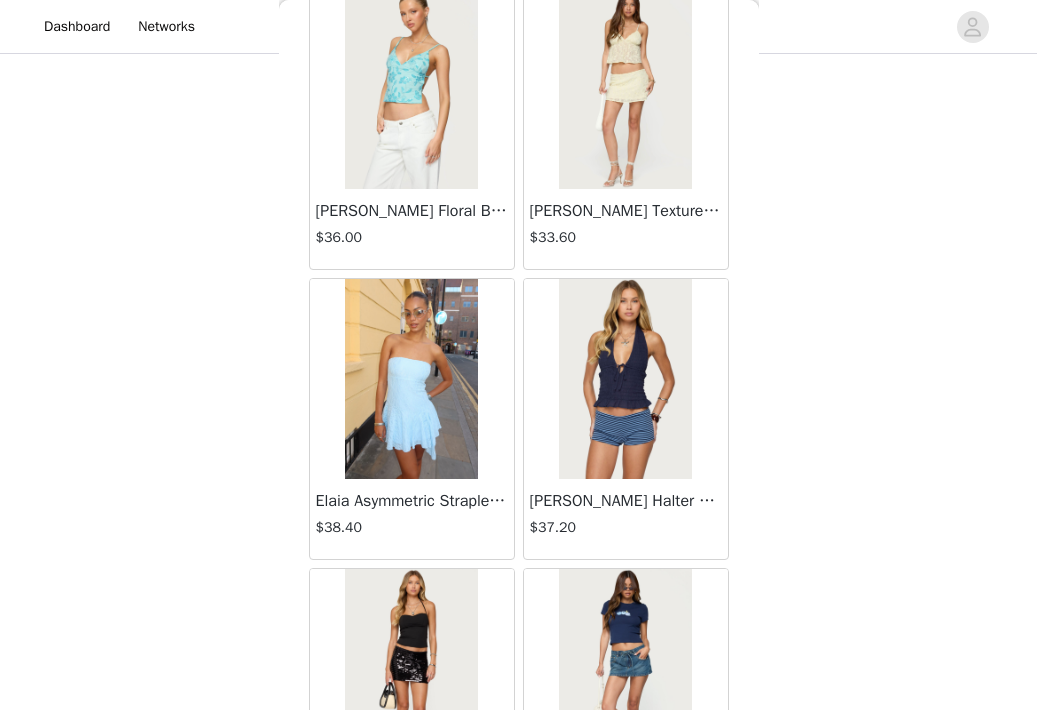 scroll, scrollTop: 6203, scrollLeft: 0, axis: vertical 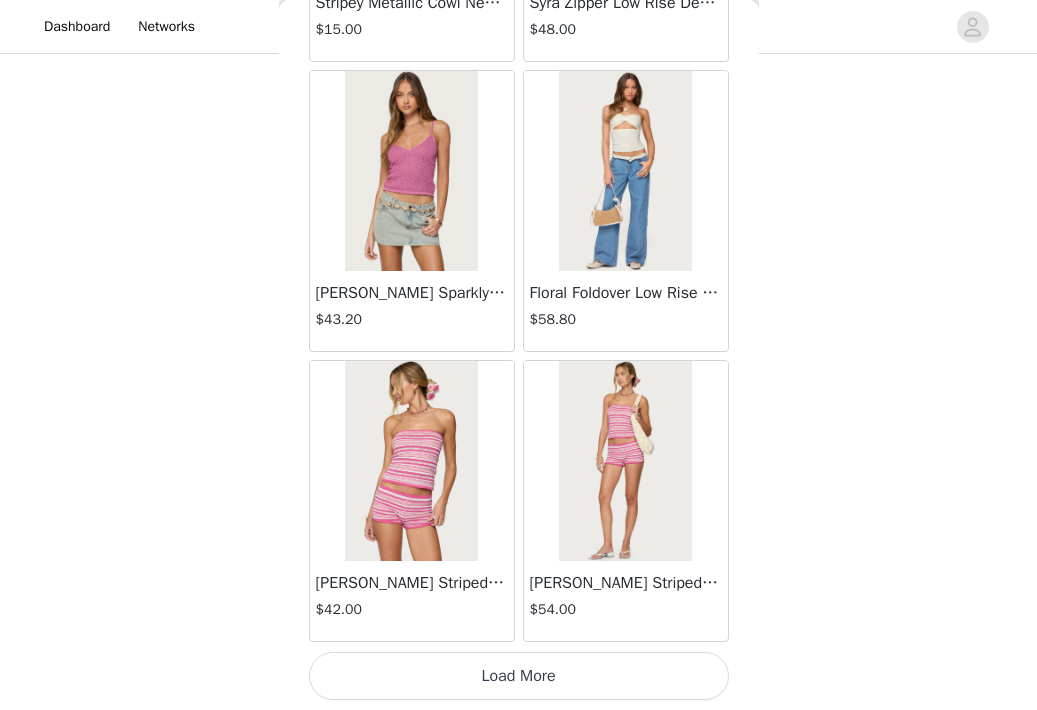 click on "Load More" at bounding box center (519, 676) 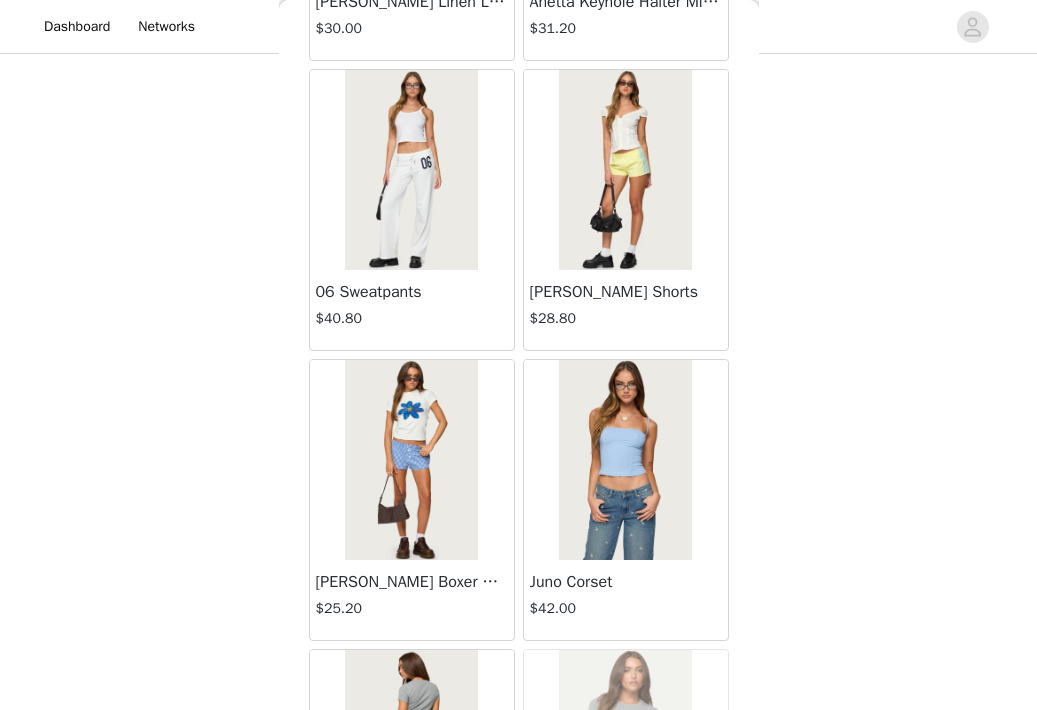 scroll, scrollTop: 10197, scrollLeft: 0, axis: vertical 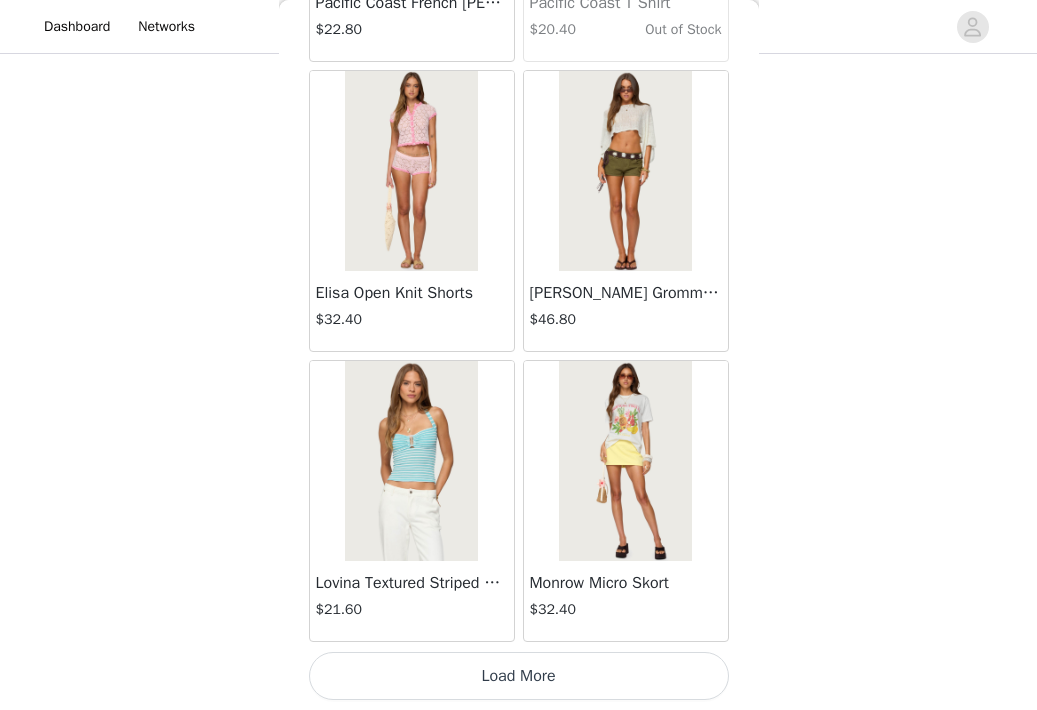 click on "Load More" at bounding box center [519, 676] 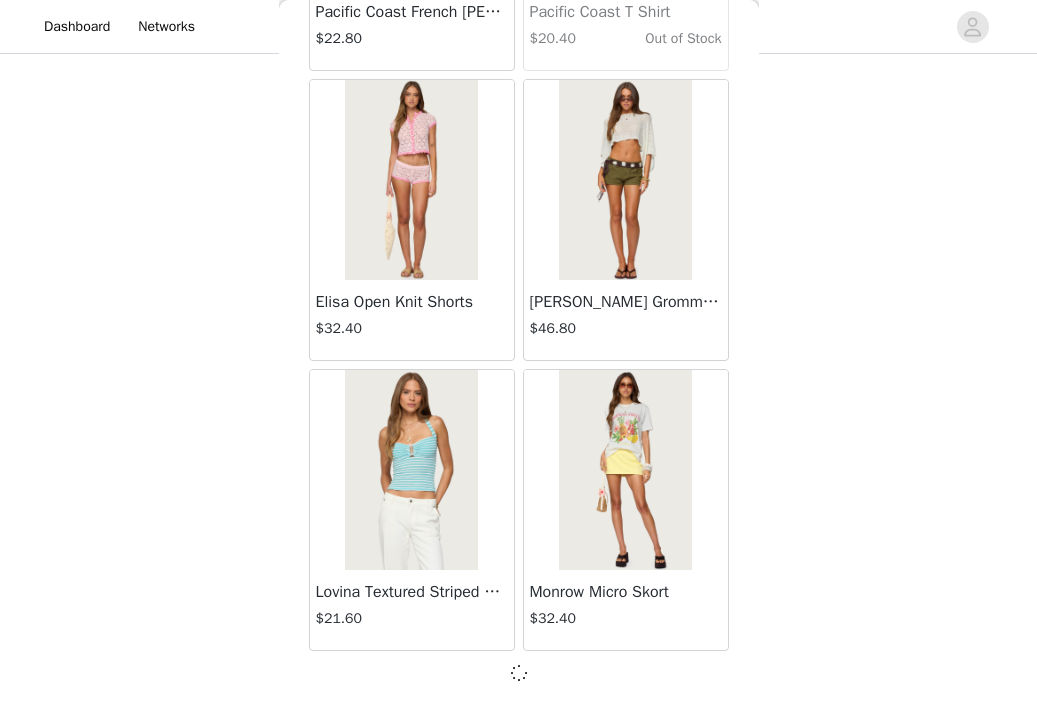 scroll, scrollTop: 11041, scrollLeft: 0, axis: vertical 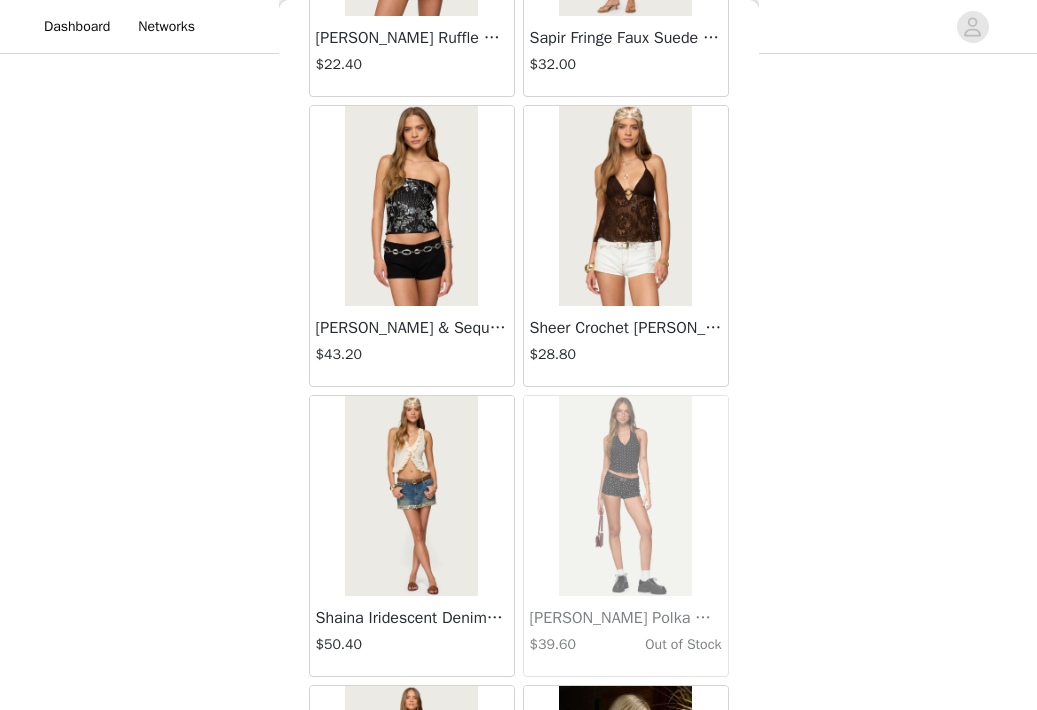 click on "[PERSON_NAME] & Sequin Strapless Top" at bounding box center (412, 328) 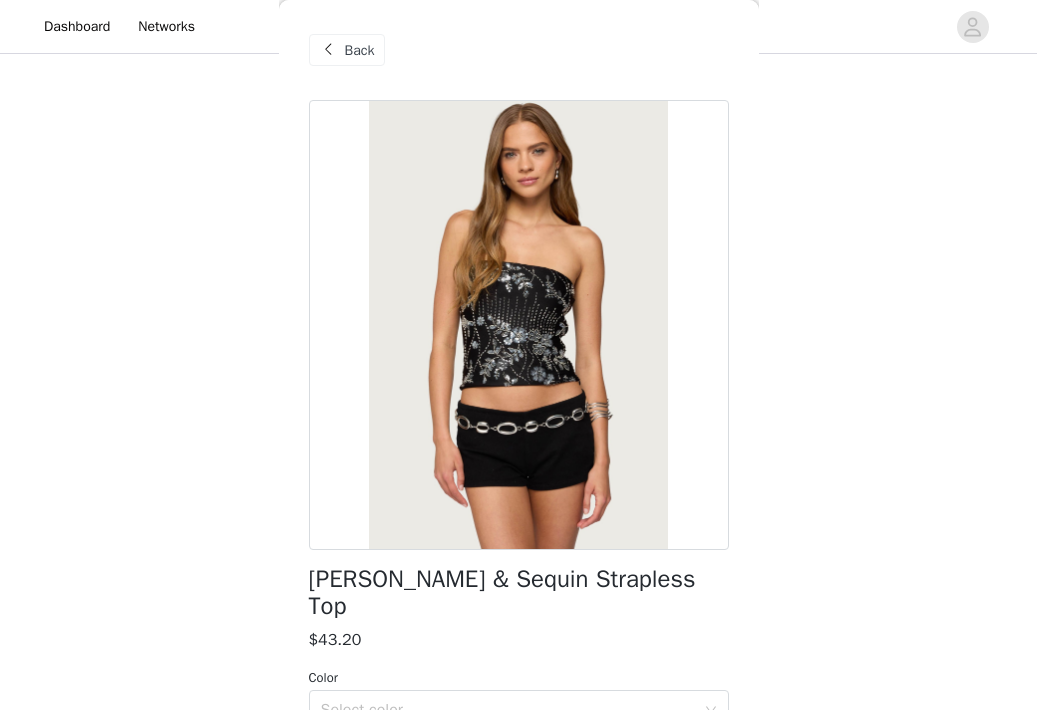 scroll, scrollTop: 0, scrollLeft: 0, axis: both 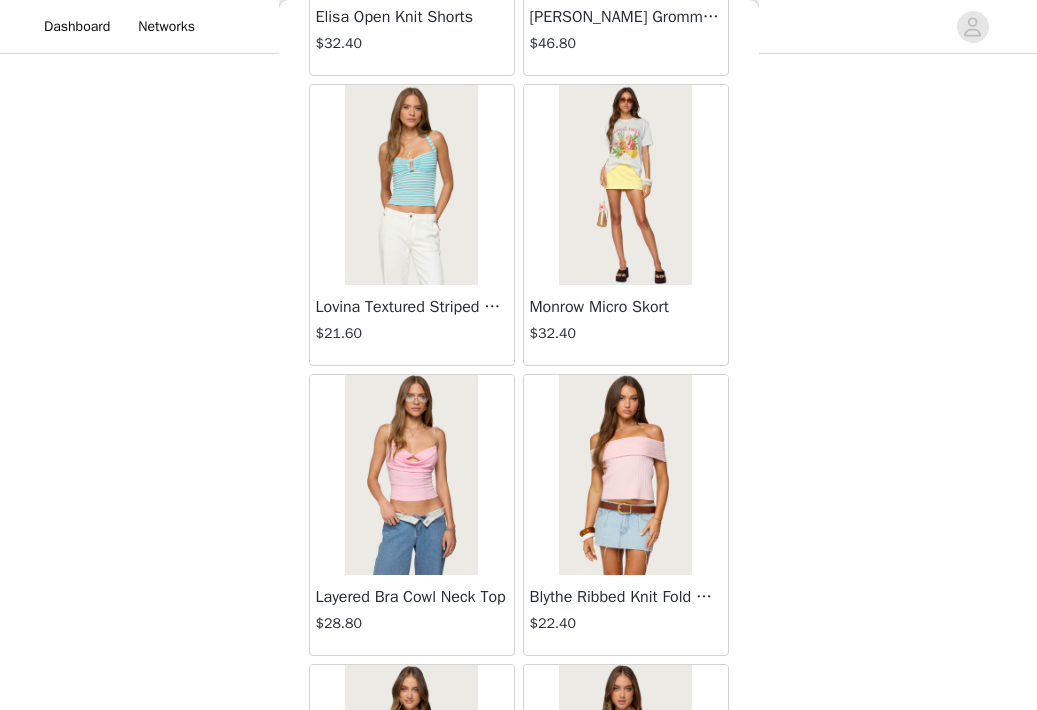 click at bounding box center (625, 185) 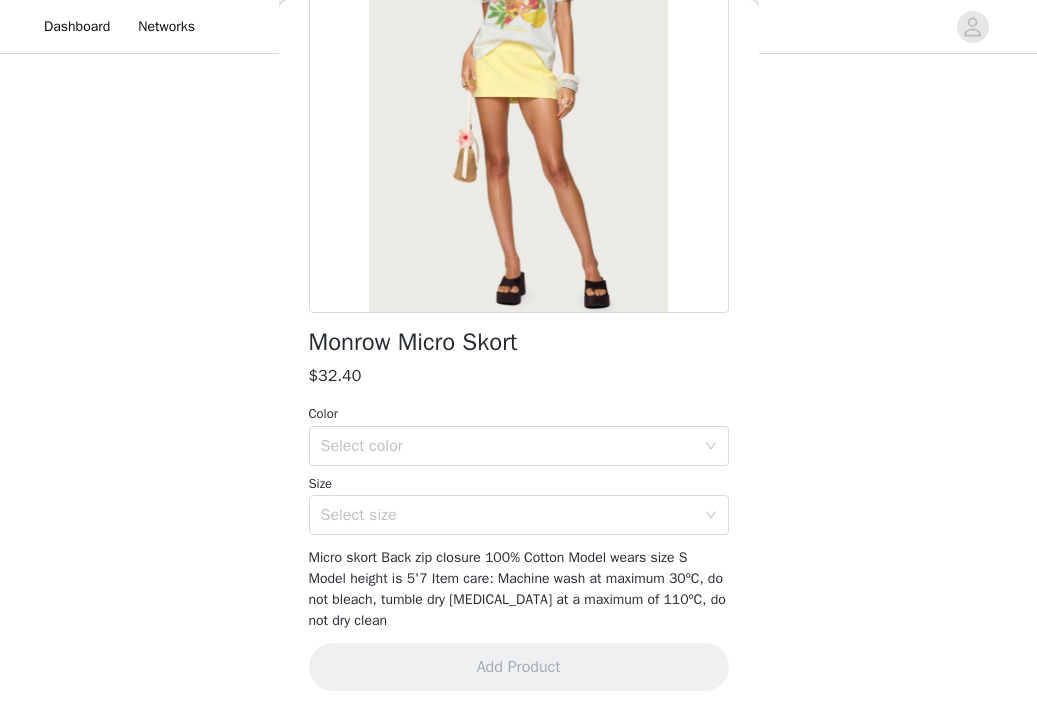 scroll, scrollTop: 237, scrollLeft: 0, axis: vertical 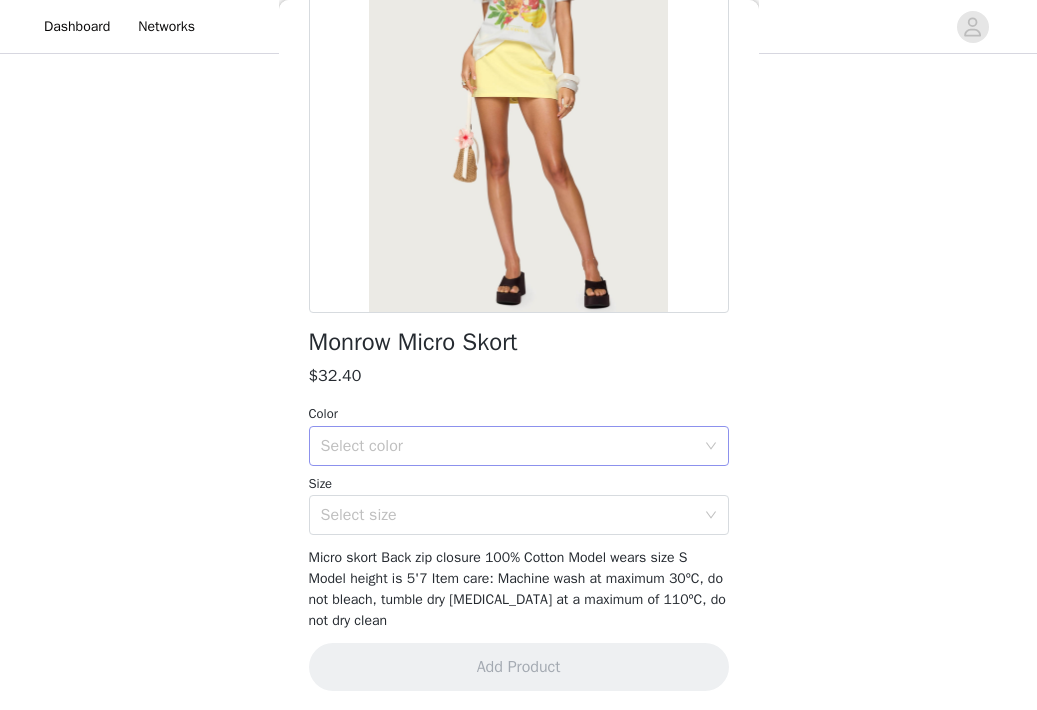 click on "Select color" at bounding box center [508, 446] 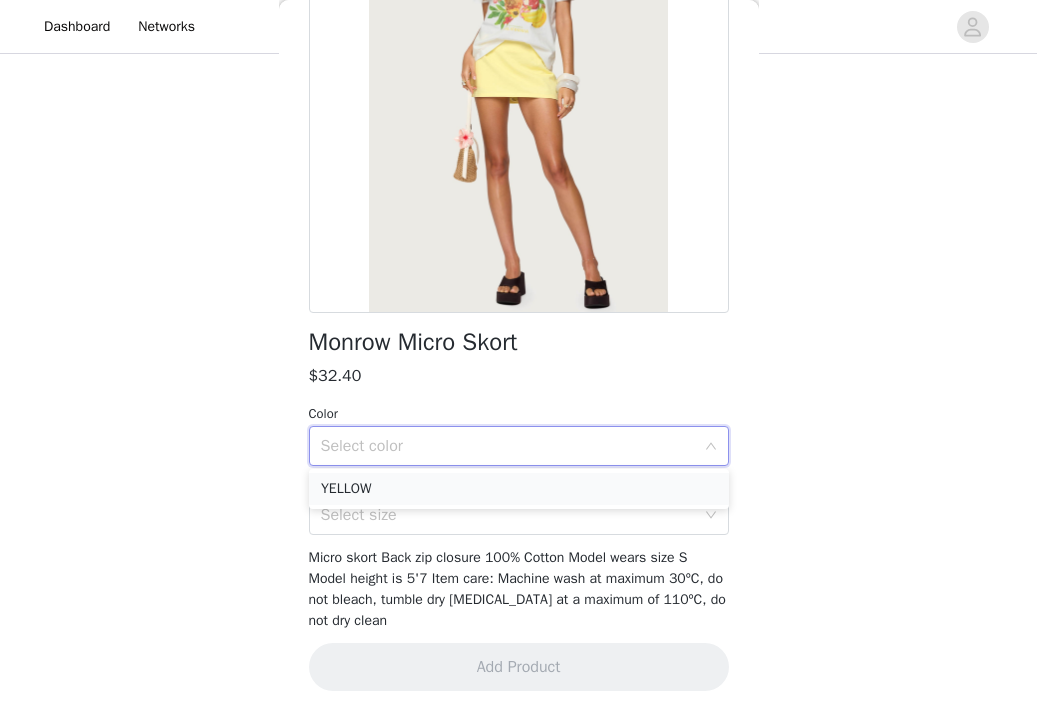 click on "YELLOW" at bounding box center [519, 489] 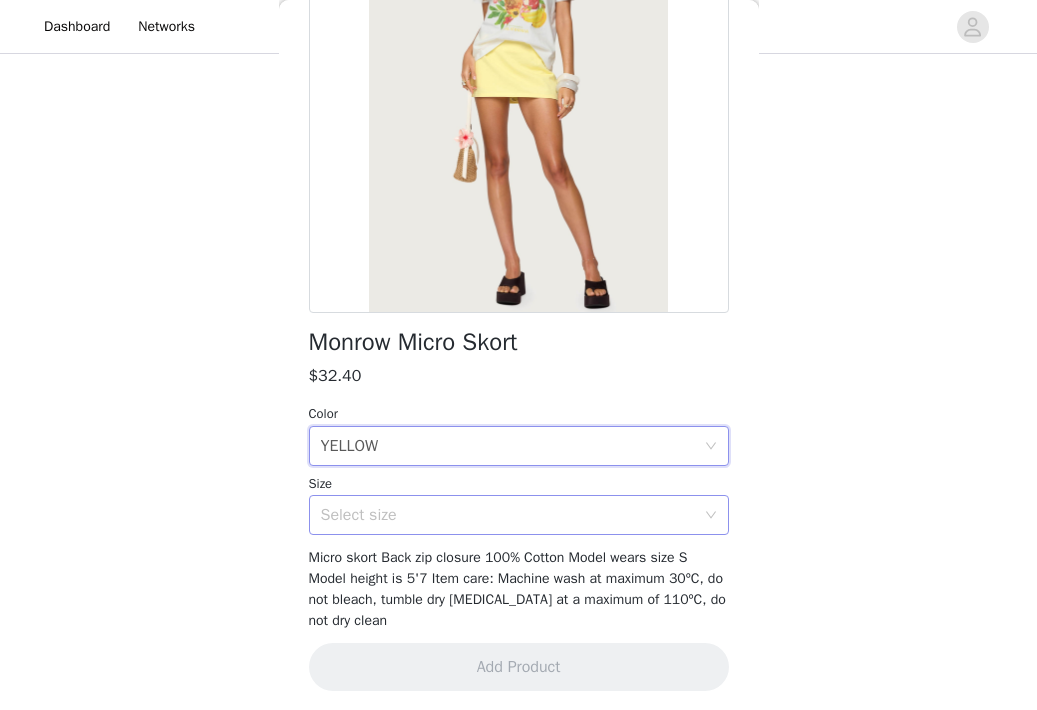 click on "Select size" at bounding box center (508, 515) 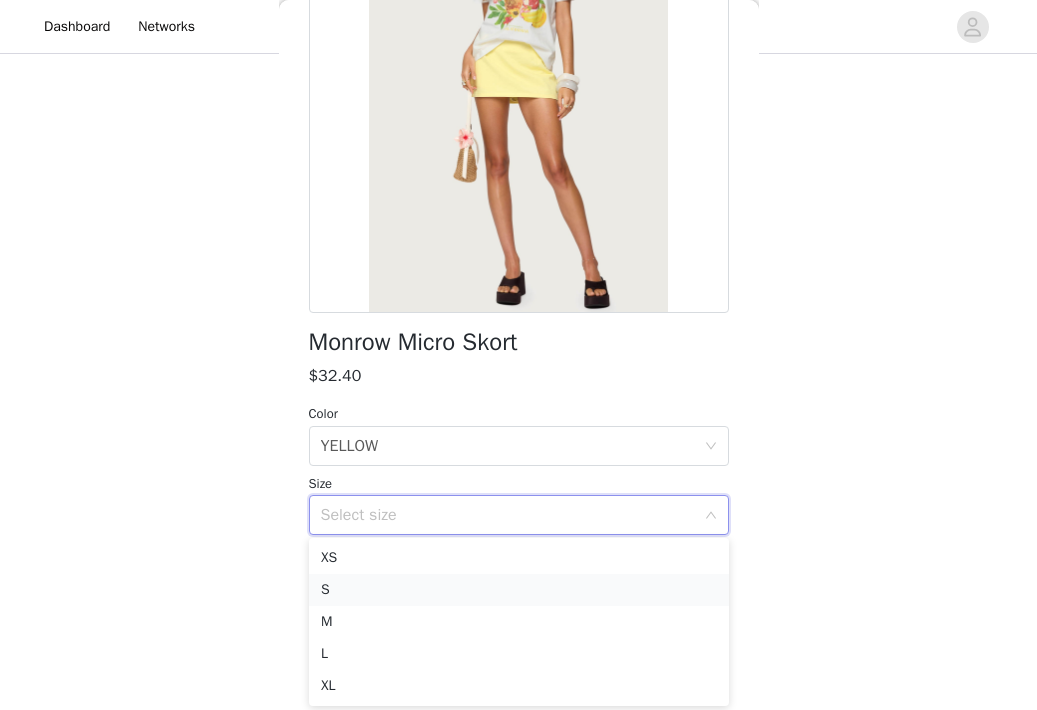 click on "S" at bounding box center (519, 590) 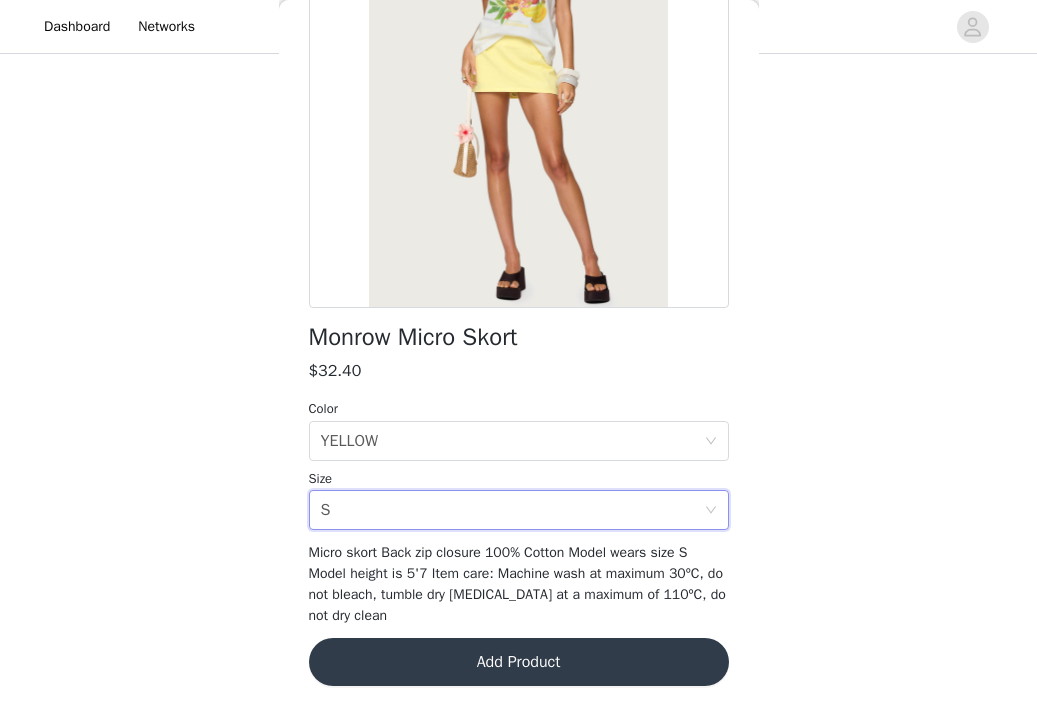 scroll, scrollTop: 241, scrollLeft: 0, axis: vertical 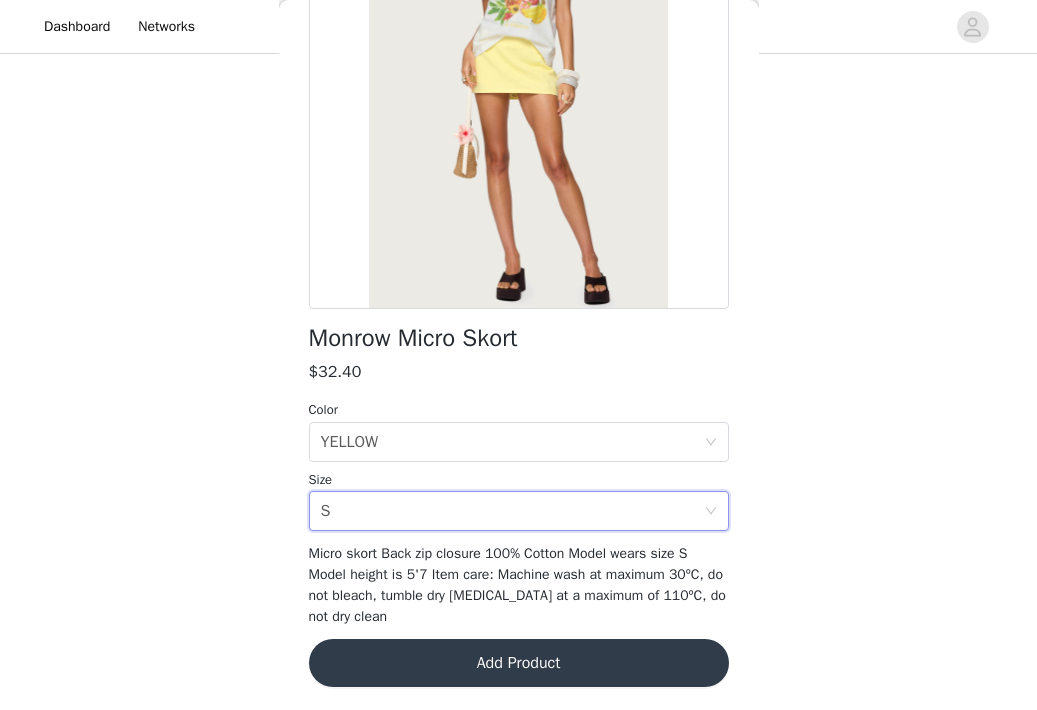 click on "Add Product" at bounding box center [519, 663] 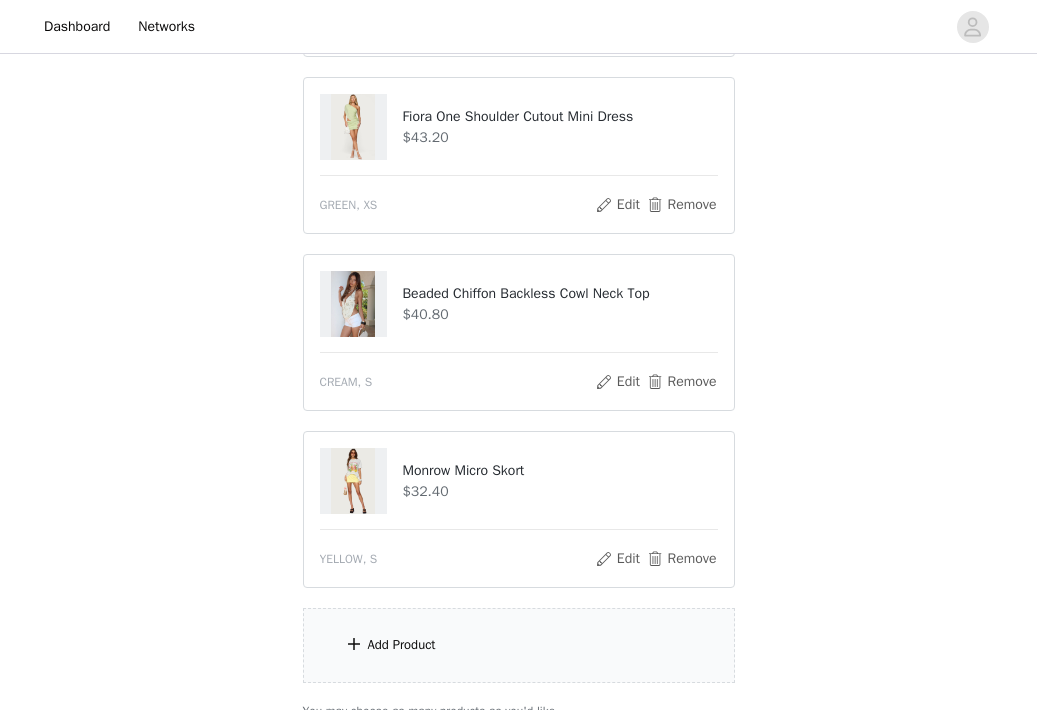 click on "Add Product" at bounding box center (519, 645) 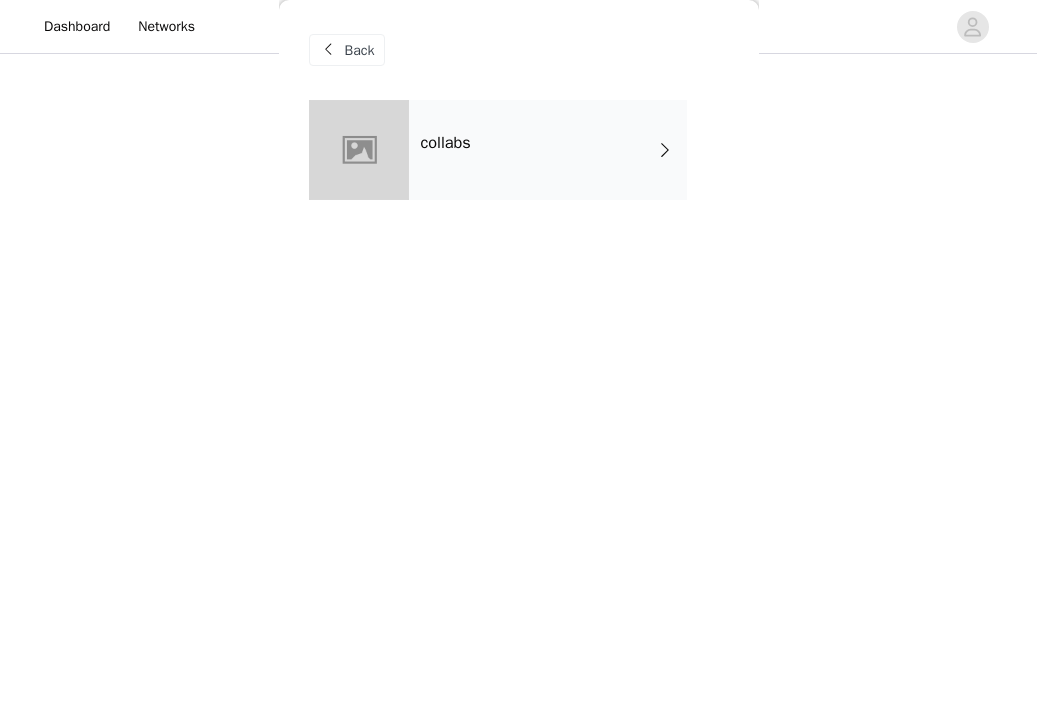 click on "collabs" at bounding box center [548, 150] 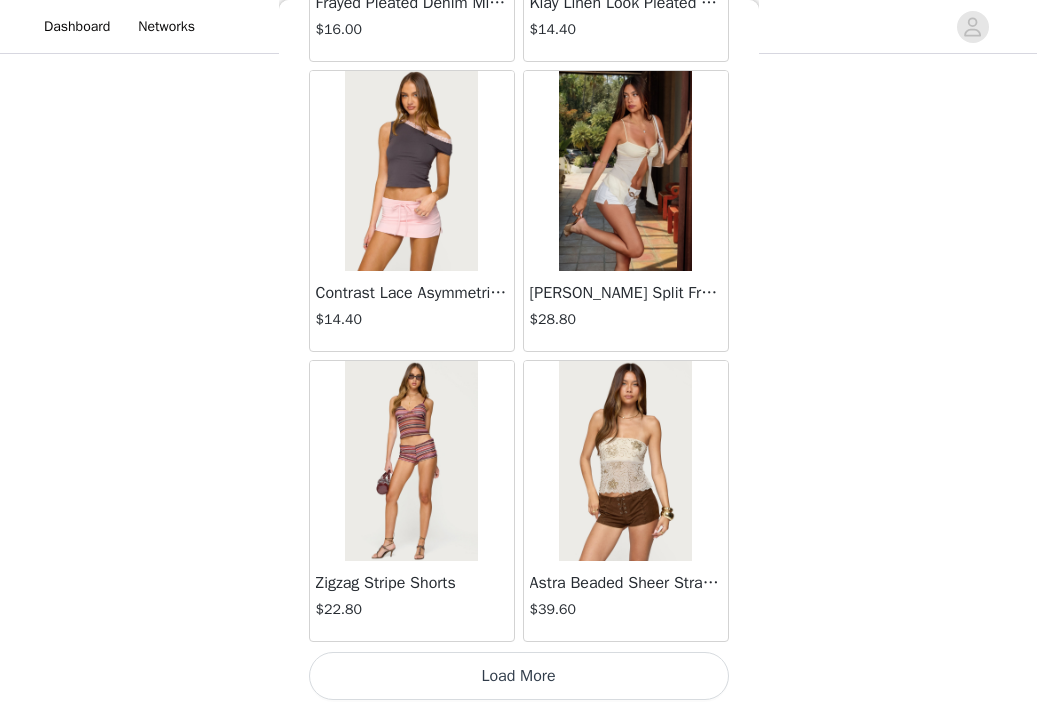 scroll, scrollTop: 2350, scrollLeft: 0, axis: vertical 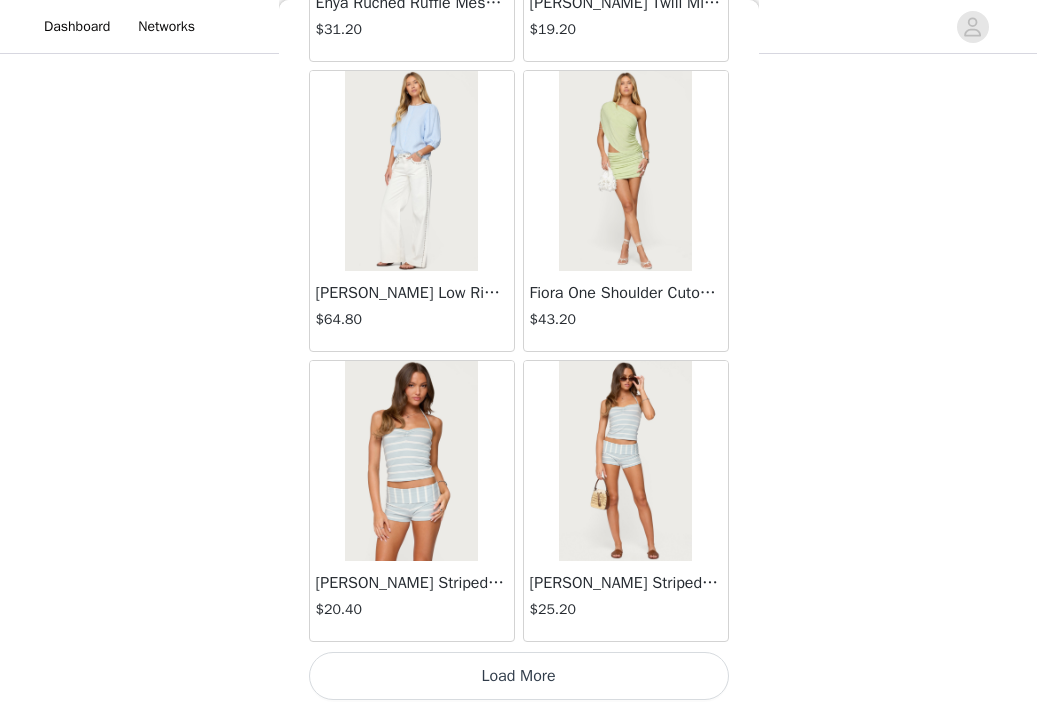 click on "Load More" at bounding box center (519, 676) 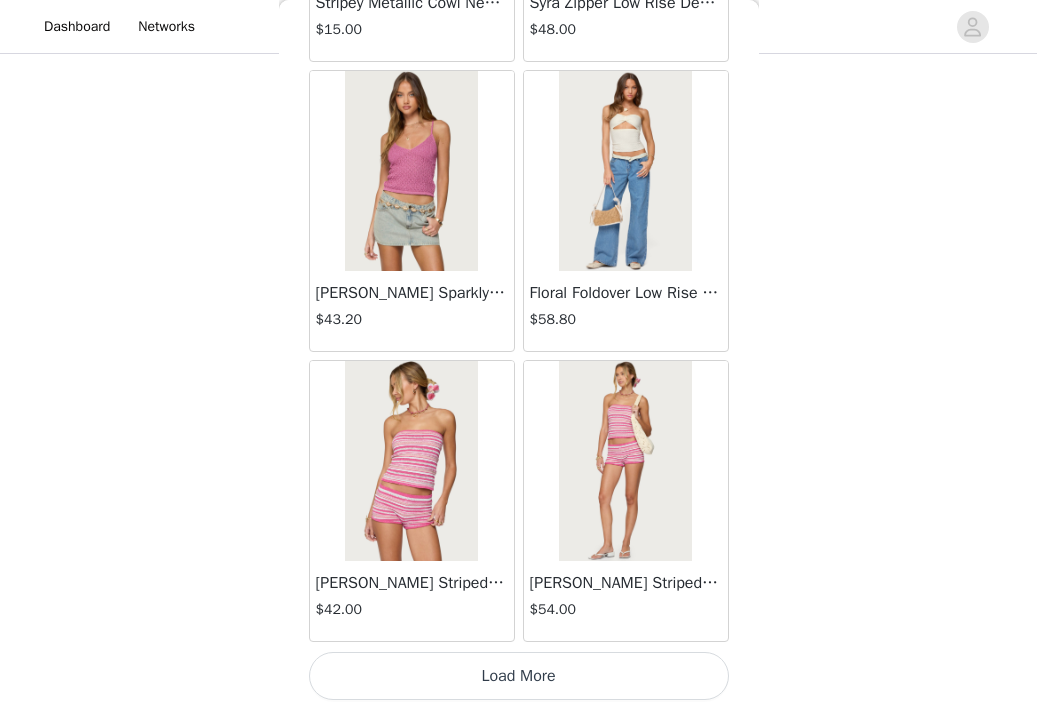 scroll, scrollTop: 8150, scrollLeft: 0, axis: vertical 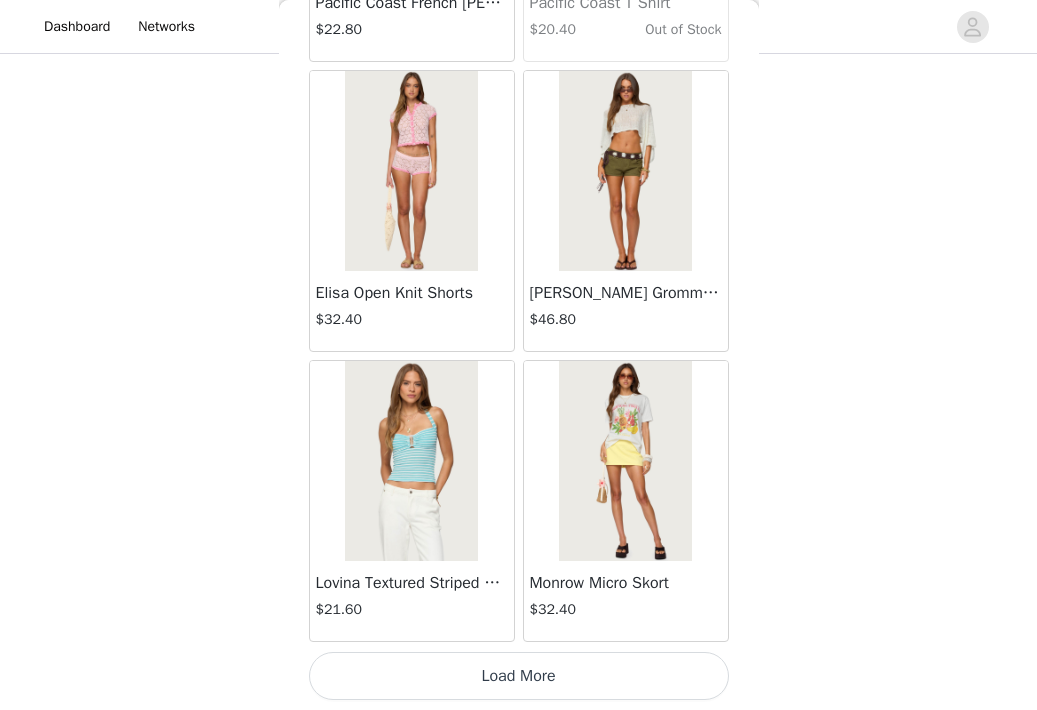 click on "Load More" at bounding box center (519, 676) 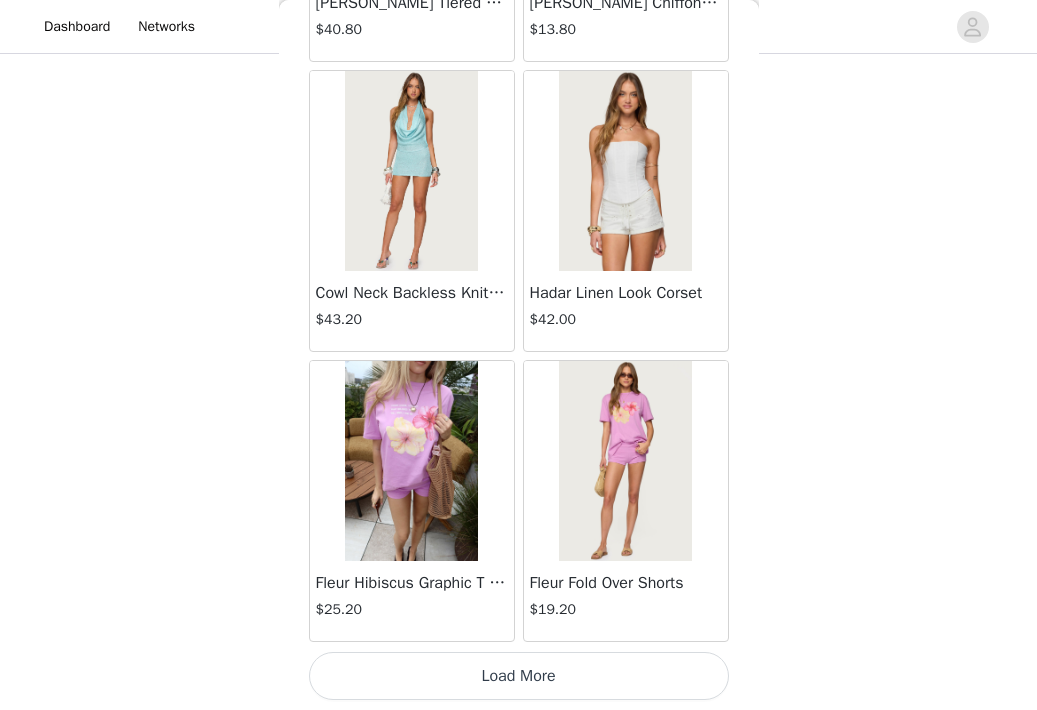 scroll, scrollTop: 13950, scrollLeft: 0, axis: vertical 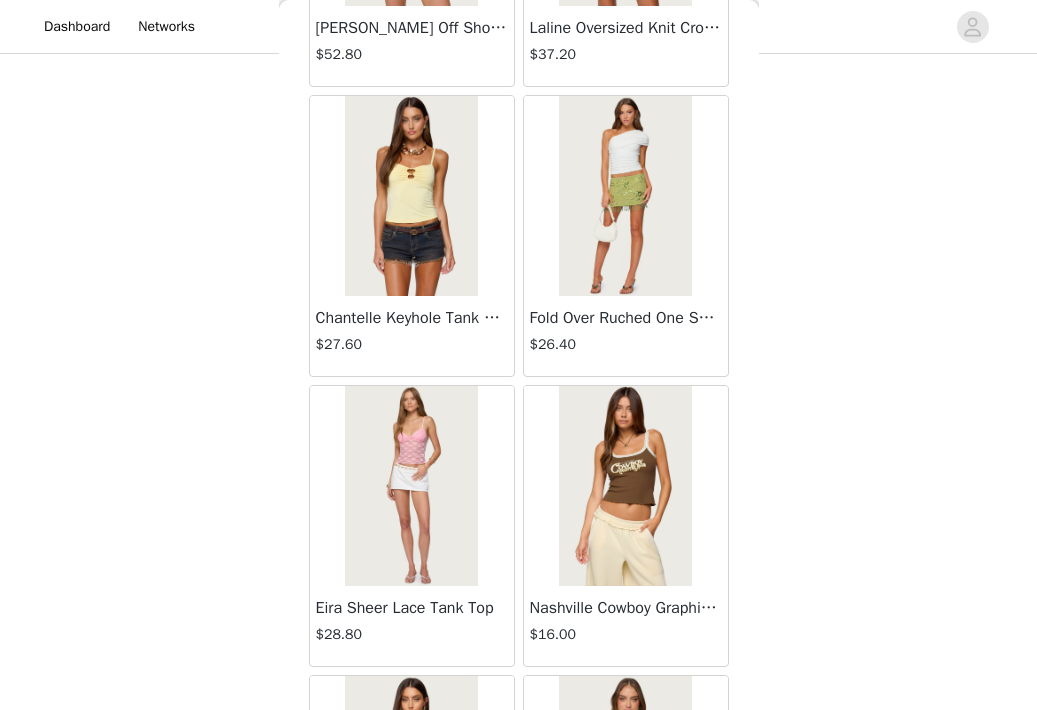 click at bounding box center (625, 196) 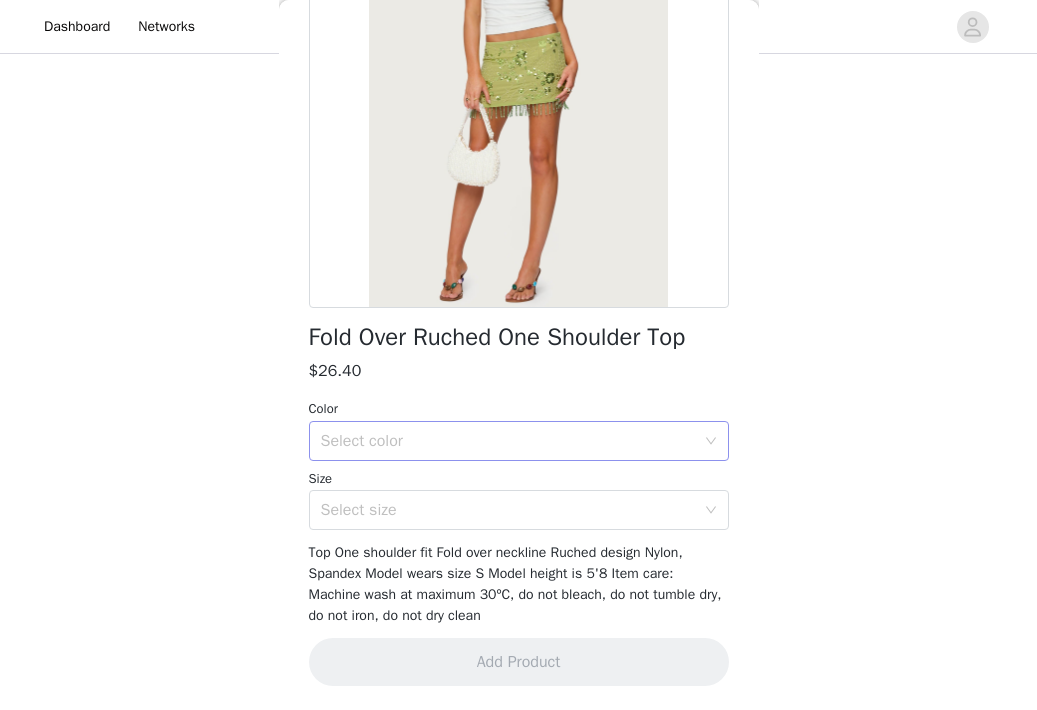 scroll, scrollTop: 241, scrollLeft: 0, axis: vertical 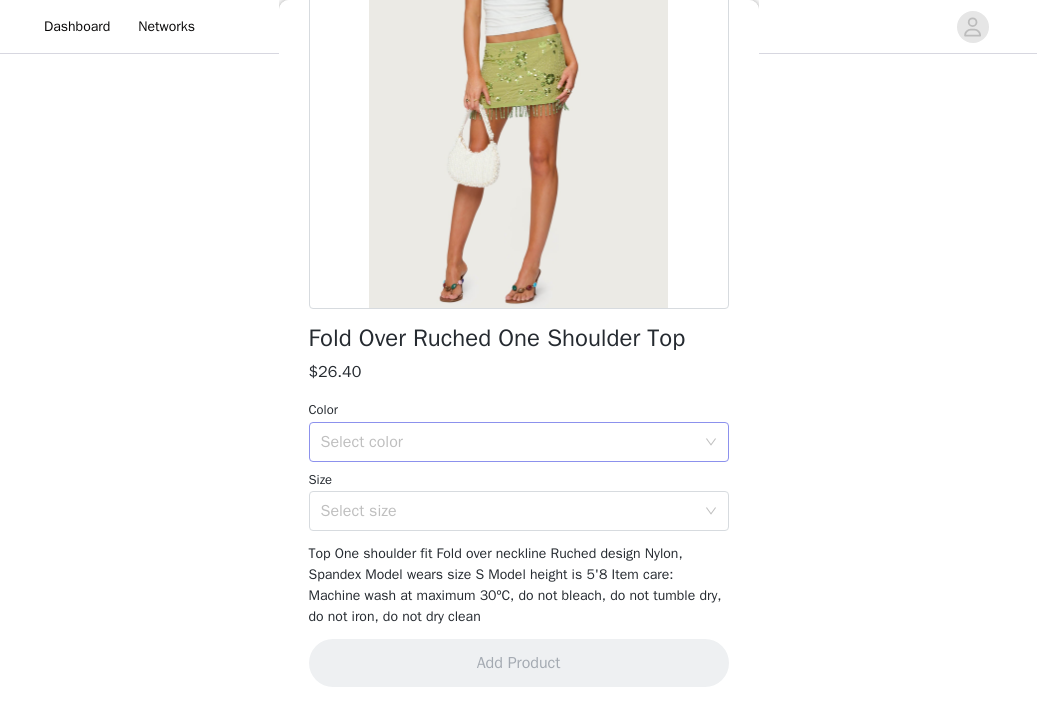 click on "Select color" at bounding box center (508, 442) 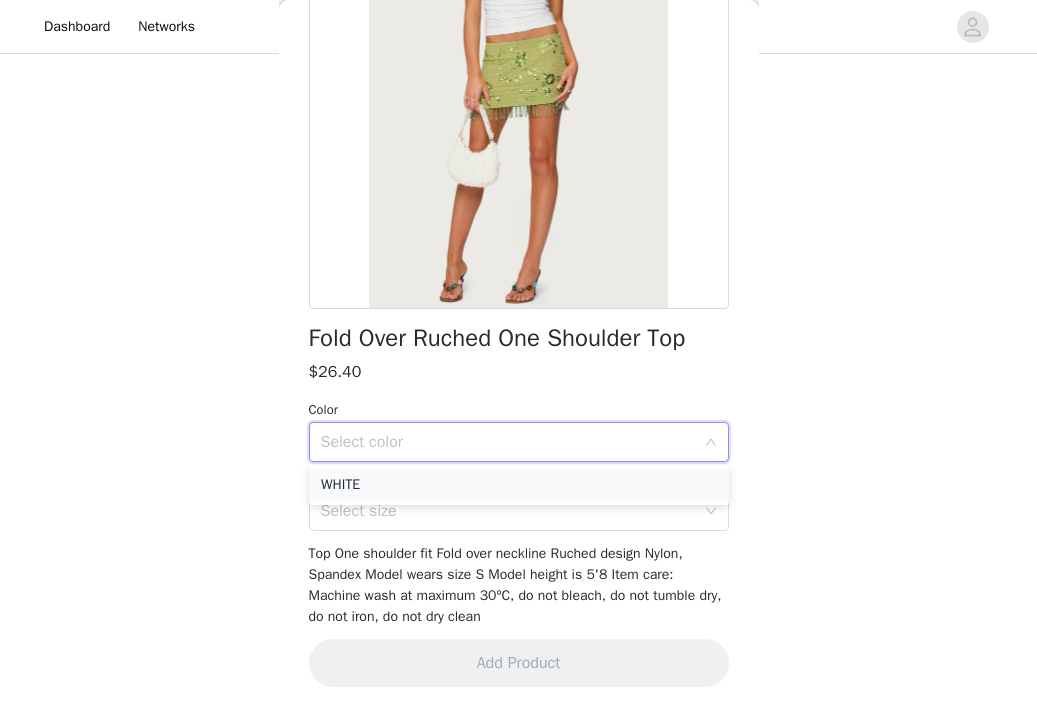 click on "WHITE" at bounding box center [519, 485] 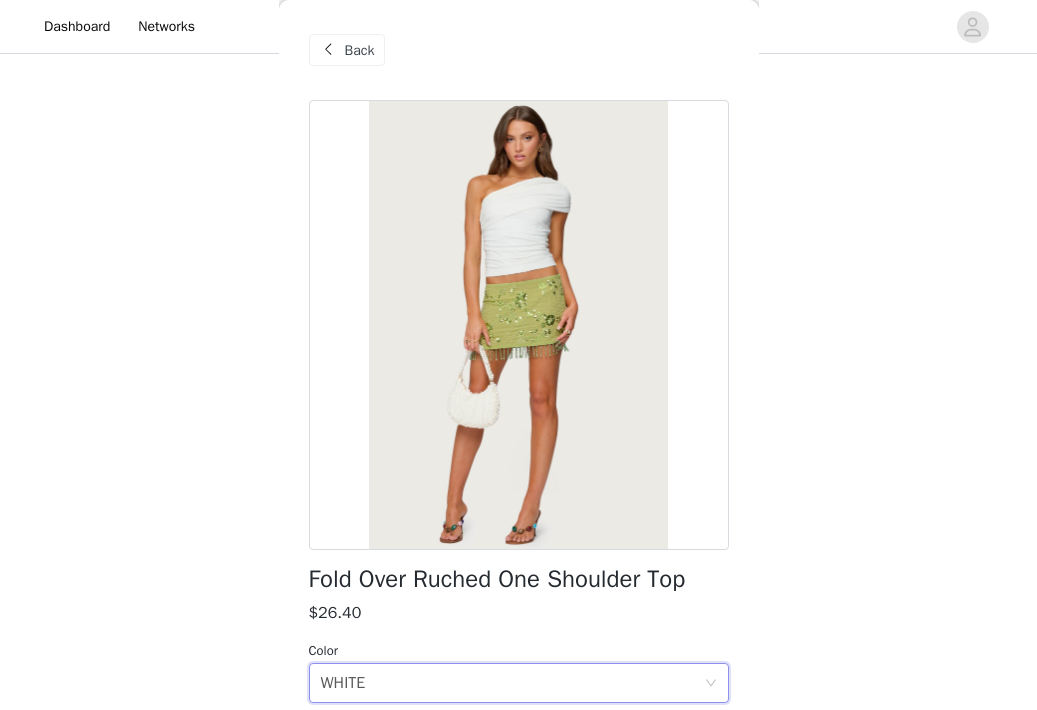 scroll, scrollTop: 0, scrollLeft: 0, axis: both 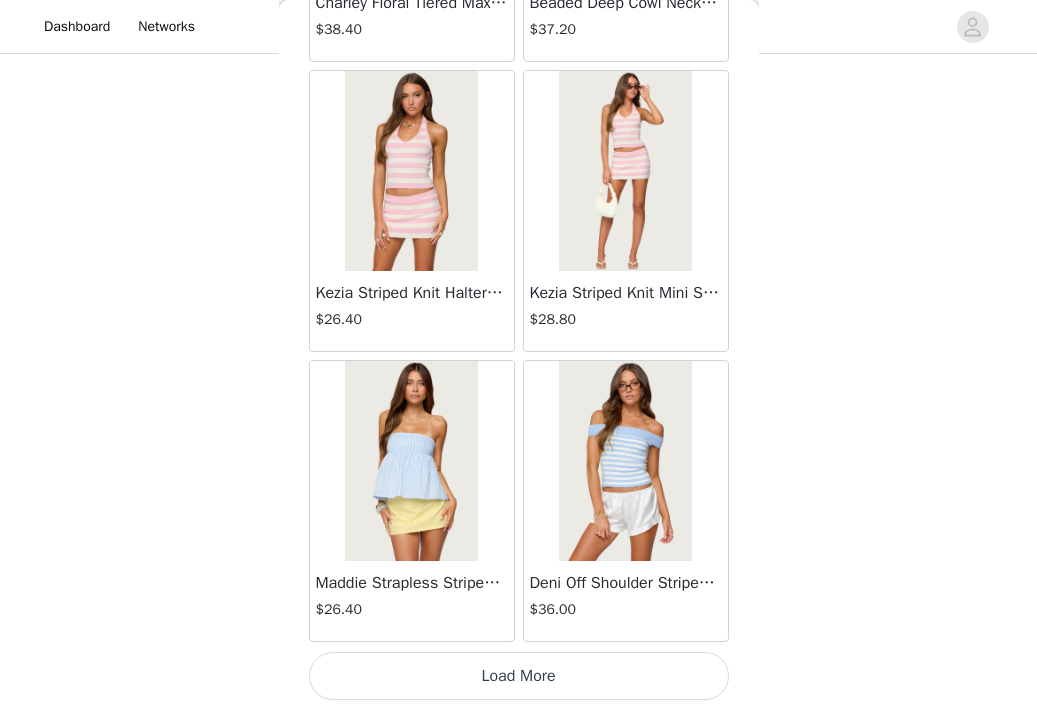 click on "Load More" at bounding box center [519, 676] 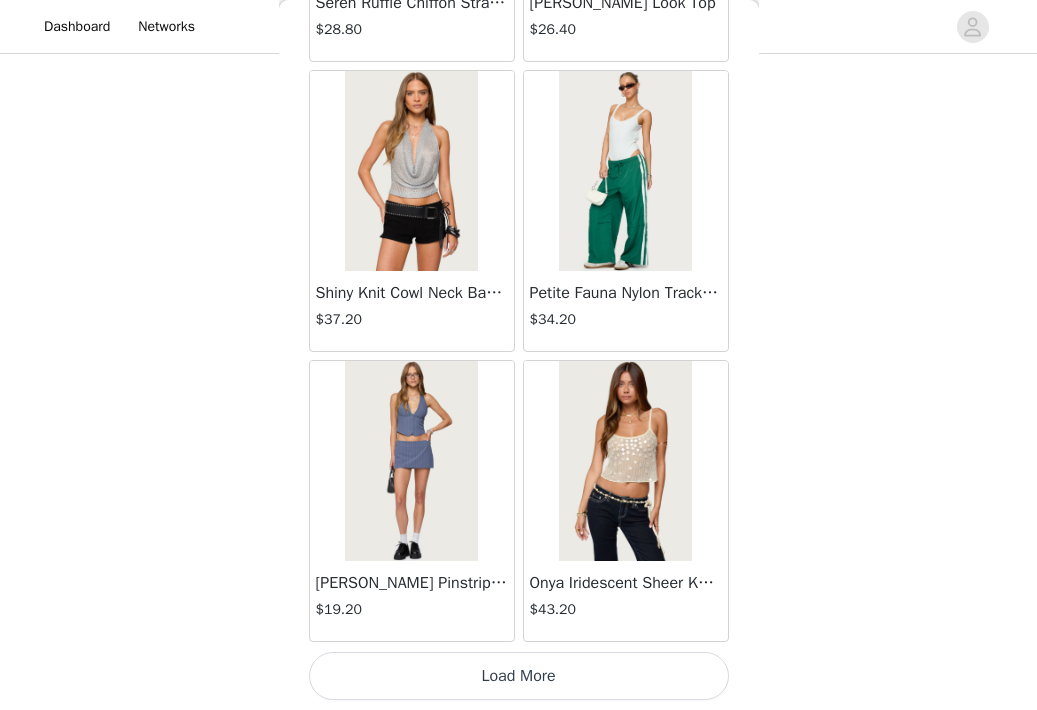 scroll, scrollTop: 19750, scrollLeft: 0, axis: vertical 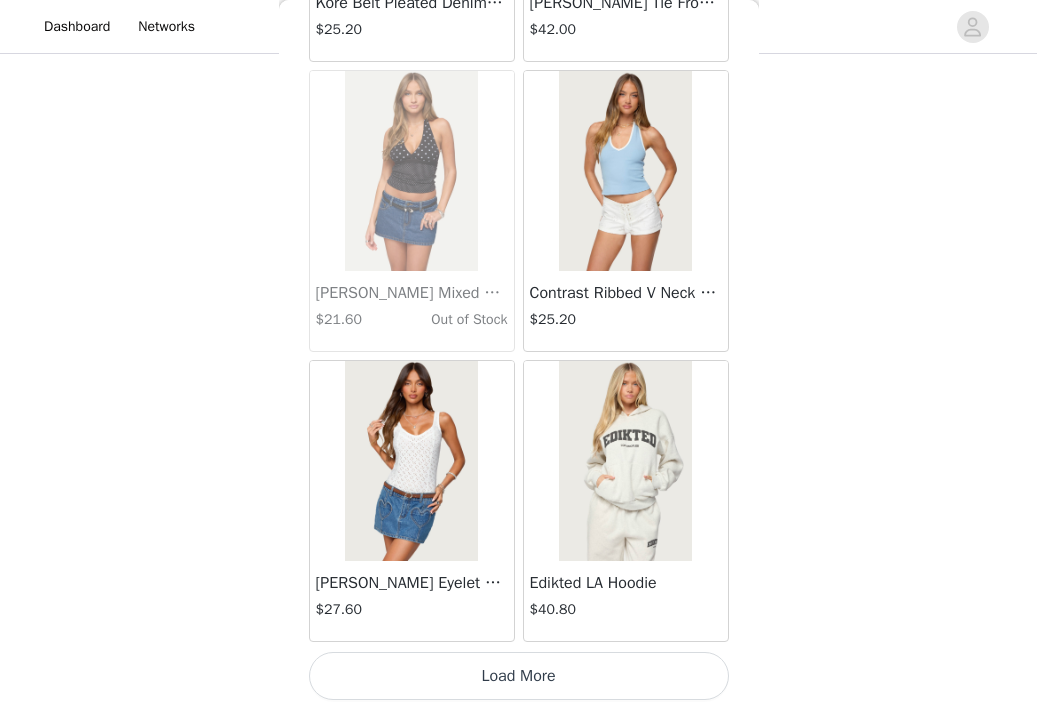 click on "Load More" at bounding box center [519, 676] 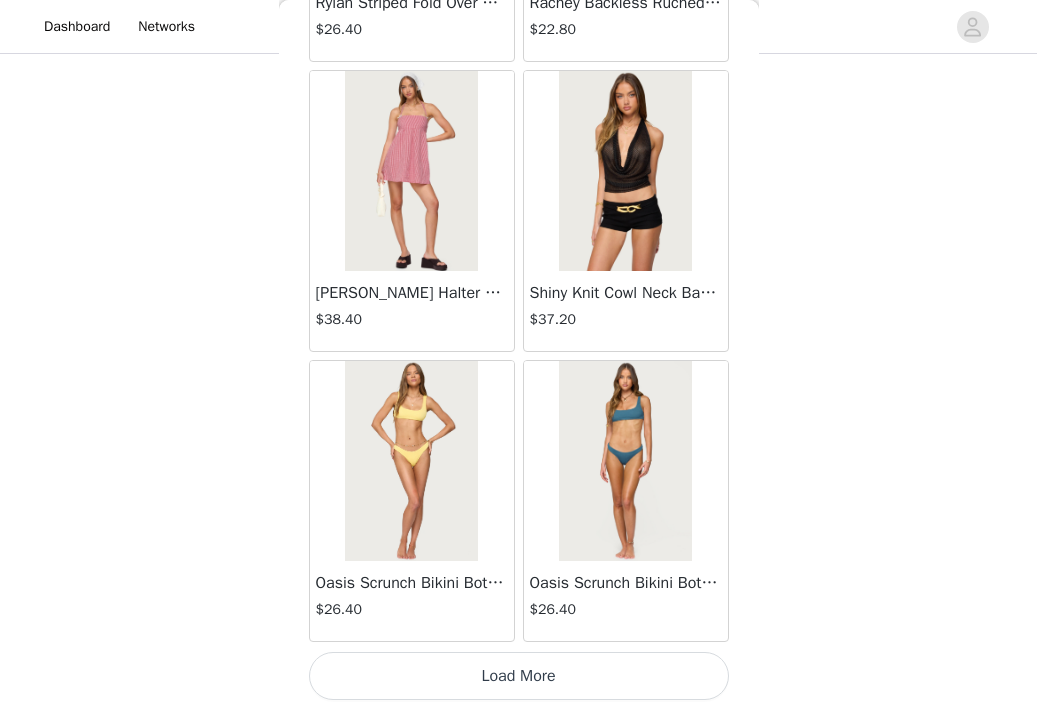 scroll, scrollTop: 25550, scrollLeft: 0, axis: vertical 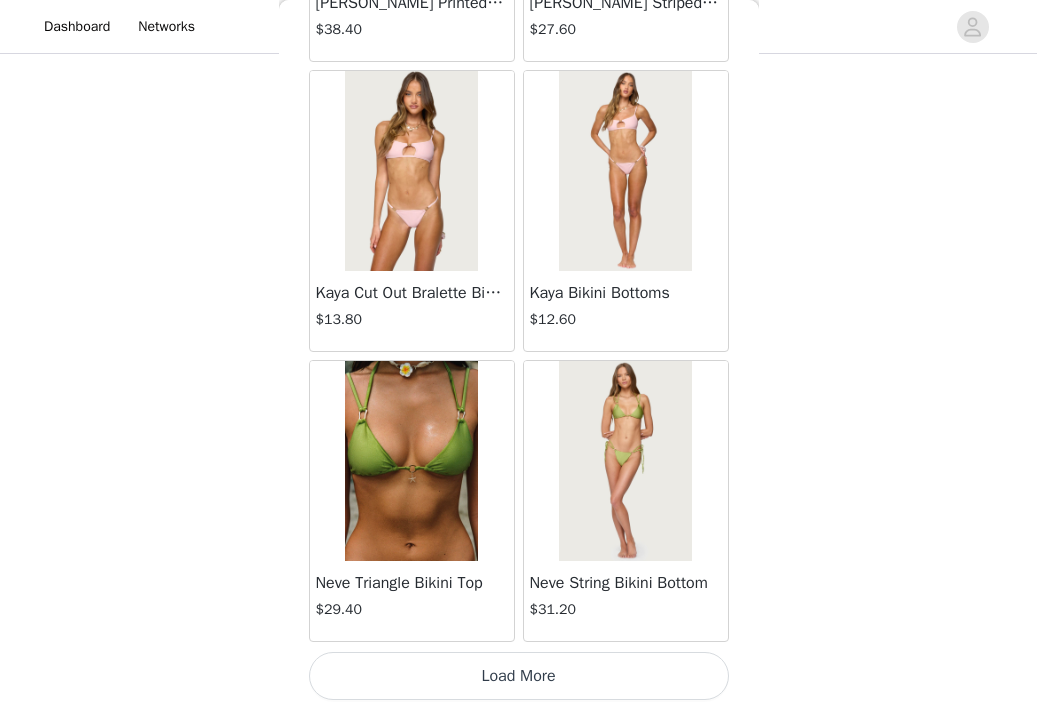 click on "Load More" at bounding box center (519, 676) 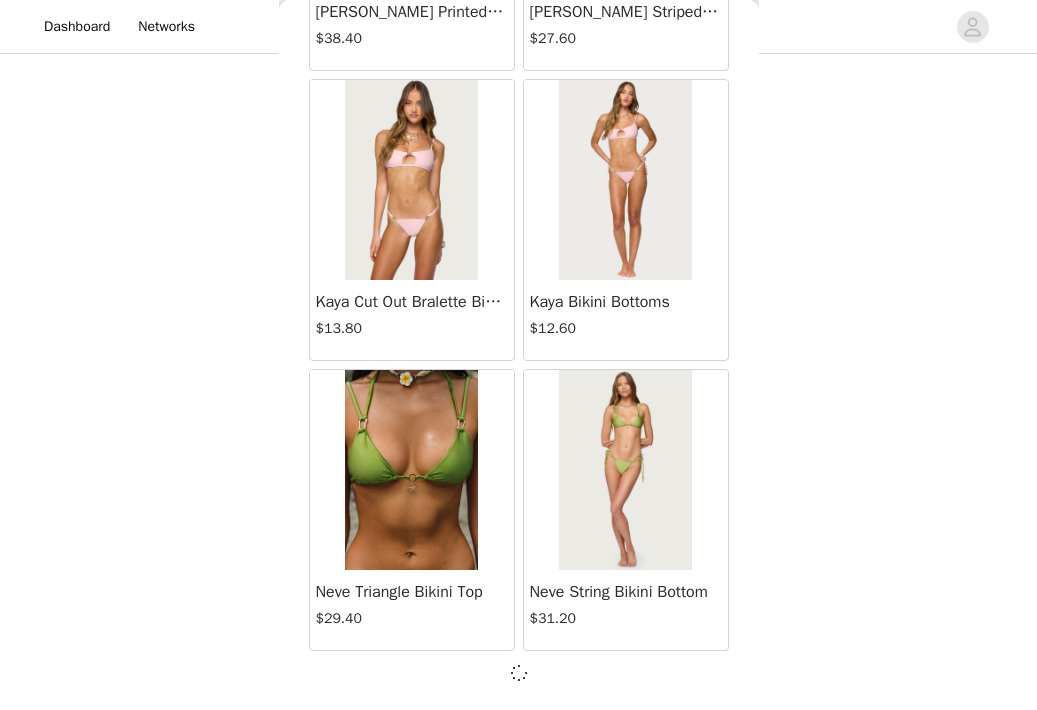 scroll, scrollTop: 28441, scrollLeft: 0, axis: vertical 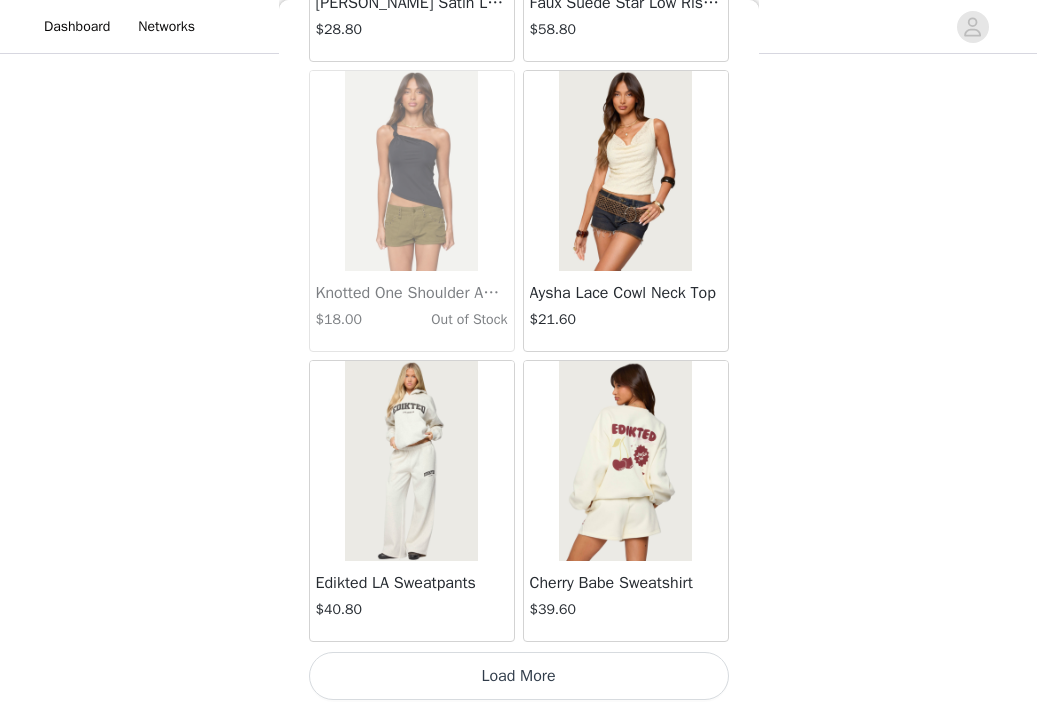 click on "Load More" at bounding box center [519, 676] 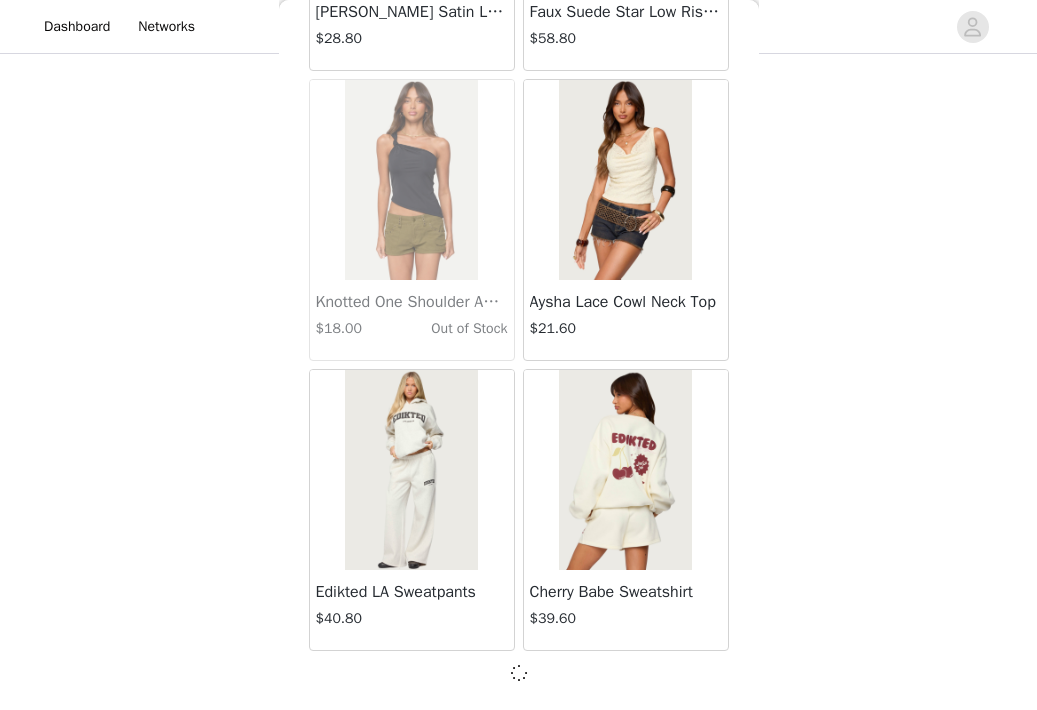 scroll, scrollTop: 31341, scrollLeft: 0, axis: vertical 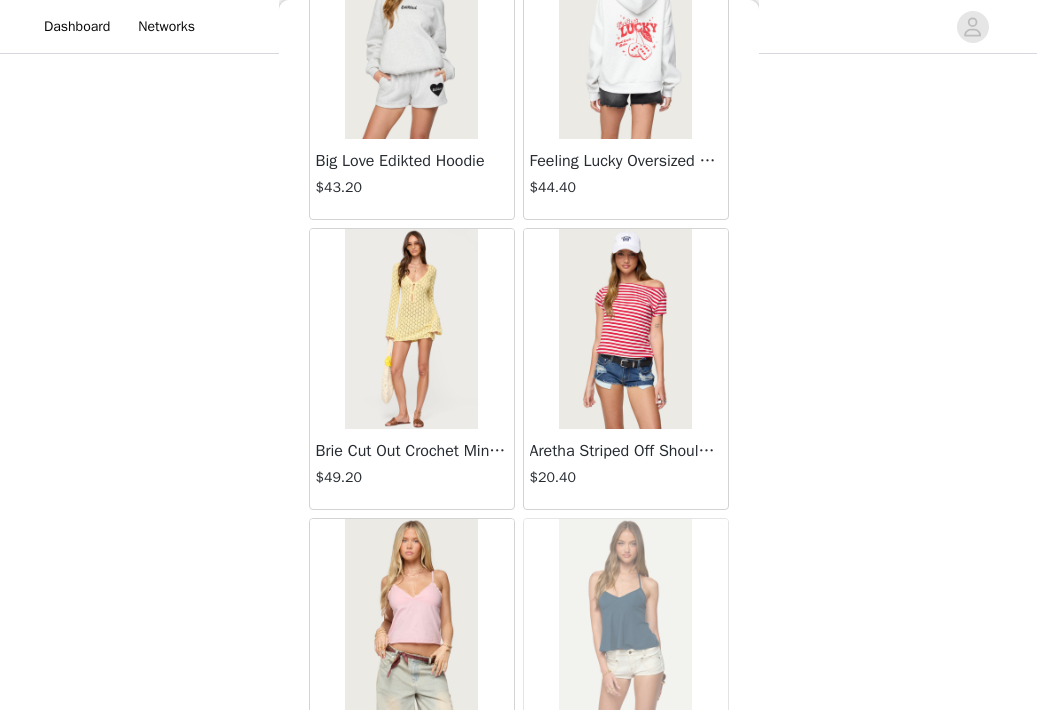 click on "Brie Cut Out Crochet Mini Dress" at bounding box center (412, 451) 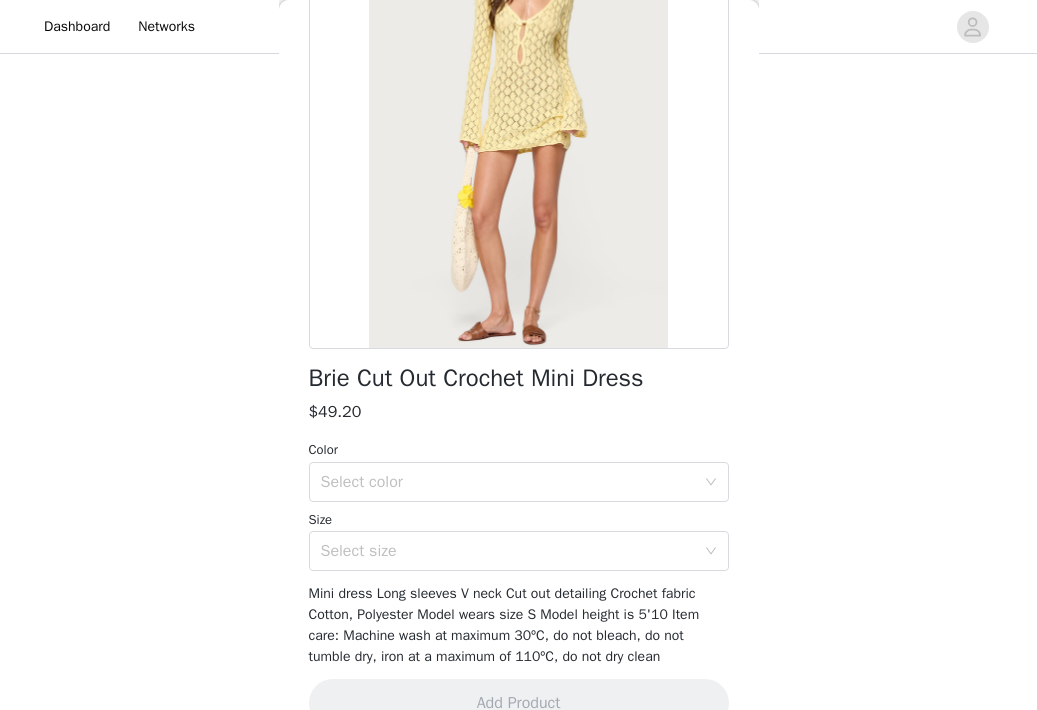 scroll, scrollTop: 202, scrollLeft: 0, axis: vertical 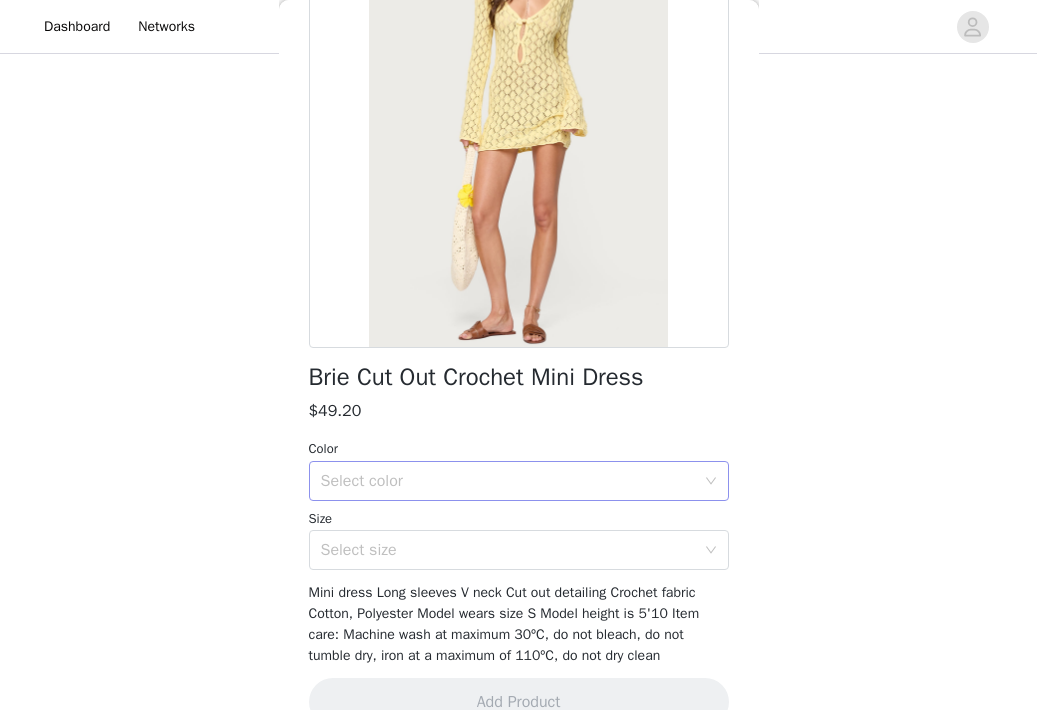 click on "Select color" at bounding box center (508, 481) 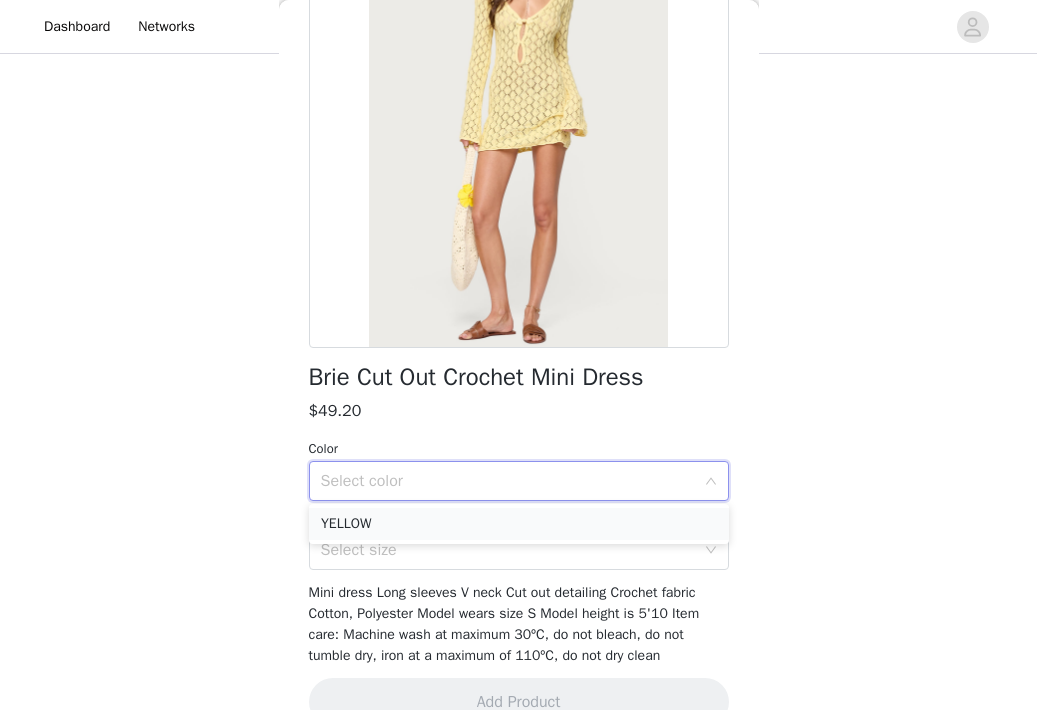 click on "YELLOW" at bounding box center (519, 524) 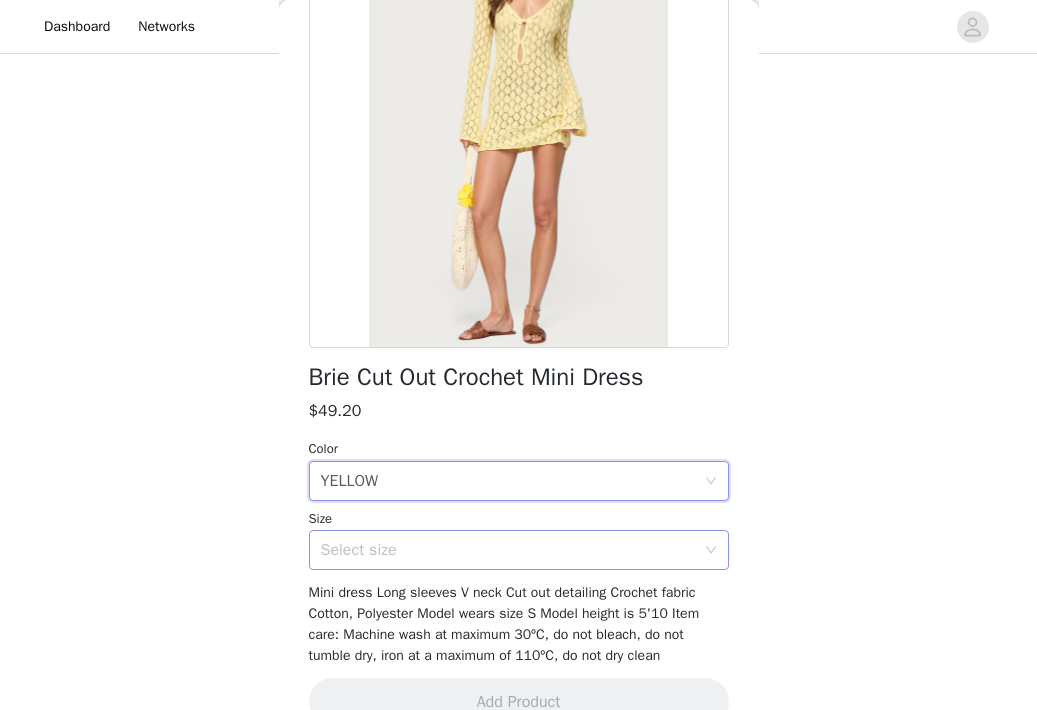 scroll, scrollTop: 185, scrollLeft: 0, axis: vertical 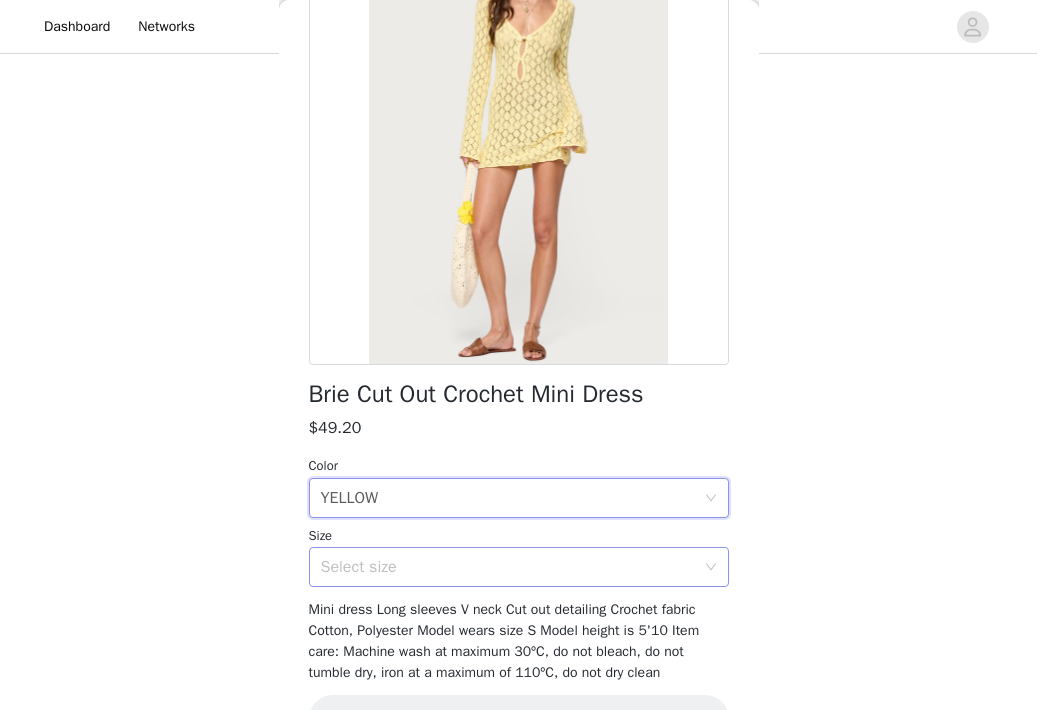 click on "Select size" at bounding box center [508, 567] 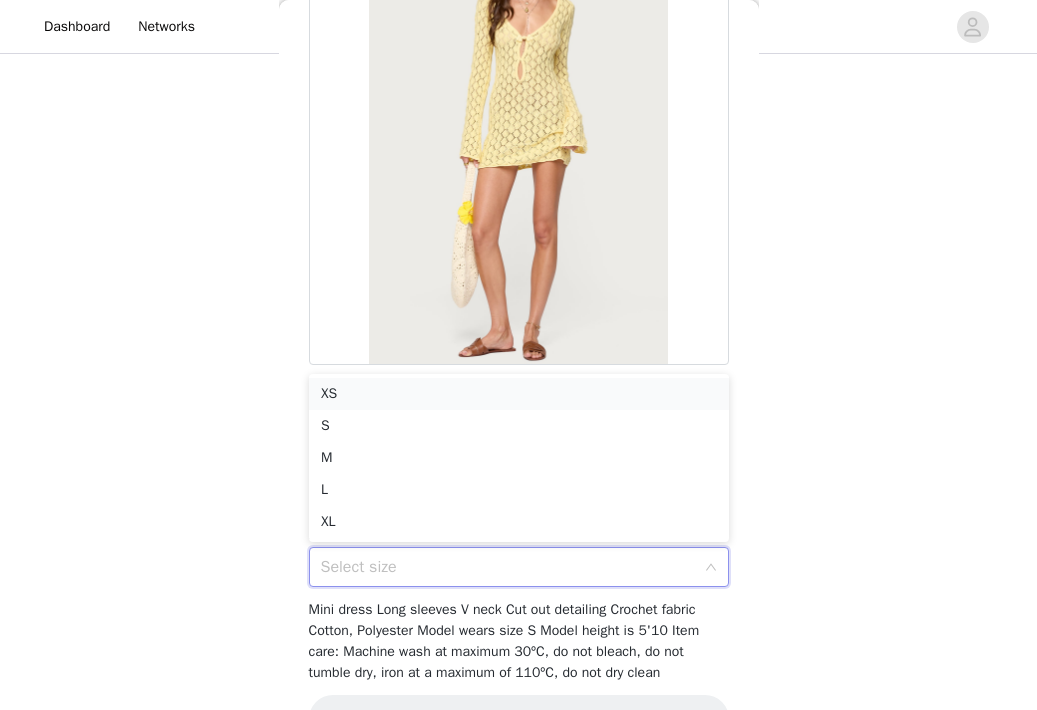 click on "XS" at bounding box center (519, 394) 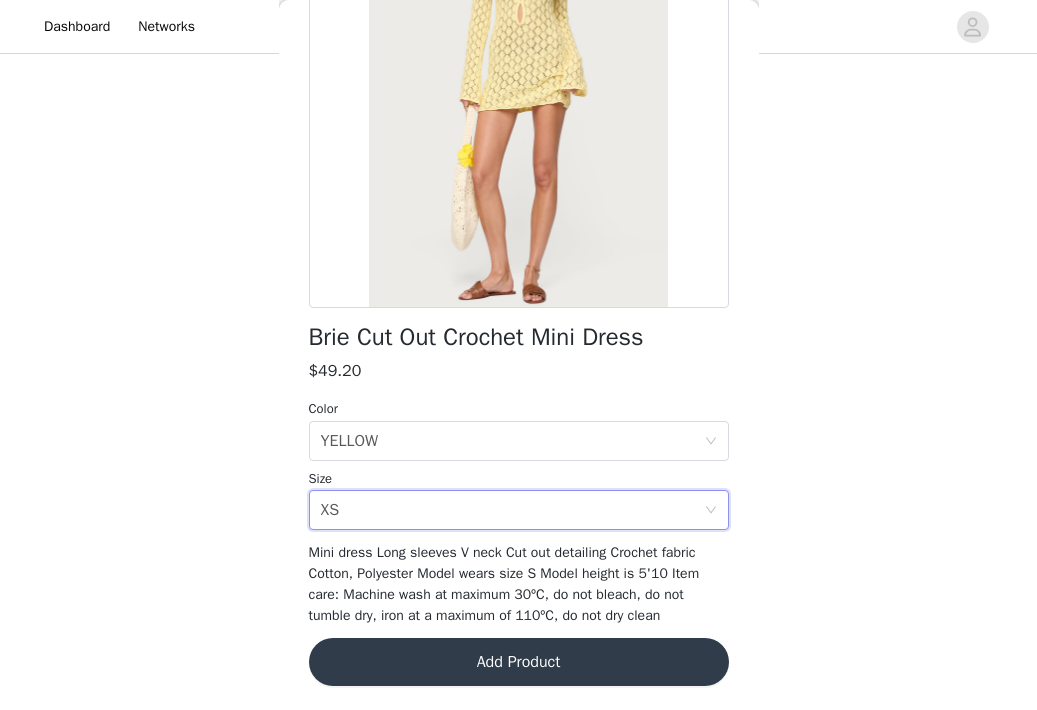 scroll, scrollTop: 241, scrollLeft: 0, axis: vertical 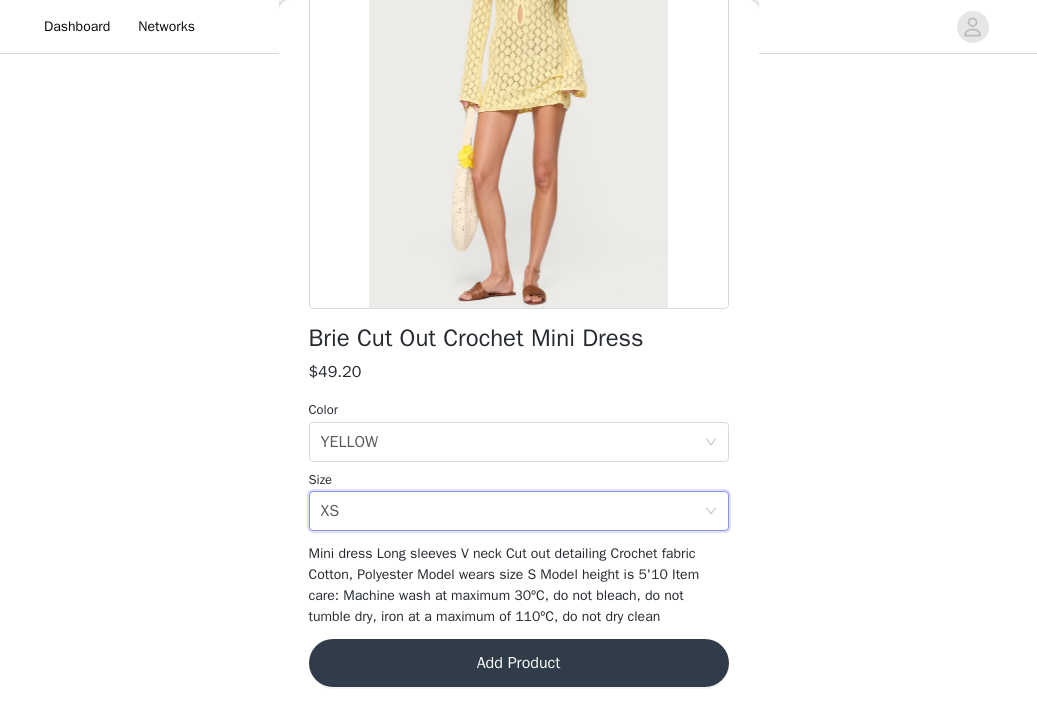 click on "Add Product" at bounding box center [519, 663] 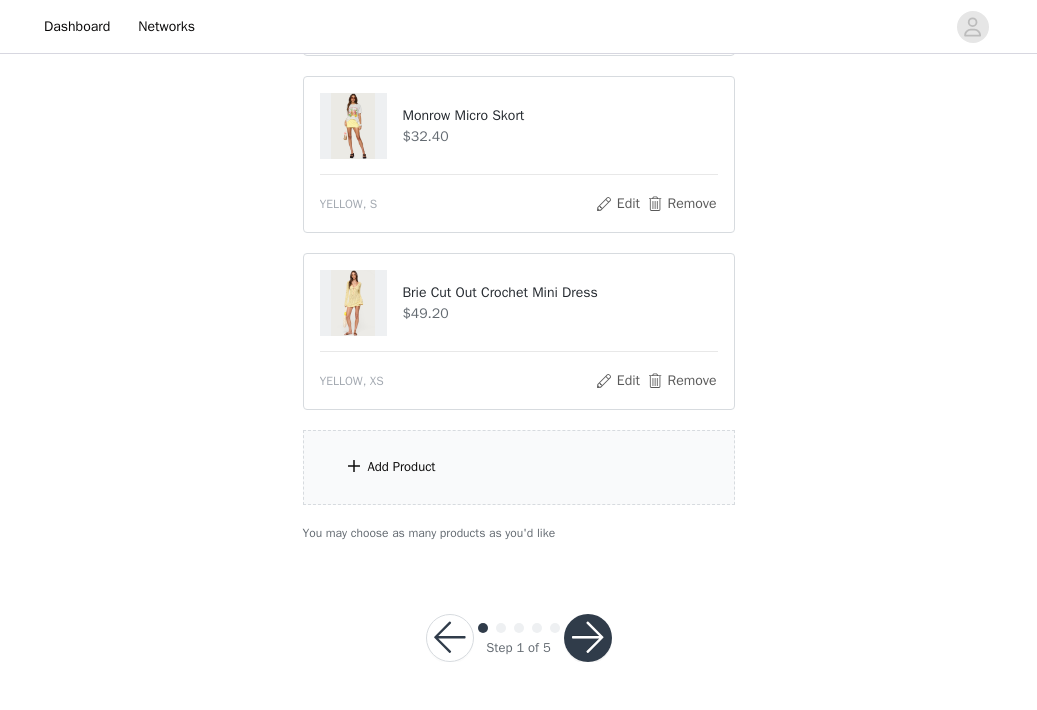 scroll, scrollTop: 907, scrollLeft: 0, axis: vertical 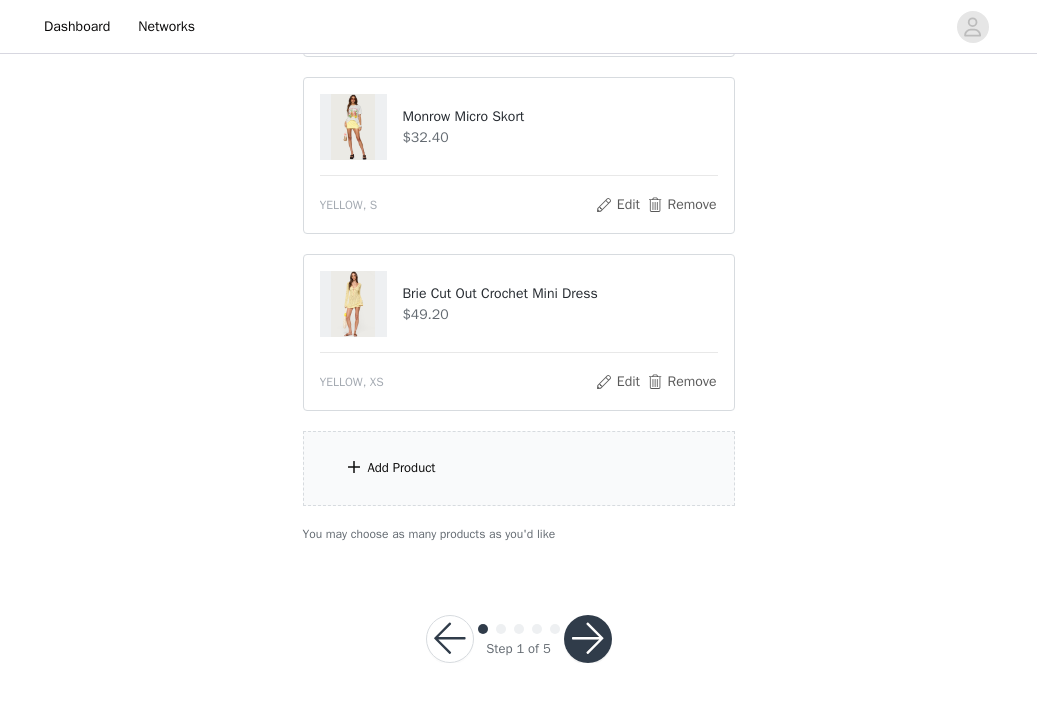 click on "Add Product" at bounding box center [519, 468] 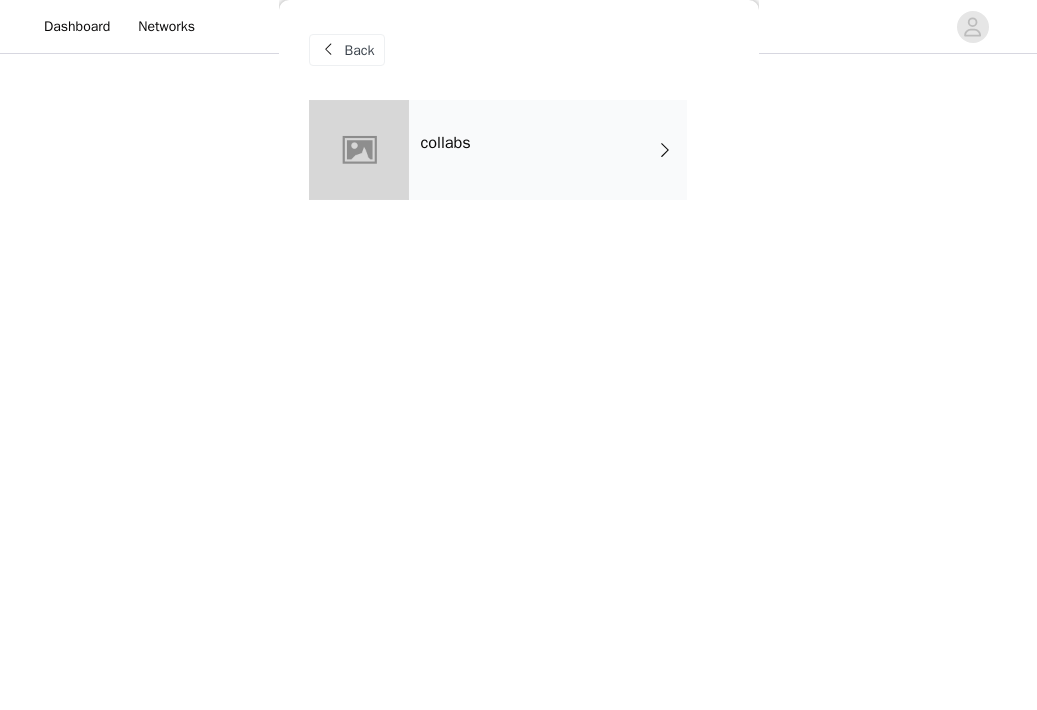 click on "collabs" at bounding box center (548, 150) 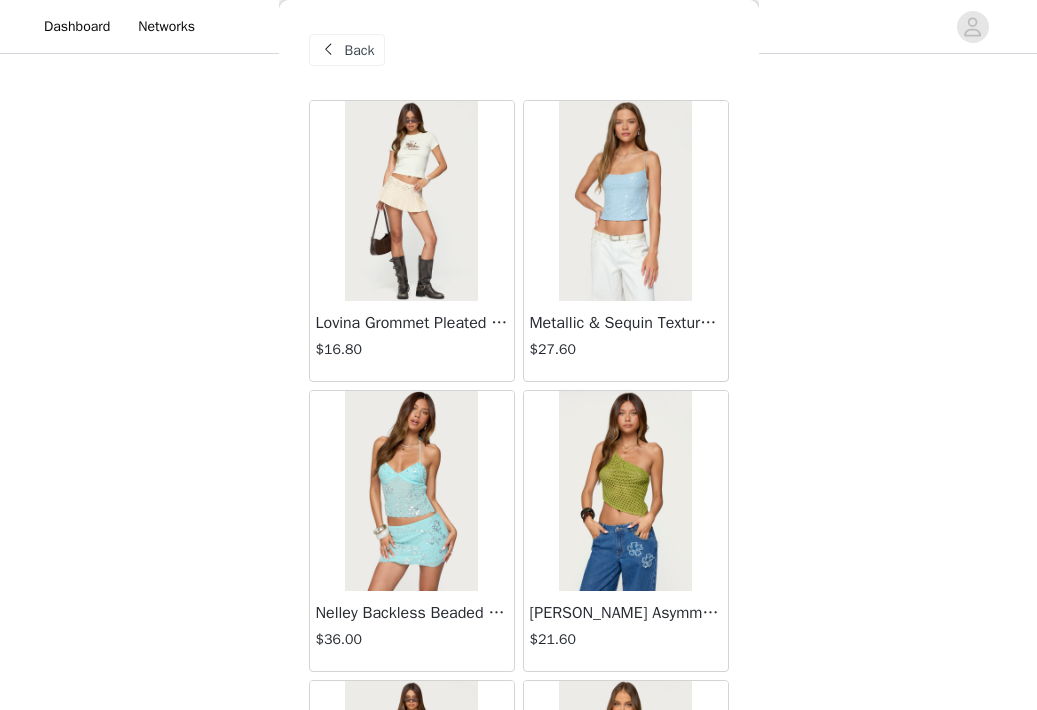 scroll, scrollTop: 907, scrollLeft: 0, axis: vertical 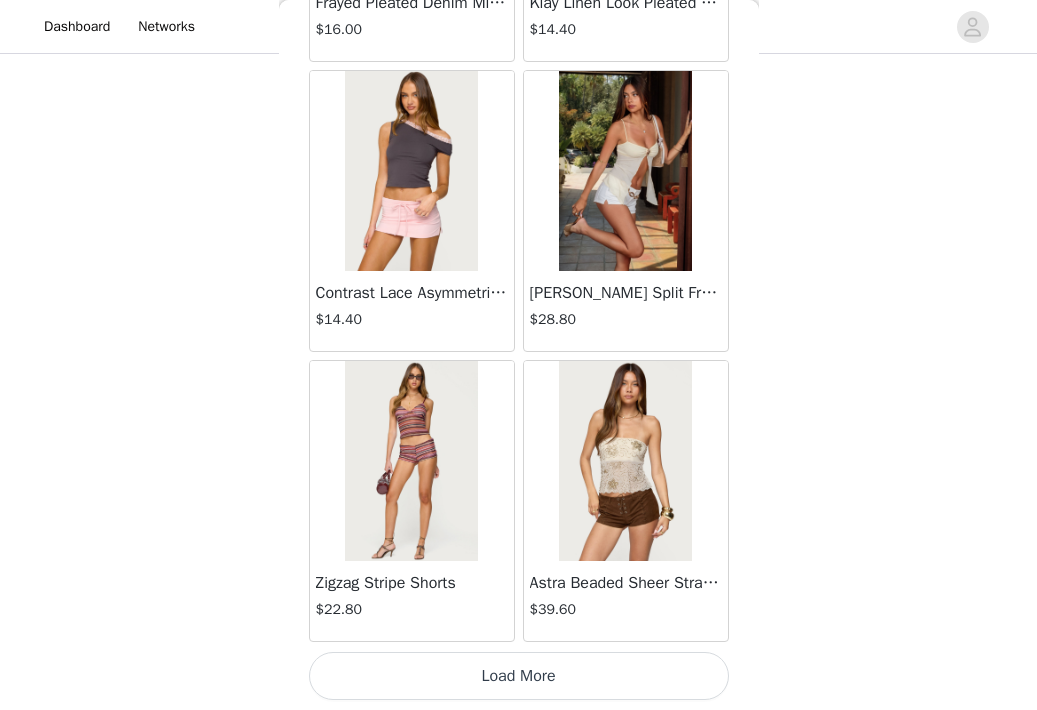 click on "Load More" at bounding box center [519, 676] 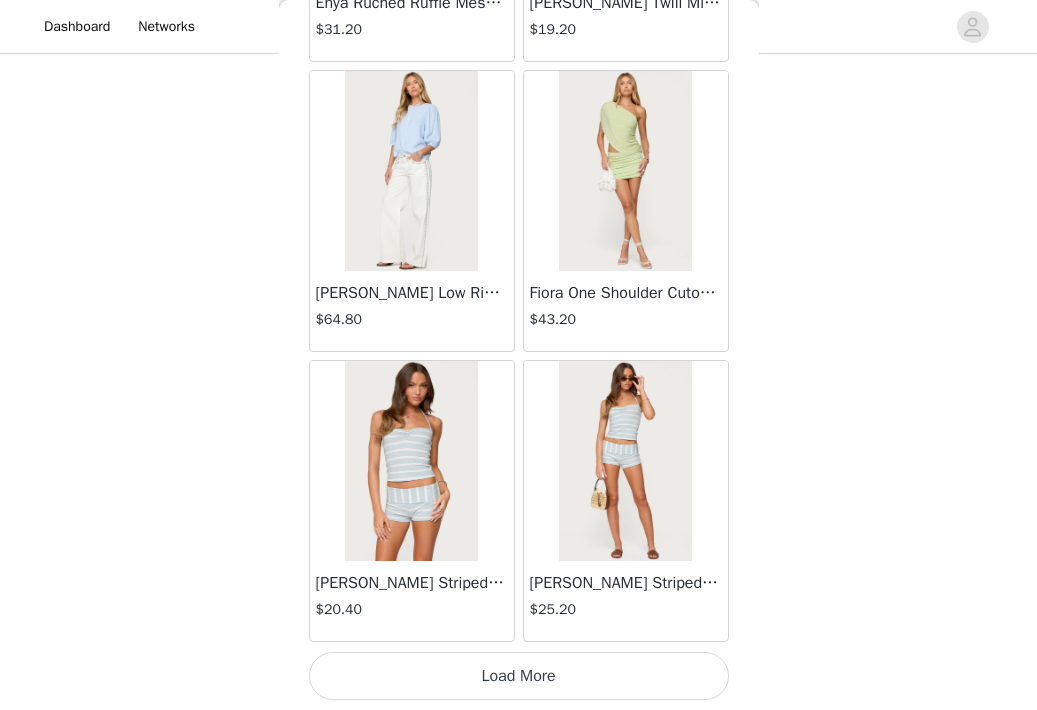 click on "Load More" at bounding box center [519, 676] 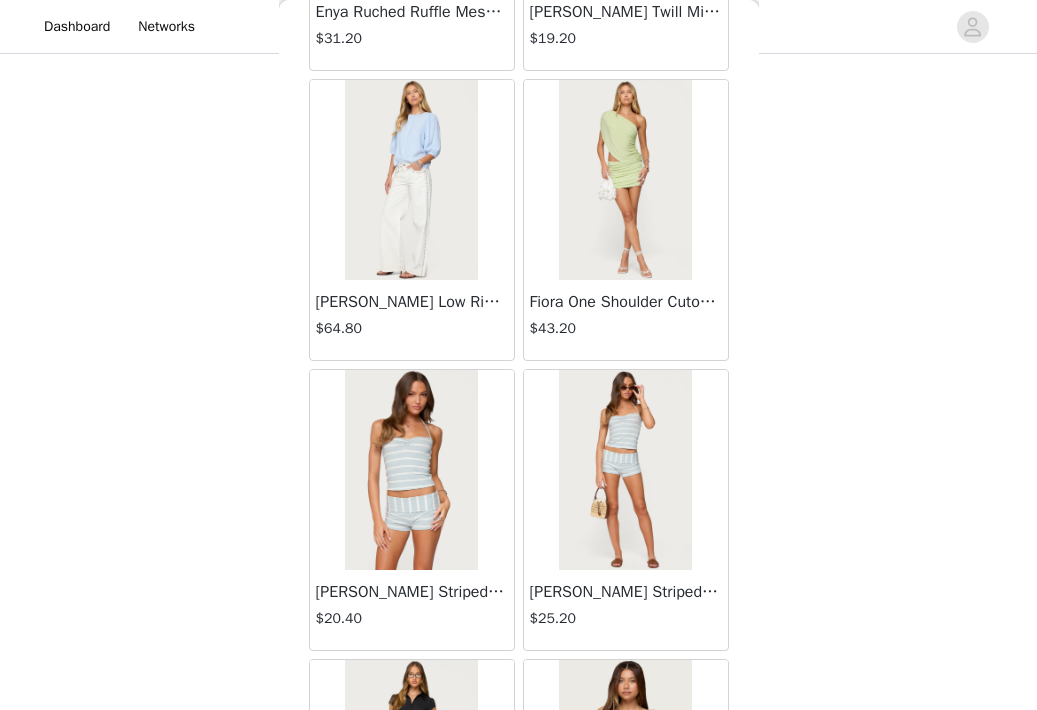 scroll, scrollTop: 907, scrollLeft: 0, axis: vertical 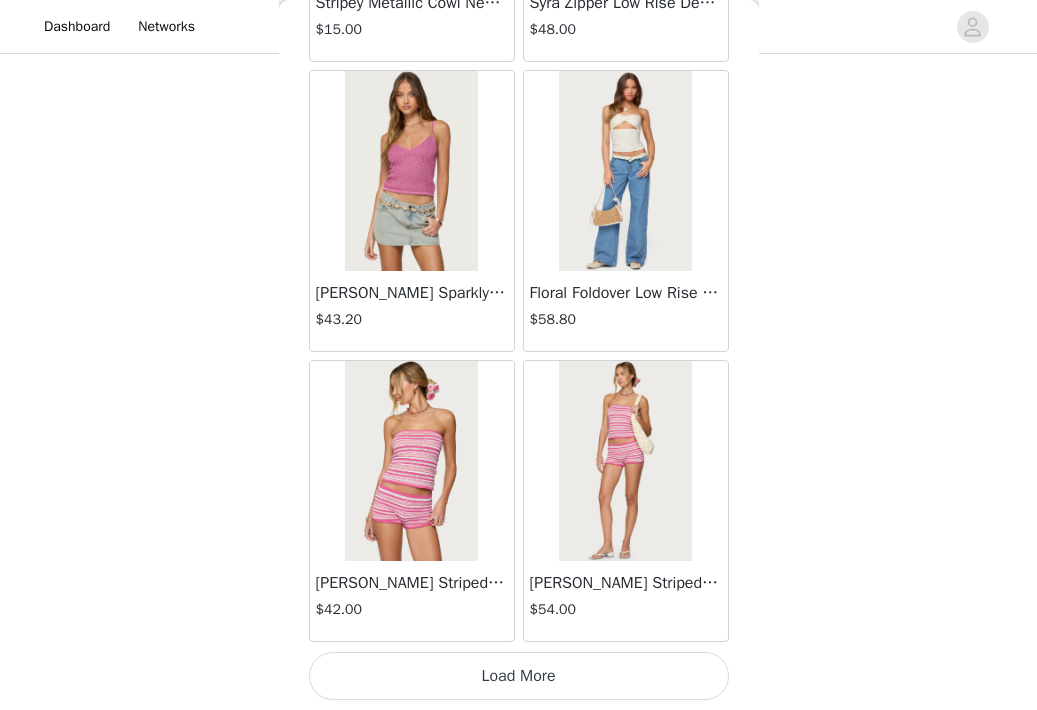 click on "Load More" at bounding box center (519, 676) 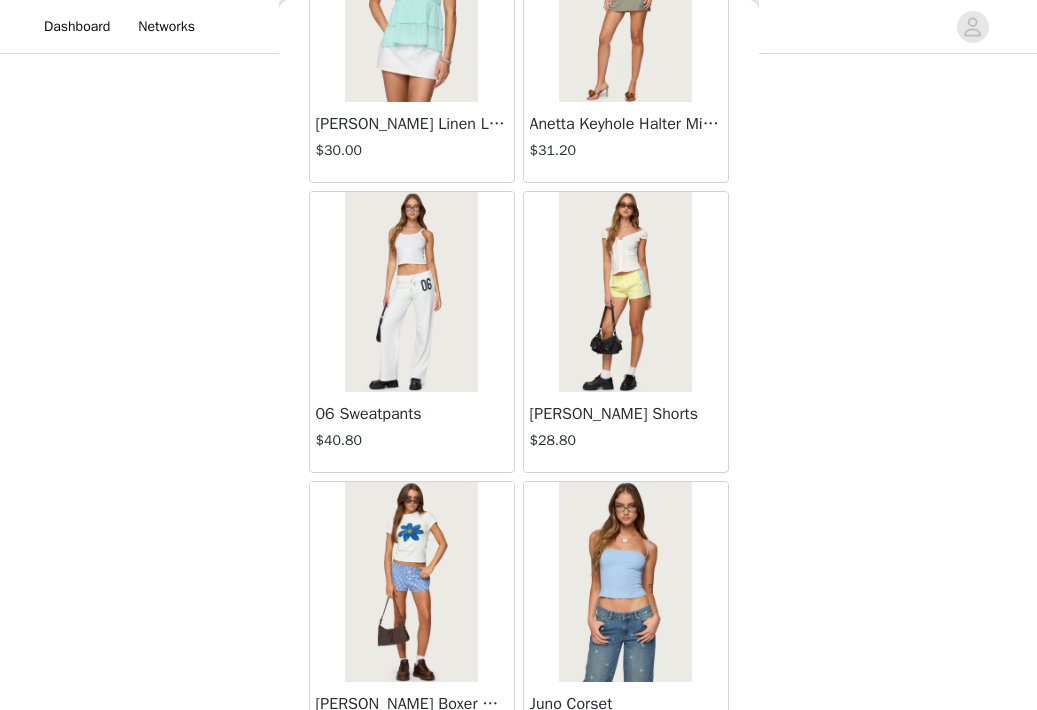 scroll, scrollTop: 10060, scrollLeft: 0, axis: vertical 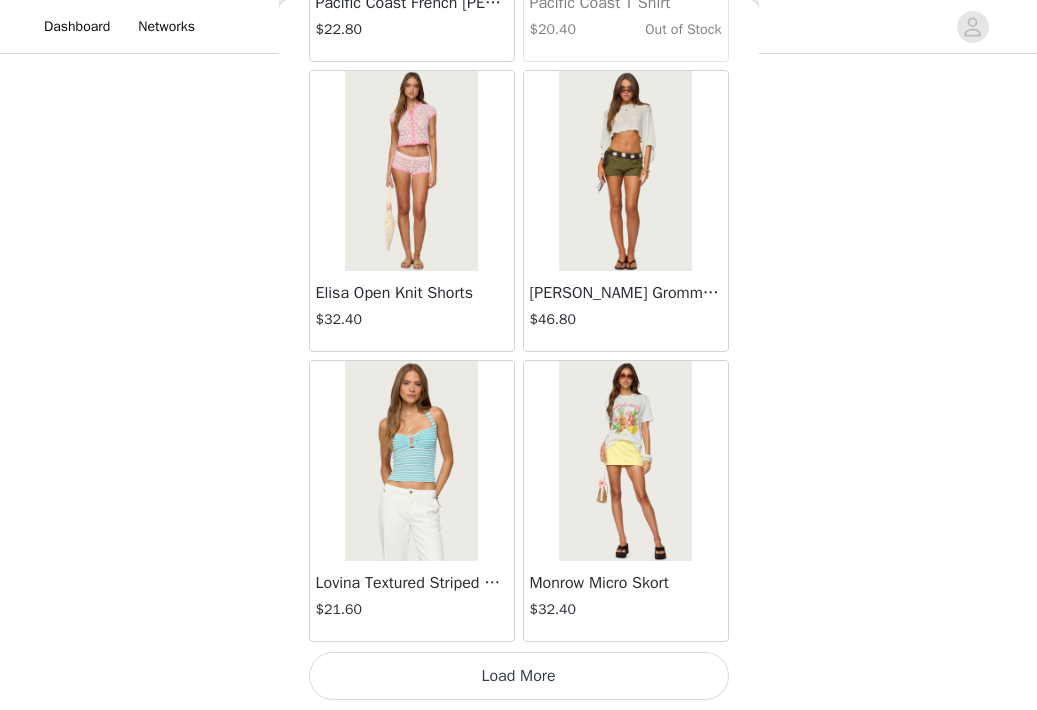 click on "Load More" at bounding box center [519, 676] 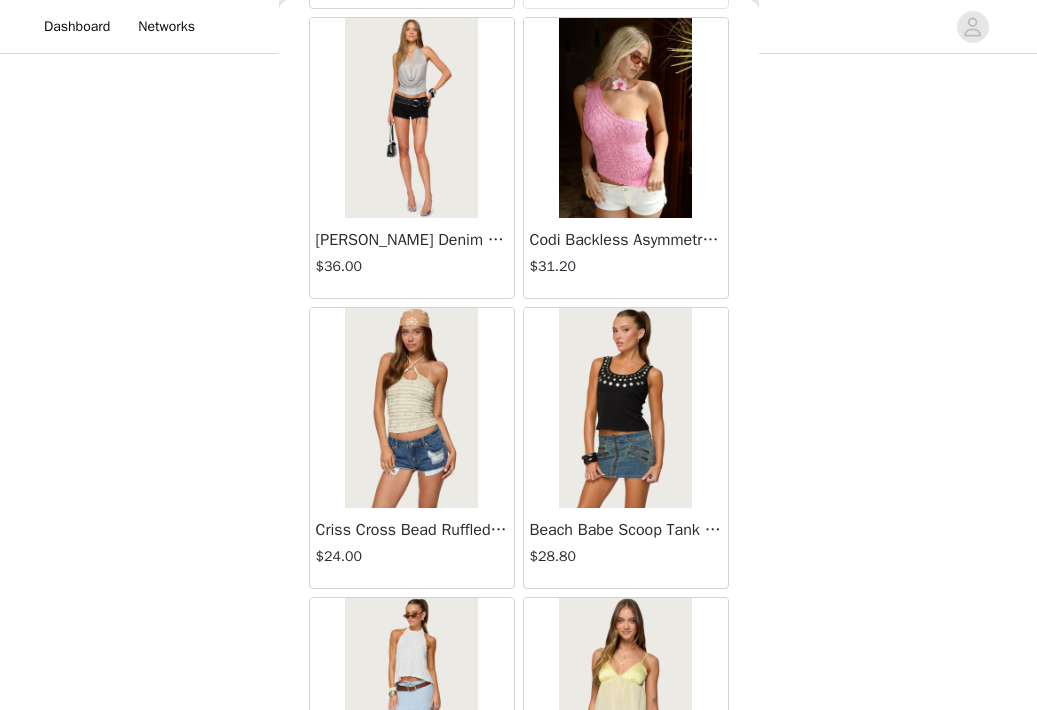 scroll, scrollTop: 13135, scrollLeft: 0, axis: vertical 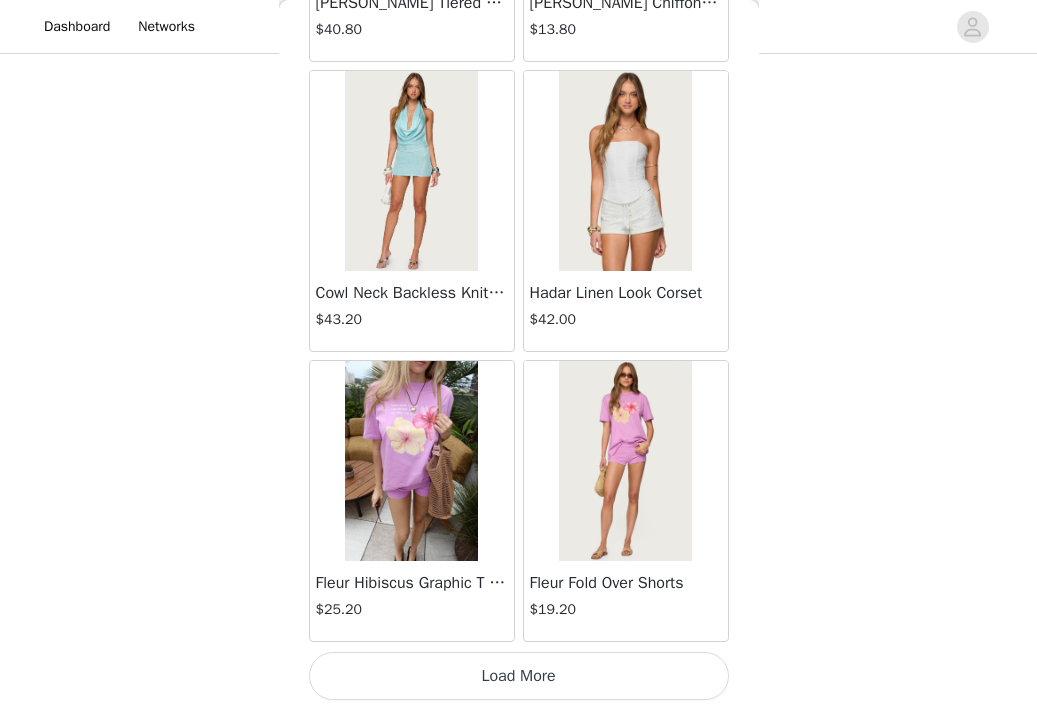 click on "Load More" at bounding box center [519, 676] 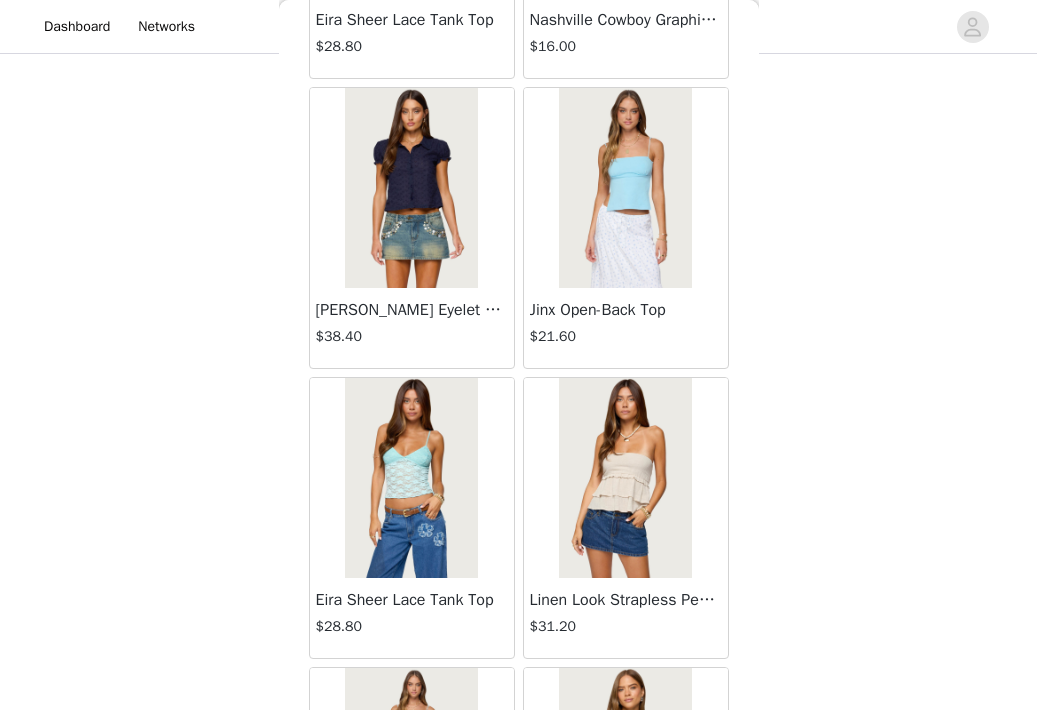 scroll, scrollTop: 15986, scrollLeft: 0, axis: vertical 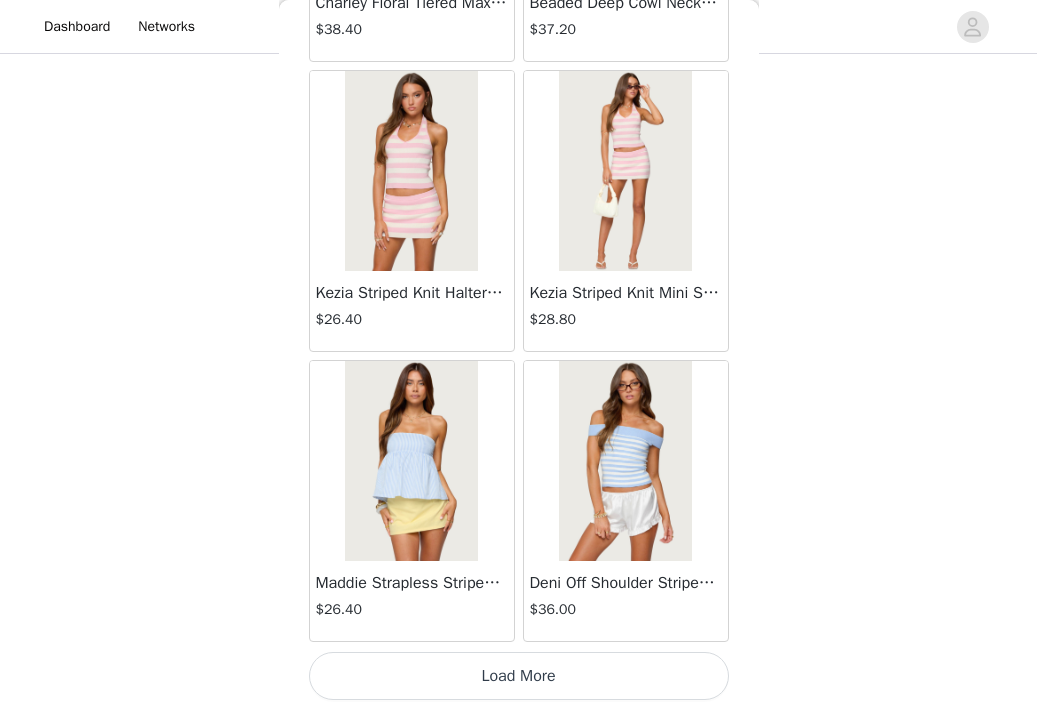 click on "Load More" at bounding box center [519, 676] 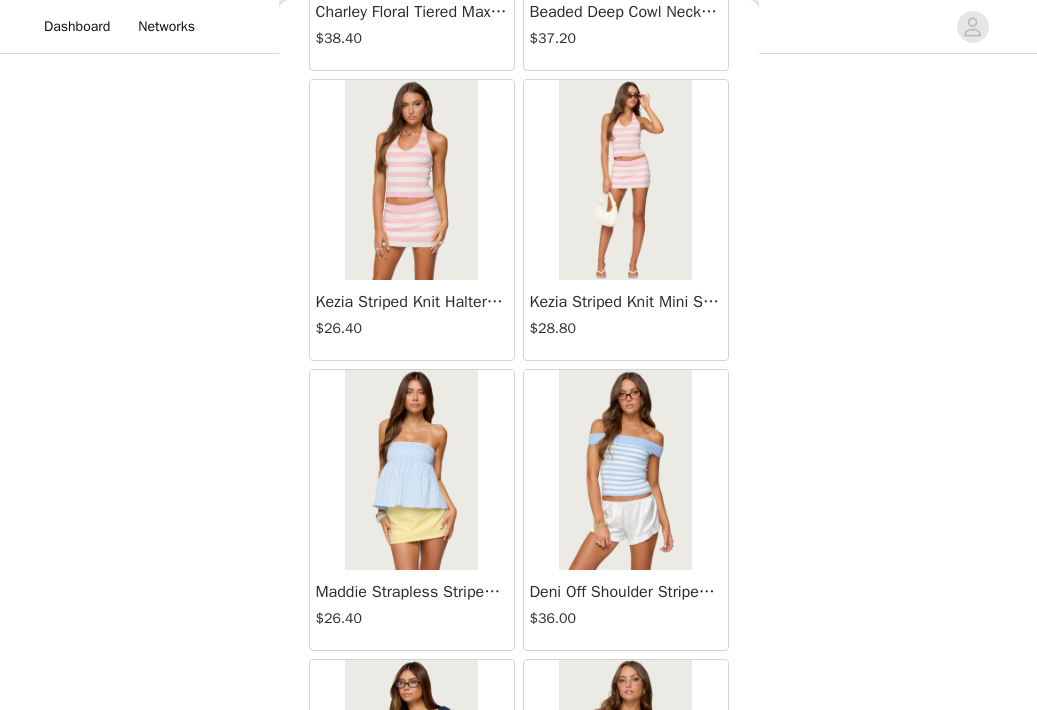 scroll, scrollTop: 907, scrollLeft: 0, axis: vertical 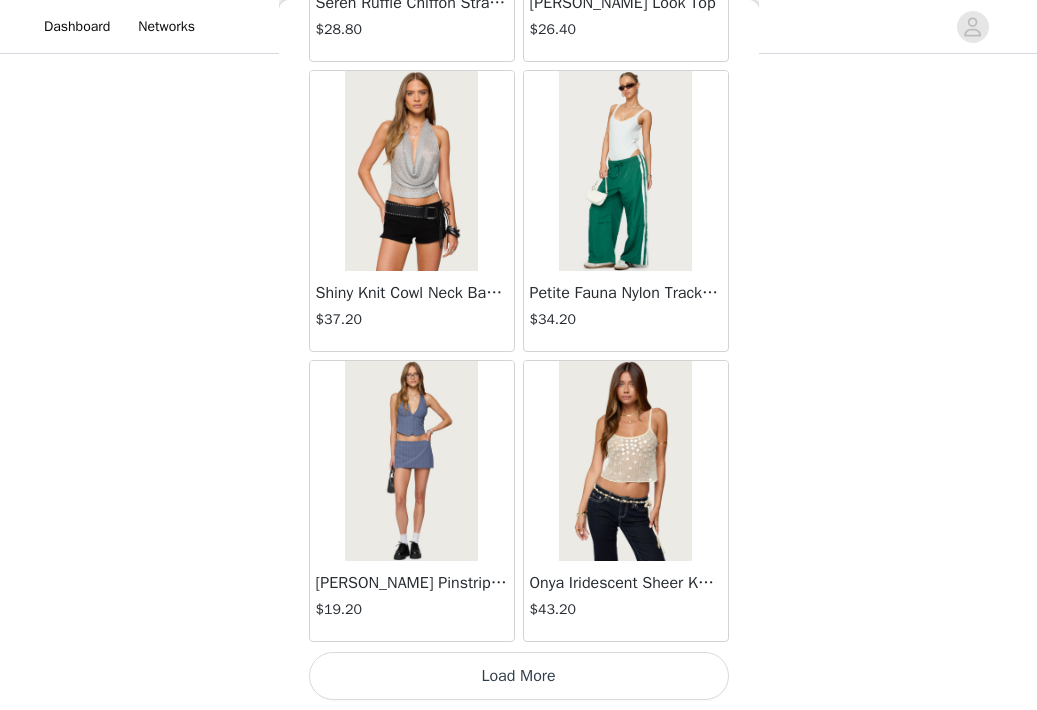 click on "Load More" at bounding box center [519, 676] 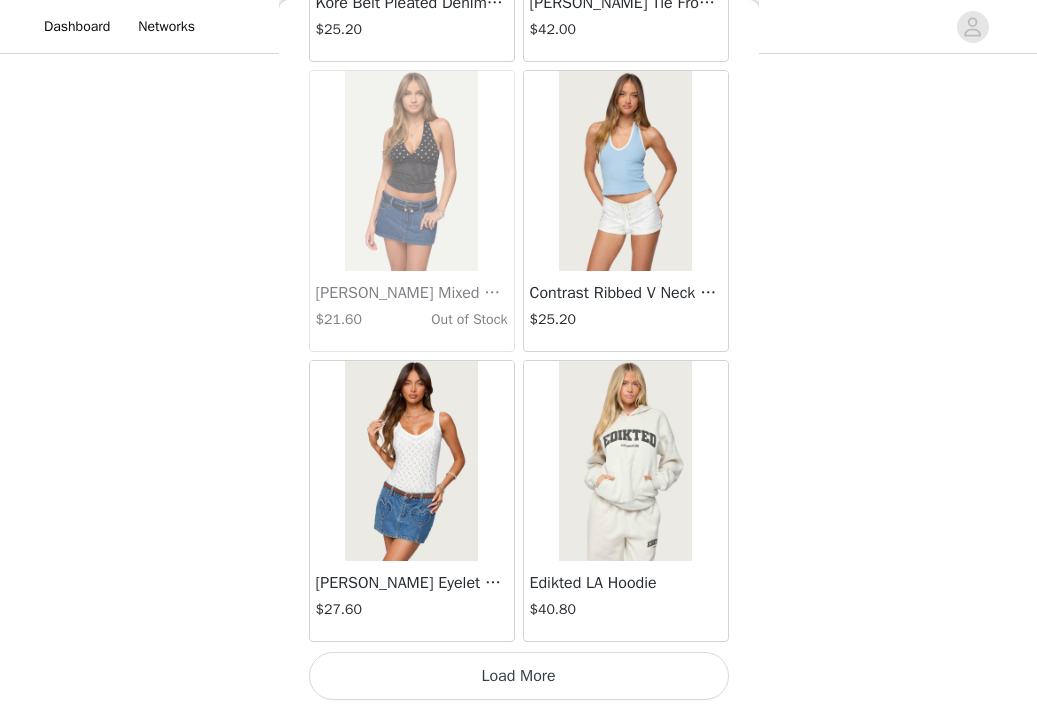 scroll, scrollTop: 22650, scrollLeft: 0, axis: vertical 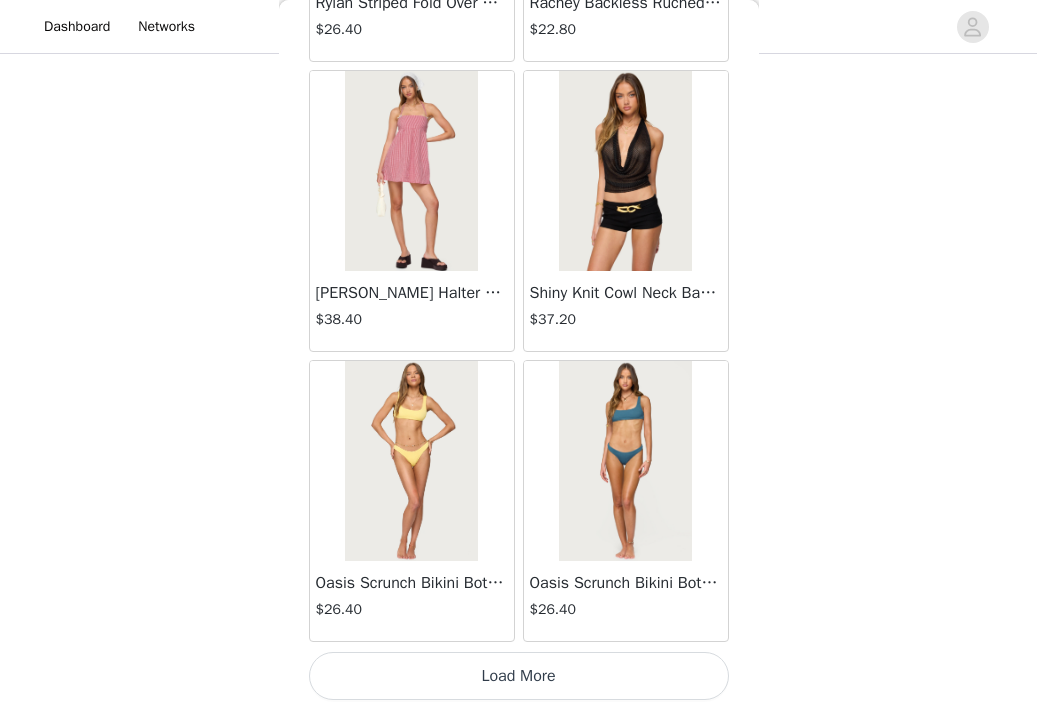 click on "Lovina Grommet Pleated Mini Skort   $16.80       Metallic & Sequin Textured Tank Top   $27.60       Nelley Backless Beaded Sequin Chiffon Top   $36.00       [PERSON_NAME] Asymmetric One Shoulder Crochet Top   $21.60       [PERSON_NAME] Plaid Micro Shorts   $30.00       [PERSON_NAME] Floral Texured Sheer Halter Top   $27.60       Maree Bead V Neck Top   $22.80       Maree Bead Cut Out Mini Skirt   $20.40       [PERSON_NAME] Cut Out Halter Top   $28.80       Juney Pinstripe Tailored Button Up Shirt   $36.00       Avenly Striped Tie Front Babydoll Top   $27.60       [PERSON_NAME] Studded Grommet Tube Top   $30.00       Avalai Linen Look Mini Skort   $38.40       Beaded Deep Cowl Neck Backless Top   $37.20       Frayed Pleated Denim Mini Skort   $16.00       Klay Linen Look Pleated Mini Skort   $14.40       Contrast Lace Asymmetric Off Shoulder Top   $14.40       [PERSON_NAME] Split Front Sheer Mesh Top   $28.80       Zigzag Stripe Shorts   $22.80       Astra Beaded Sheer Strapless Top   $39.60       Beaded Floral Embroidered Tank Top   $38.40" at bounding box center (519, -12372) 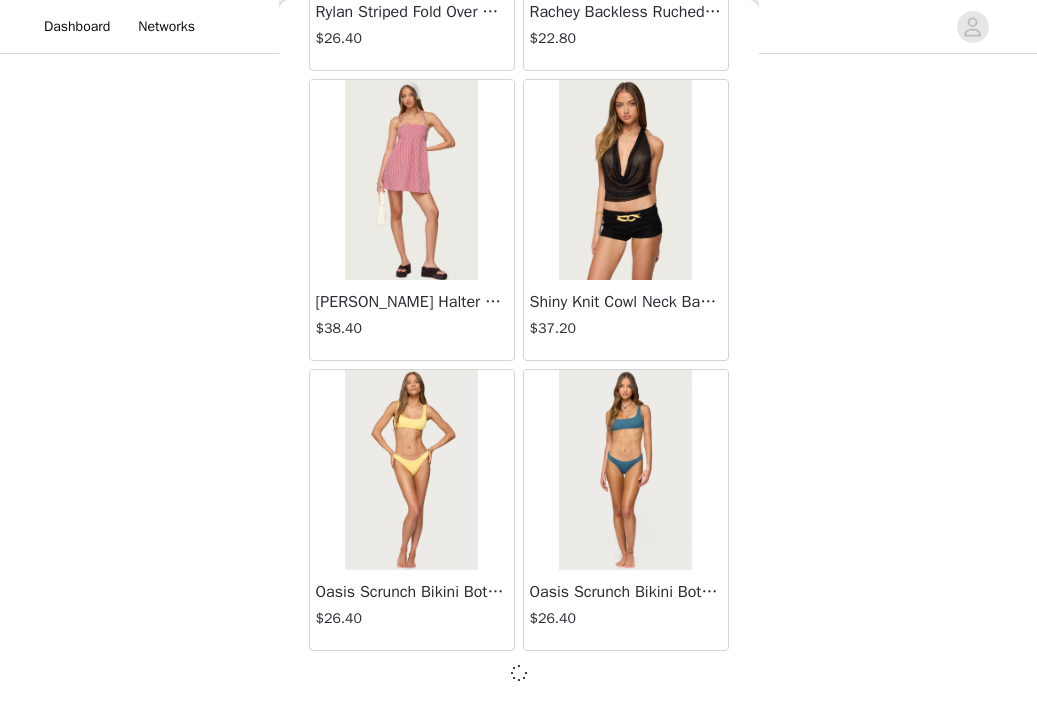 scroll, scrollTop: 25541, scrollLeft: 0, axis: vertical 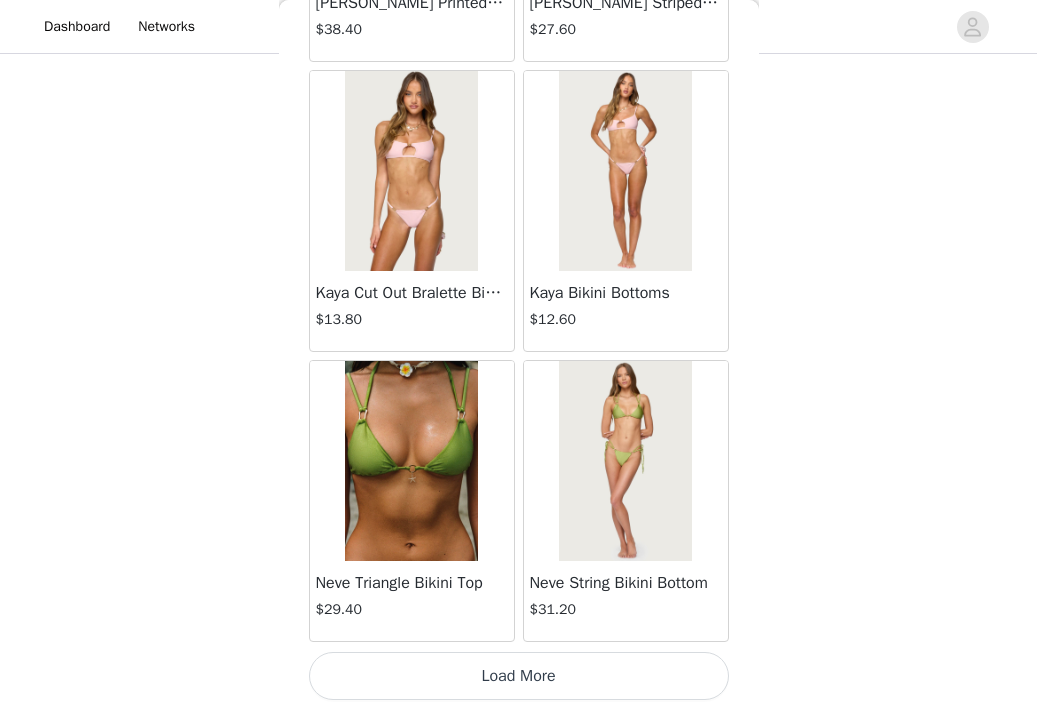 click on "Load More" at bounding box center (519, 676) 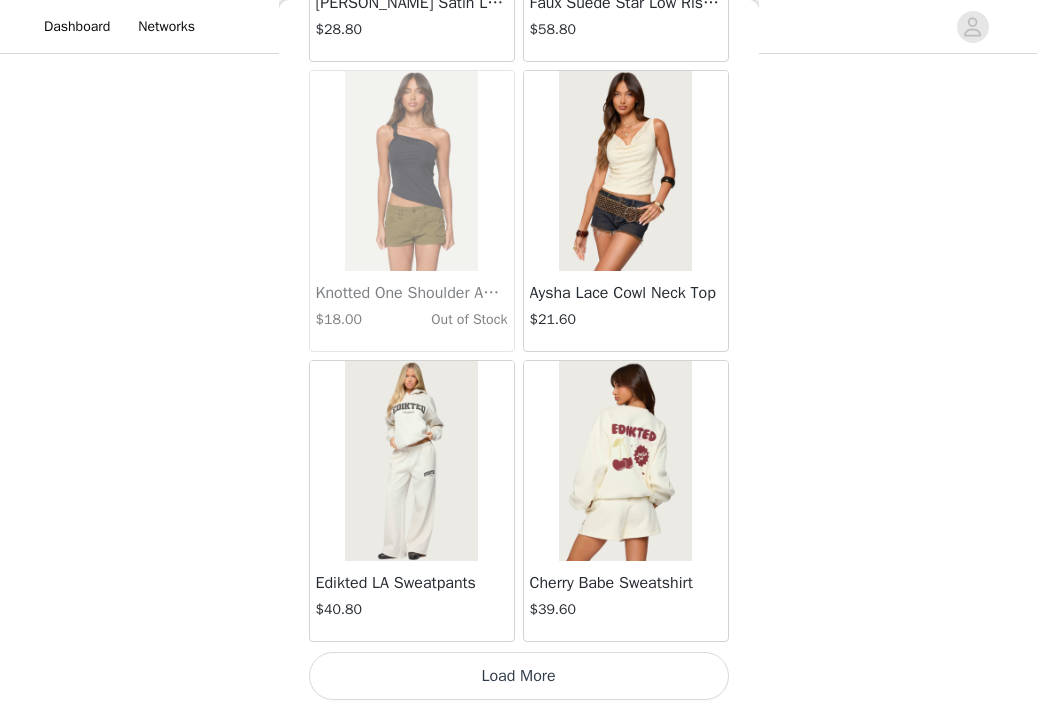 scroll, scrollTop: 31350, scrollLeft: 0, axis: vertical 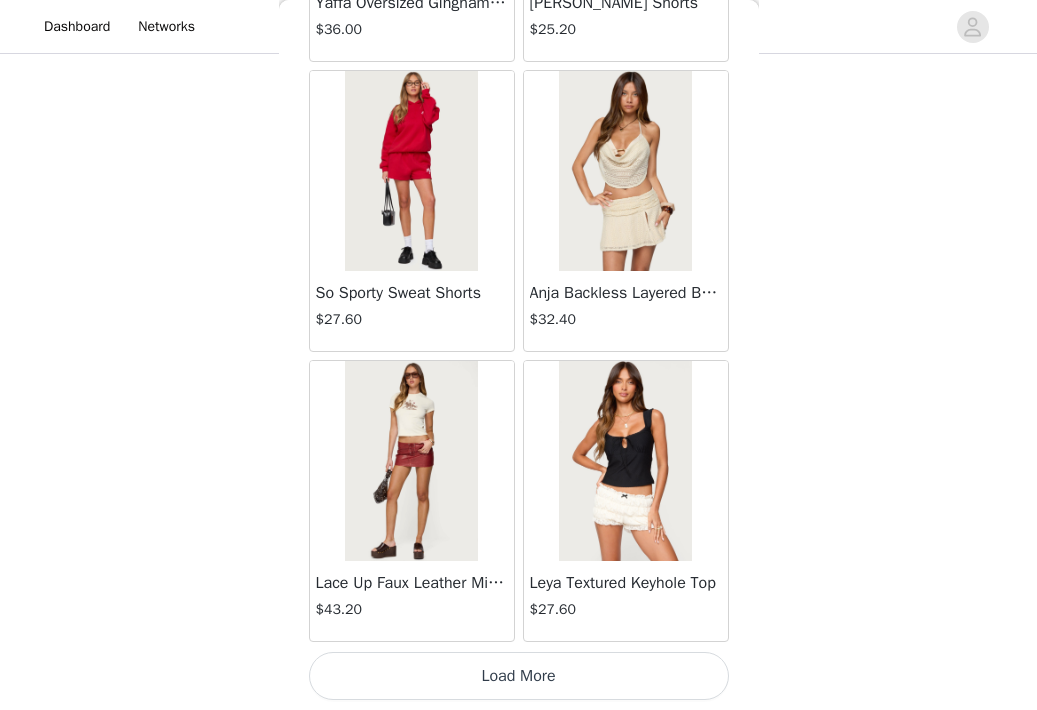 click on "Load More" at bounding box center (519, 676) 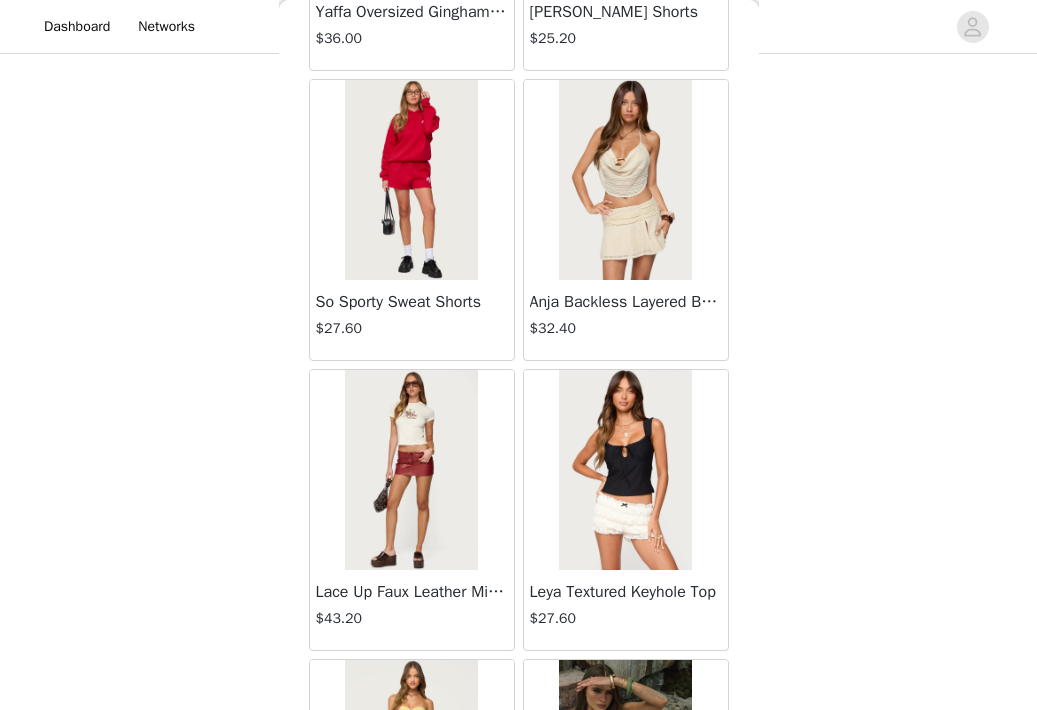 scroll, scrollTop: 907, scrollLeft: 0, axis: vertical 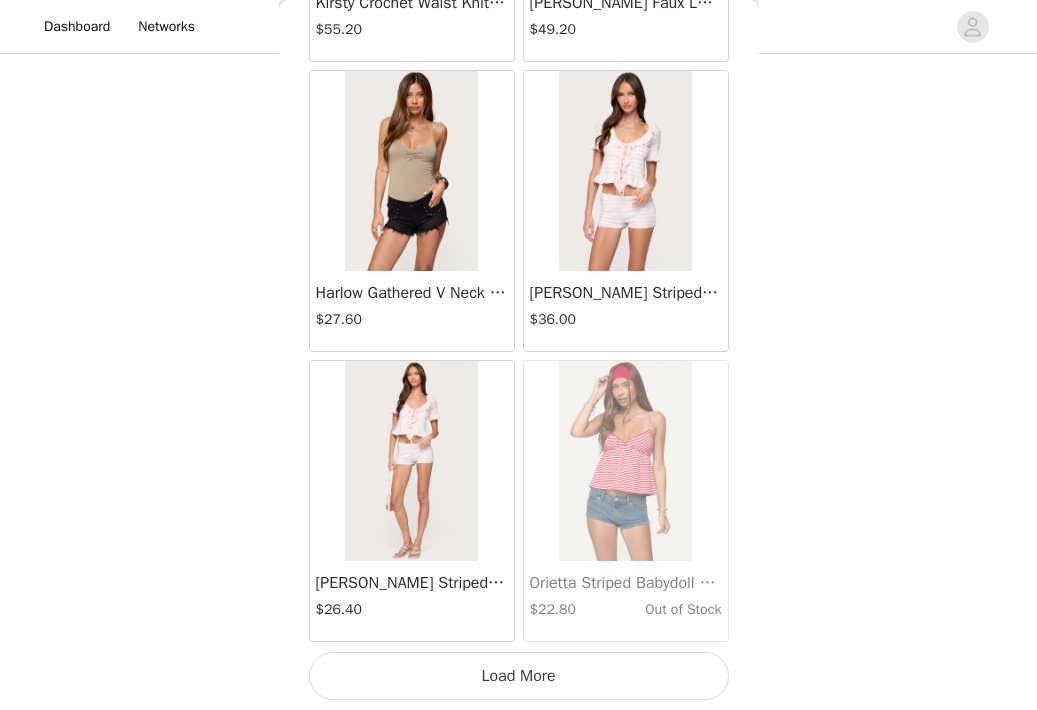 click on "Load More" at bounding box center [519, 676] 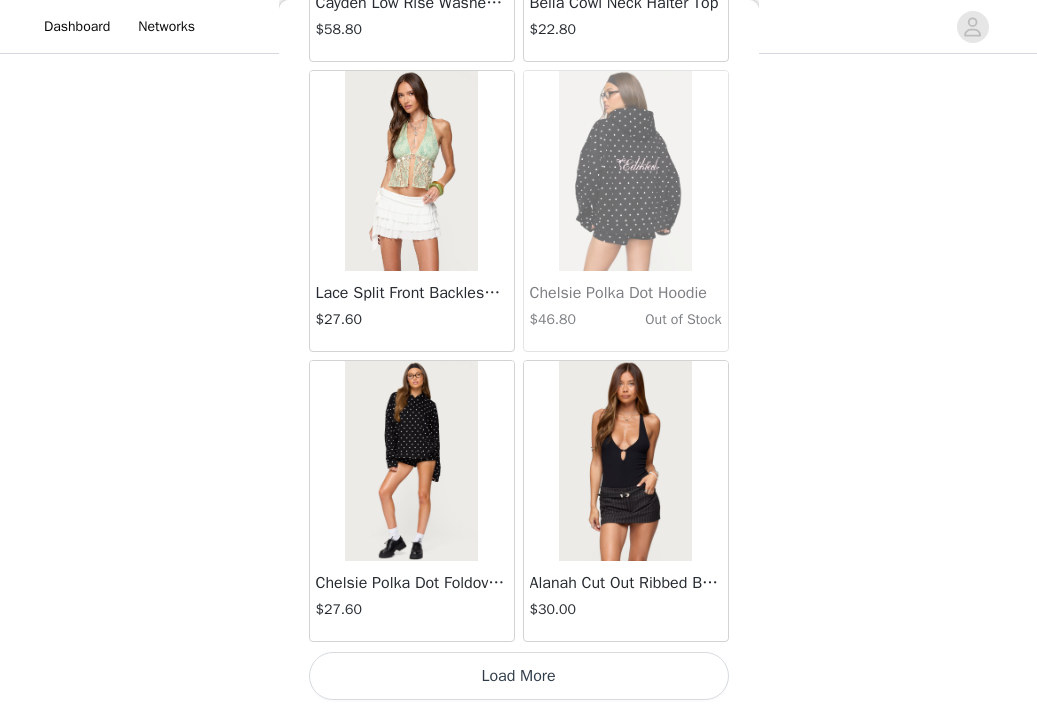 scroll, scrollTop: 40050, scrollLeft: 0, axis: vertical 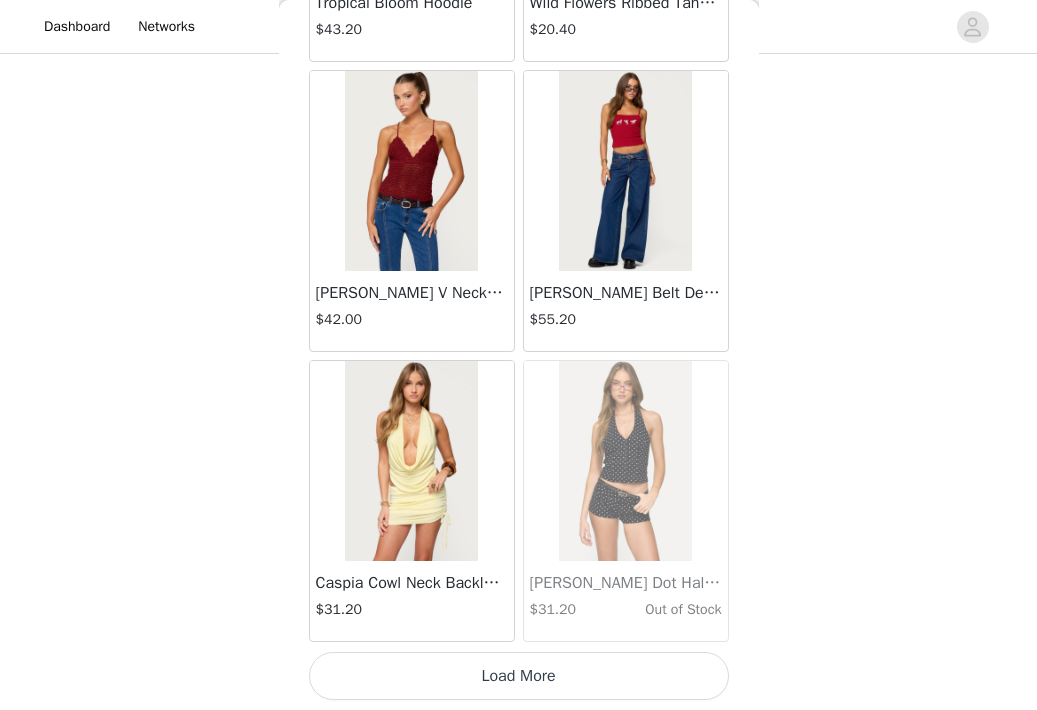 click on "Load More" at bounding box center (519, 676) 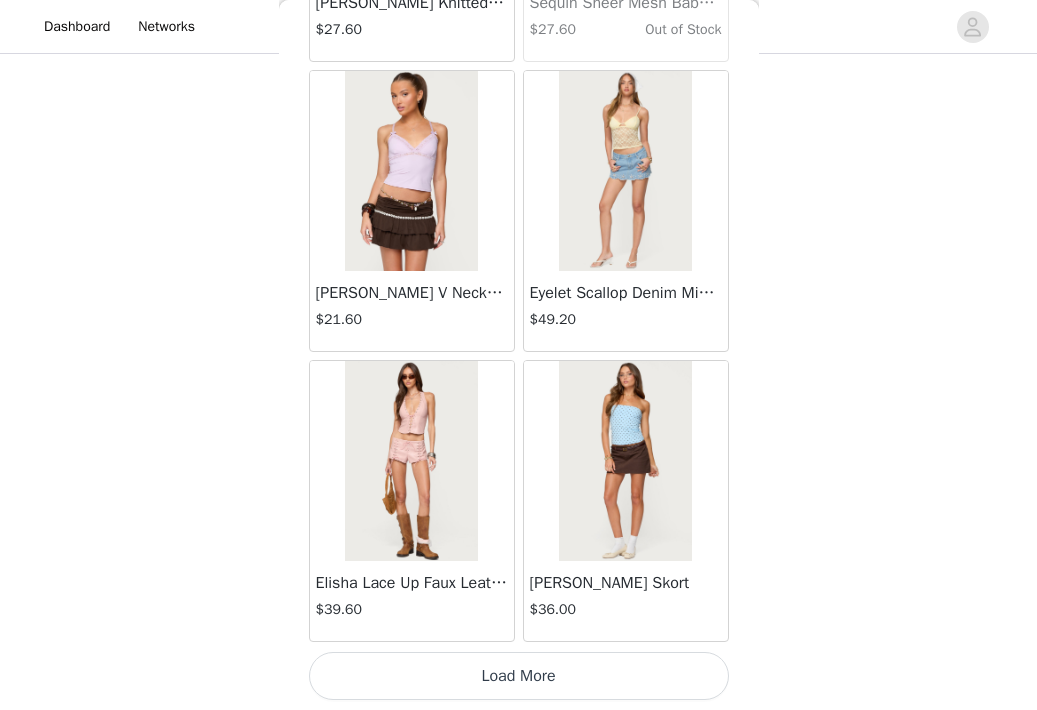 scroll, scrollTop: 45850, scrollLeft: 0, axis: vertical 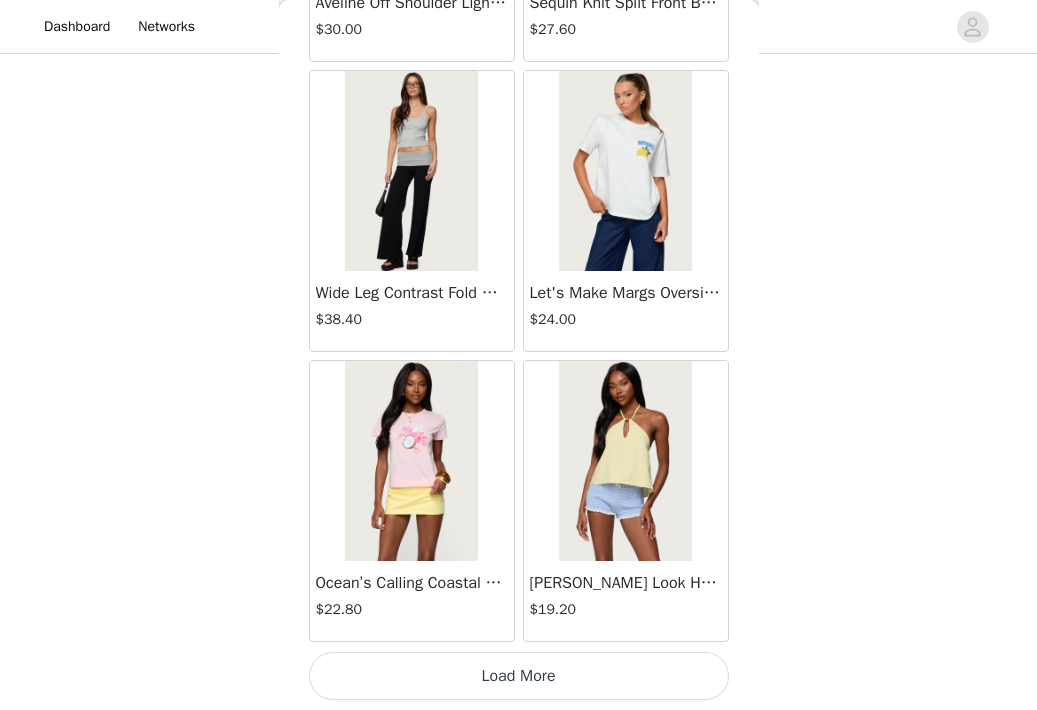 click on "Load More" at bounding box center [519, 676] 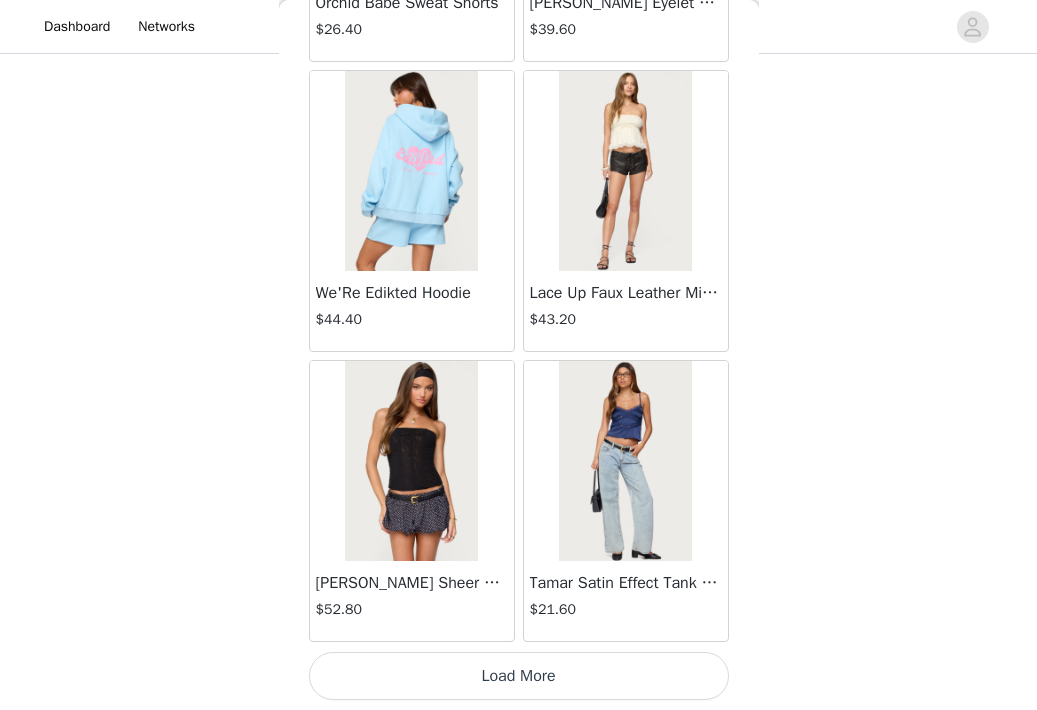 scroll, scrollTop: 51650, scrollLeft: 0, axis: vertical 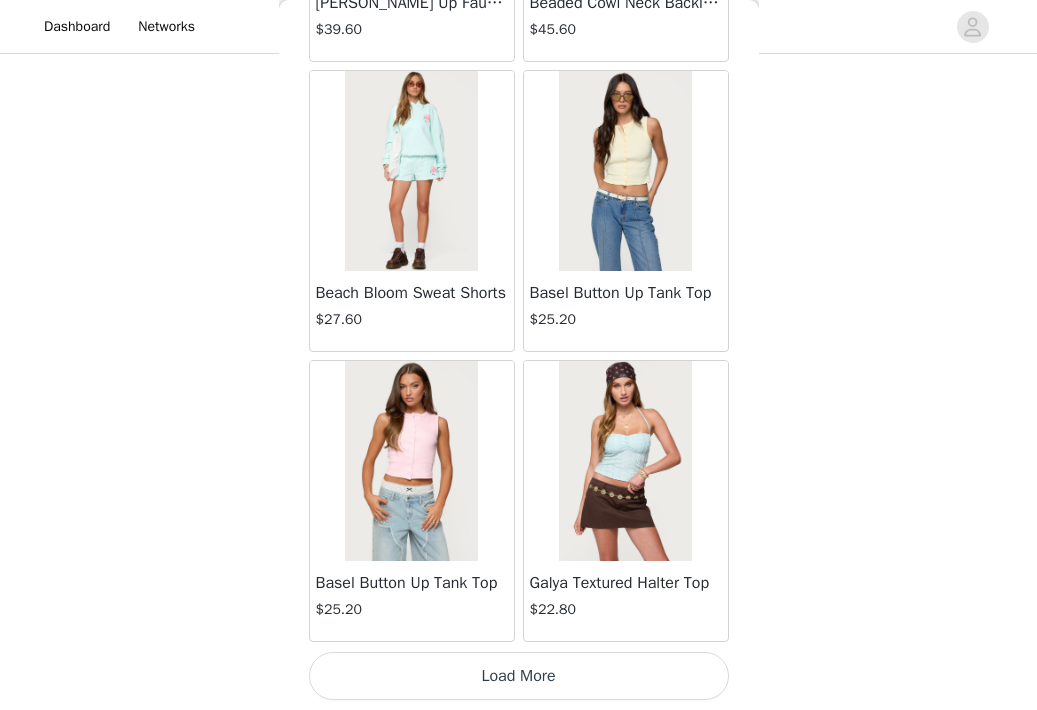 click on "Load More" at bounding box center [519, 676] 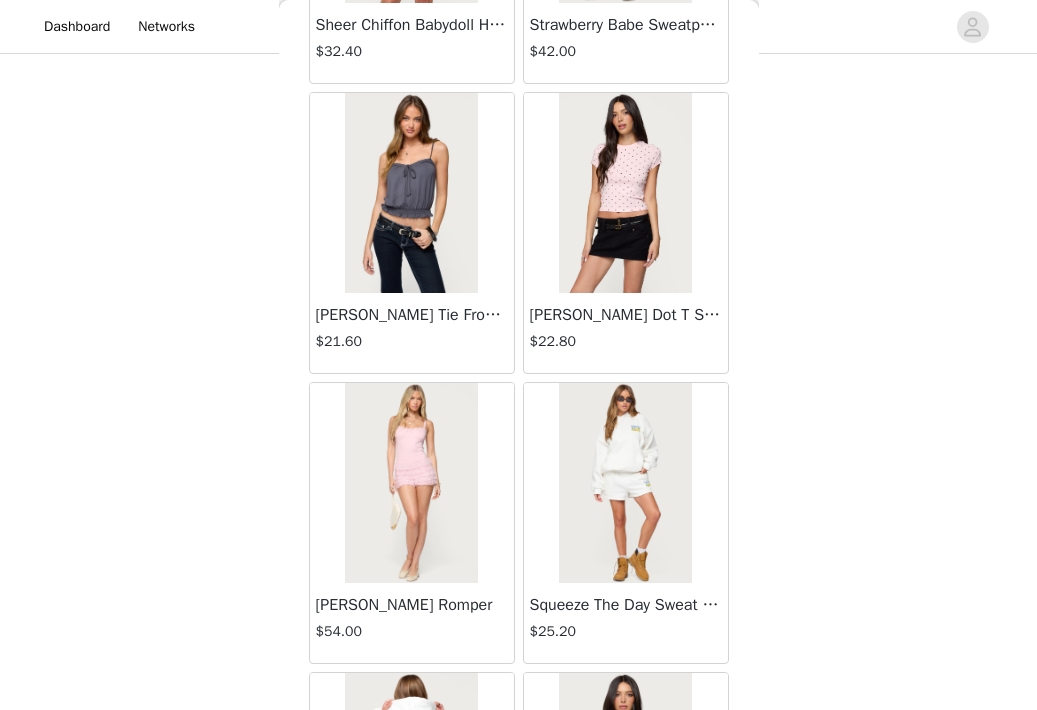 scroll, scrollTop: 56678, scrollLeft: 0, axis: vertical 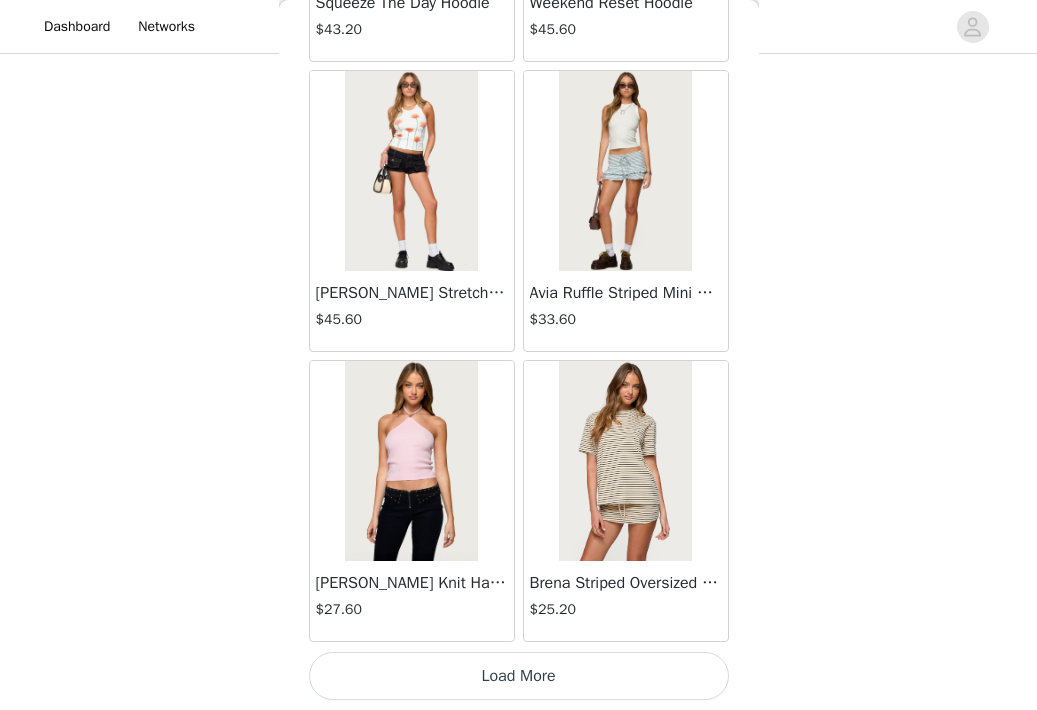 click on "Load More" at bounding box center [519, 676] 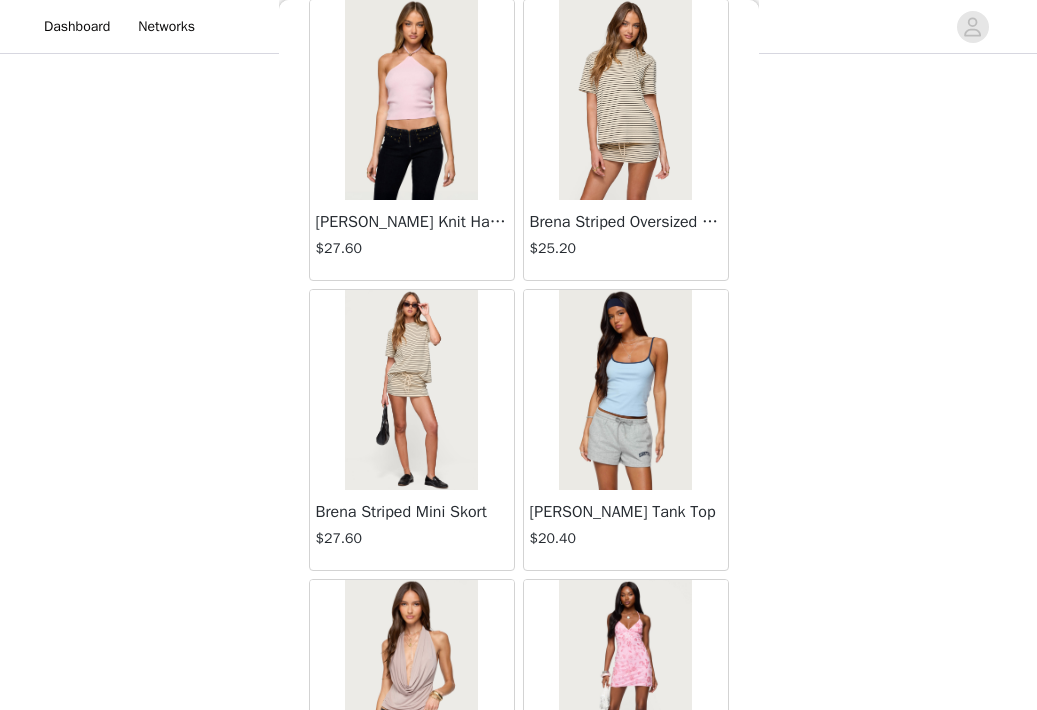 scroll, scrollTop: 58028, scrollLeft: 0, axis: vertical 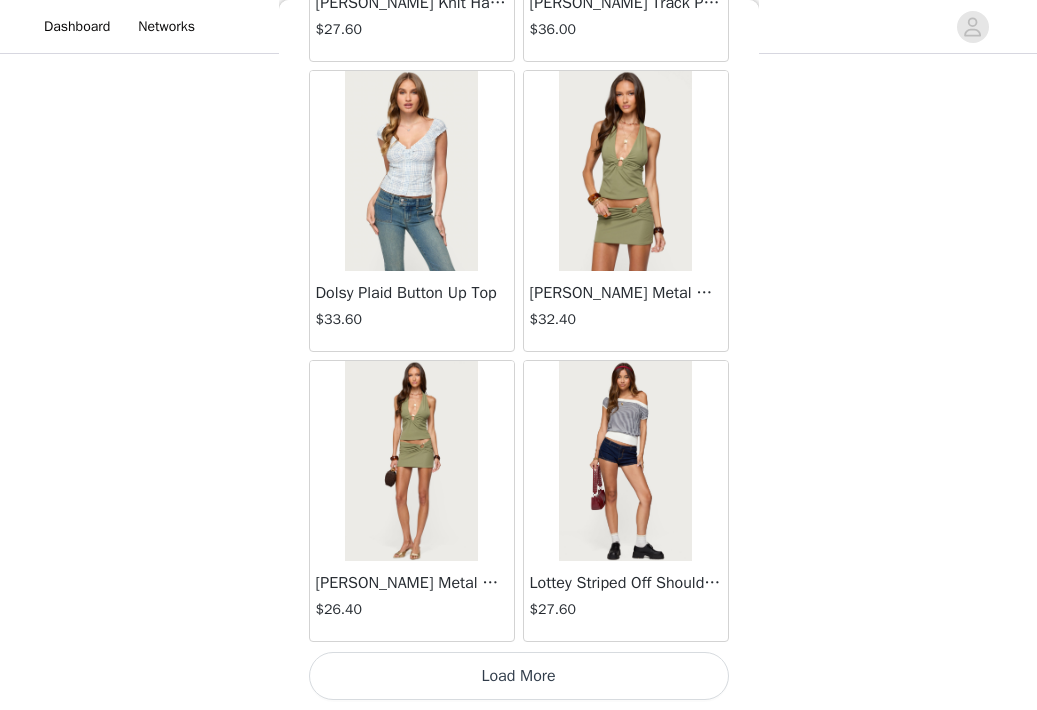 click on "Load More" at bounding box center [519, 676] 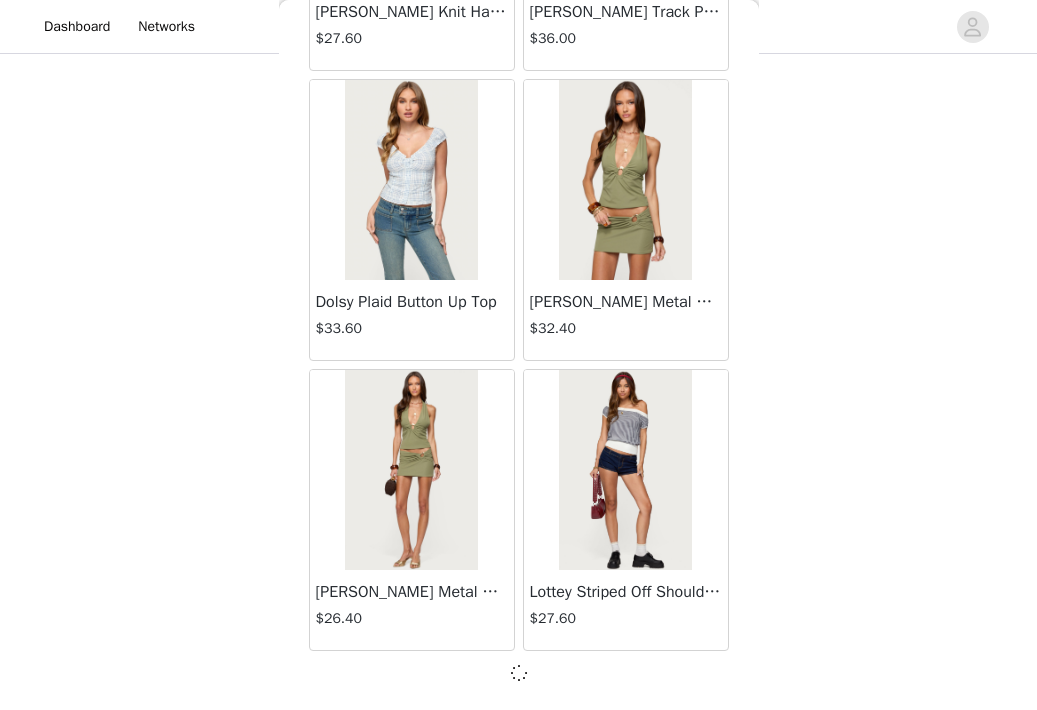 scroll, scrollTop: 60341, scrollLeft: 0, axis: vertical 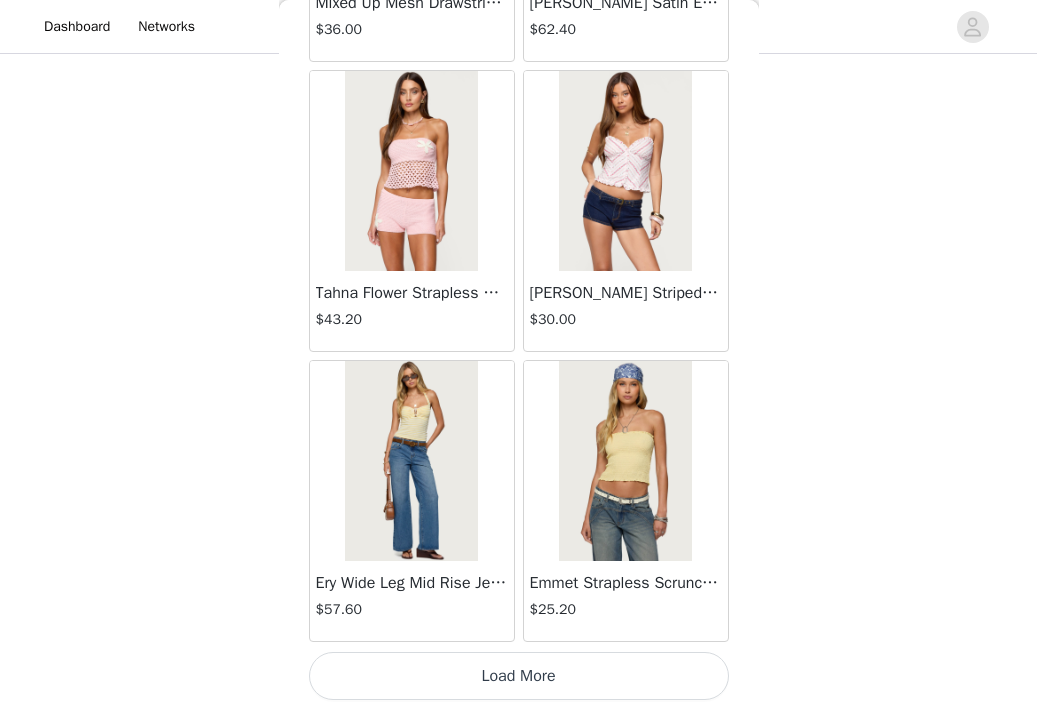 click on "Load More" at bounding box center (519, 676) 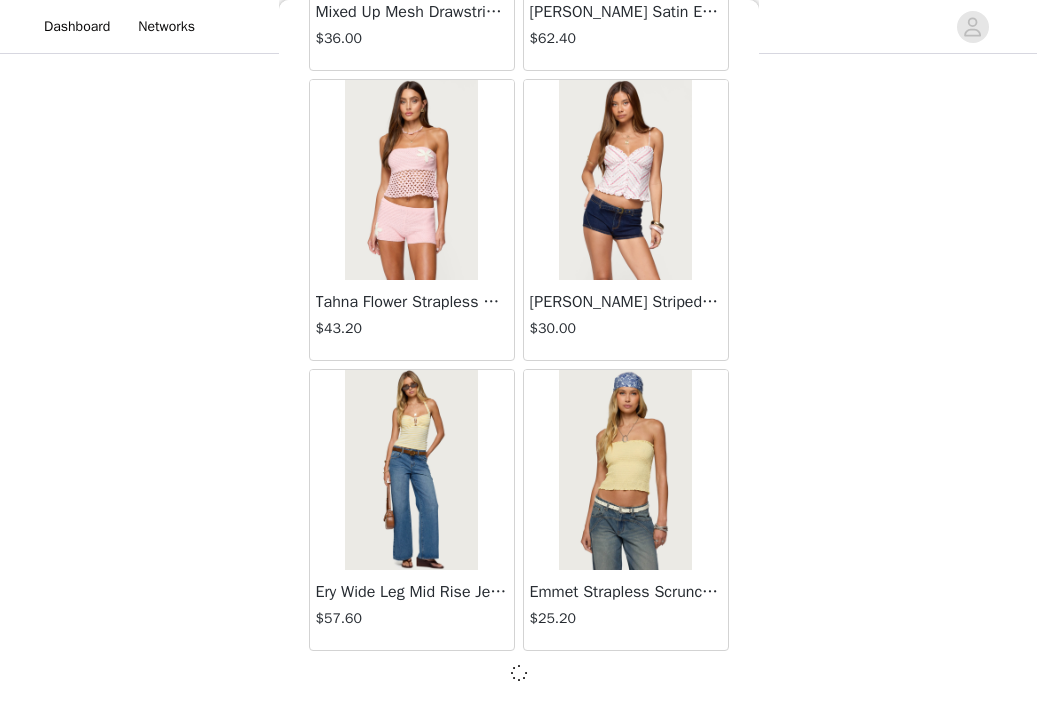 scroll, scrollTop: 63241, scrollLeft: 0, axis: vertical 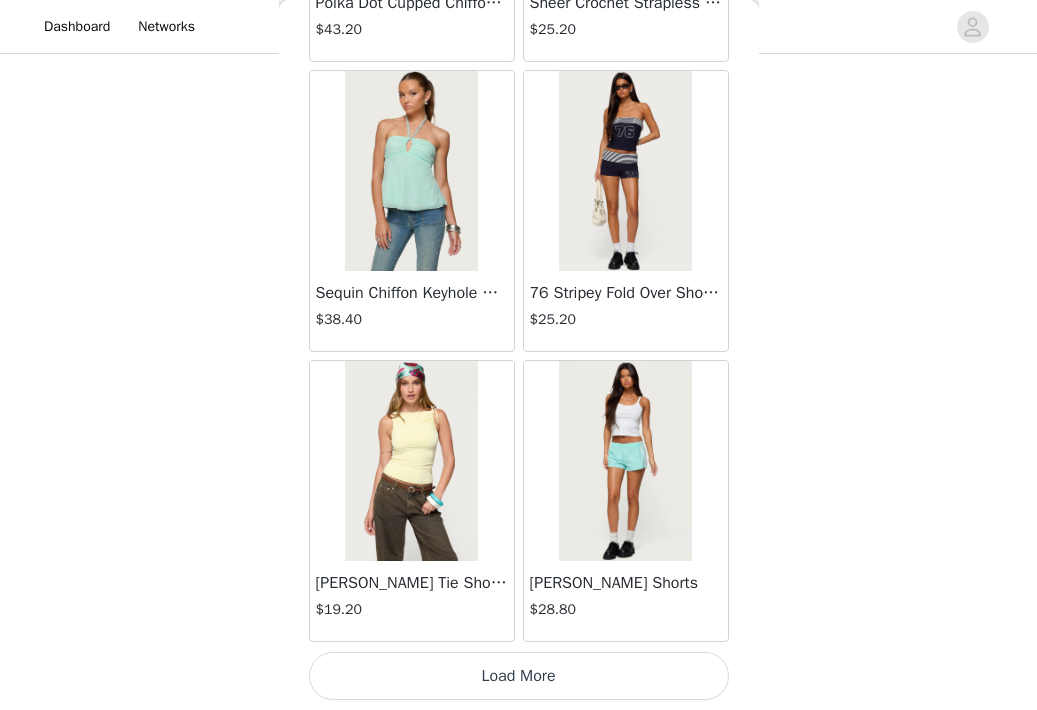 click on "Load More" at bounding box center (519, 676) 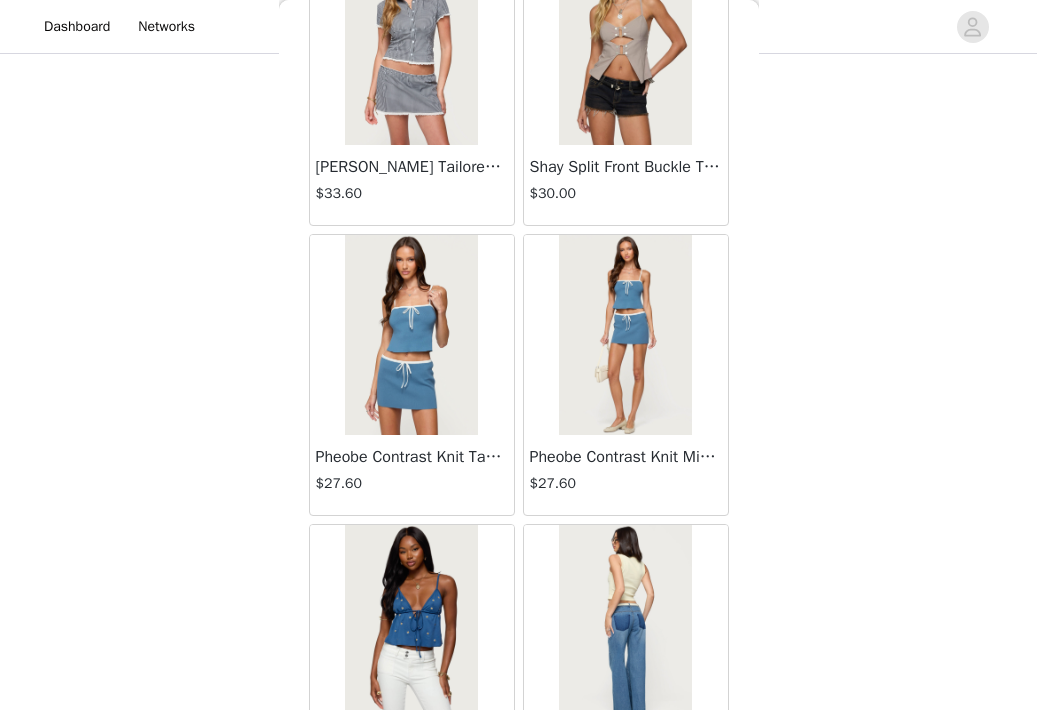 scroll, scrollTop: 69065, scrollLeft: 0, axis: vertical 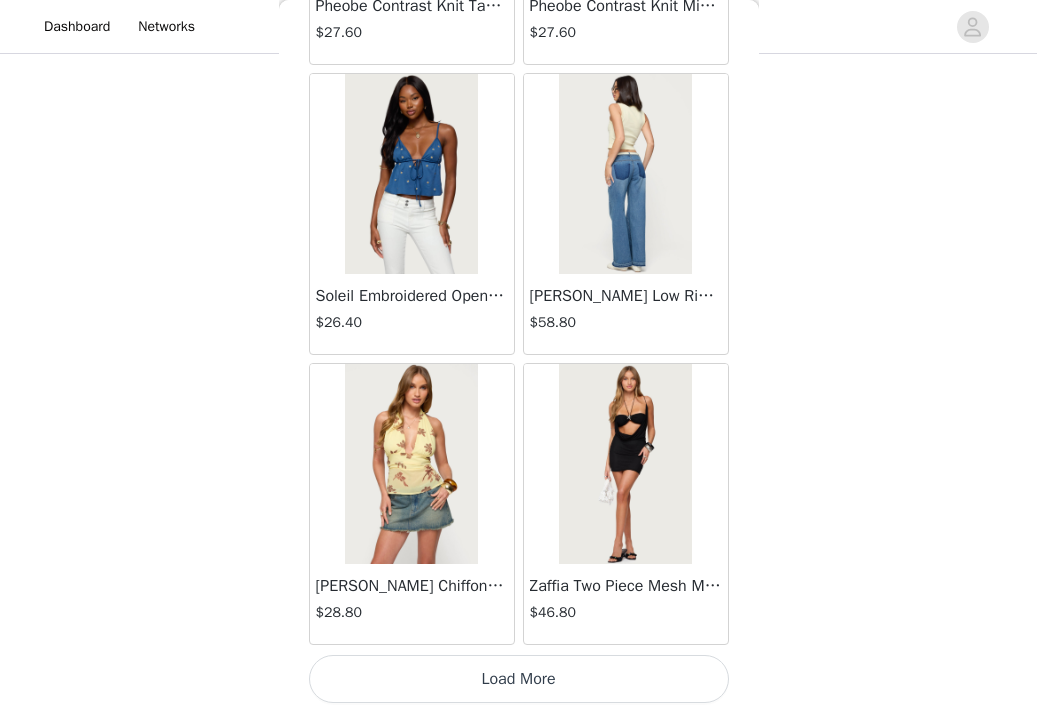 click on "Load More" at bounding box center (519, 679) 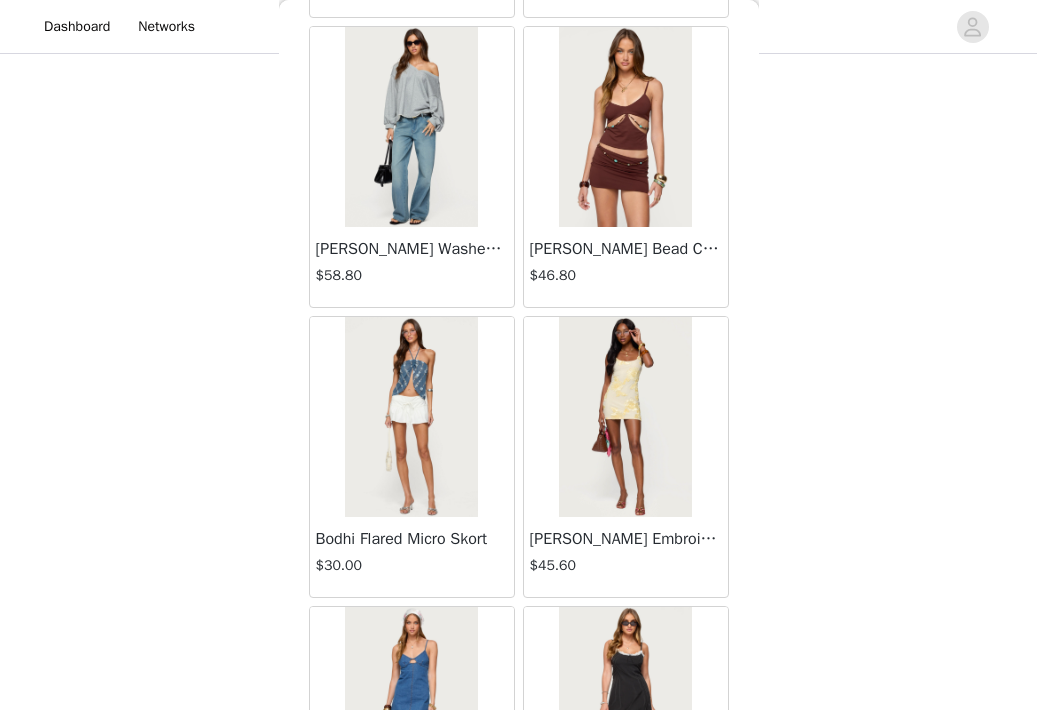 scroll, scrollTop: 69787, scrollLeft: 0, axis: vertical 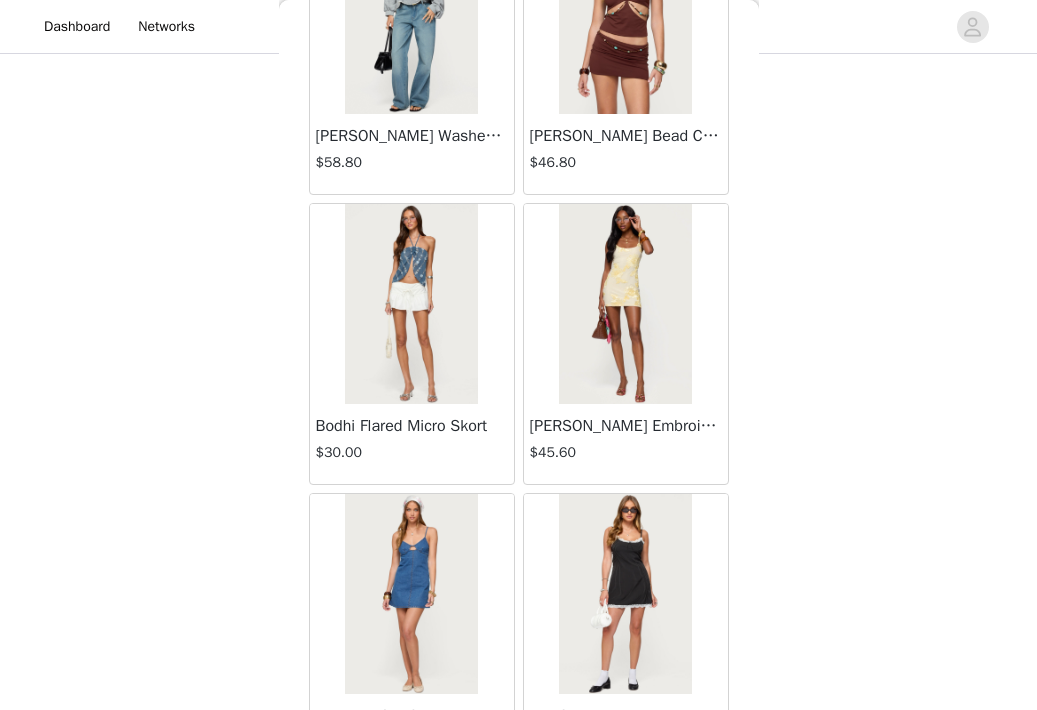 click on "[PERSON_NAME] Embroidered Floral Mesh Mini Dress" at bounding box center (626, 426) 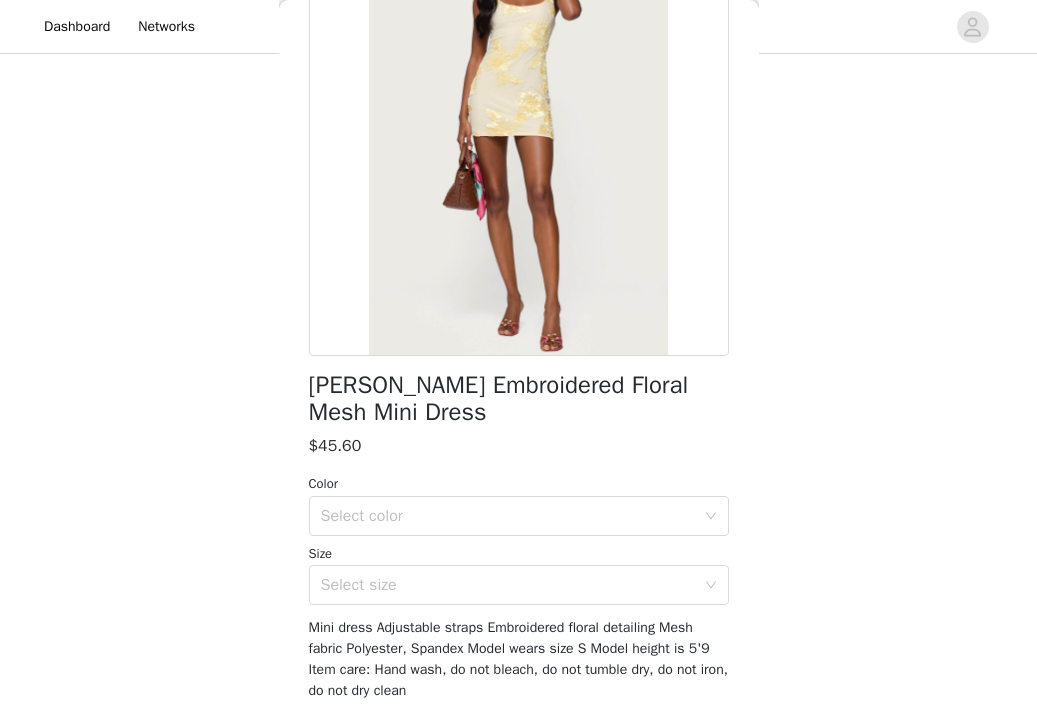 scroll, scrollTop: 194, scrollLeft: 0, axis: vertical 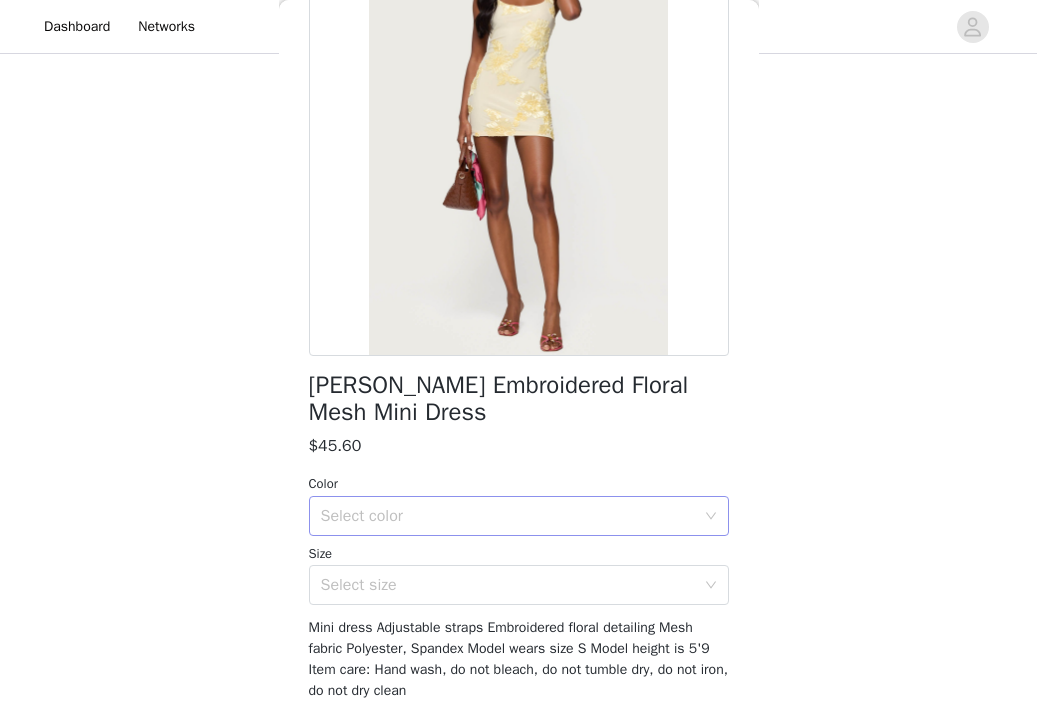 click on "Select color" at bounding box center [508, 516] 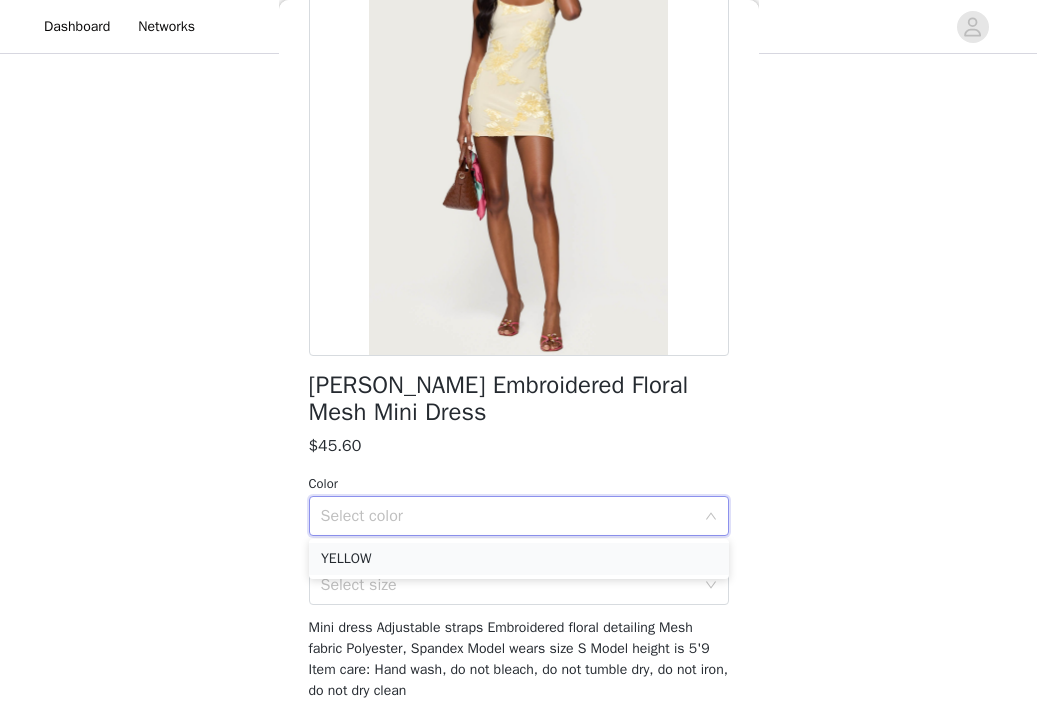 click on "YELLOW" at bounding box center (519, 559) 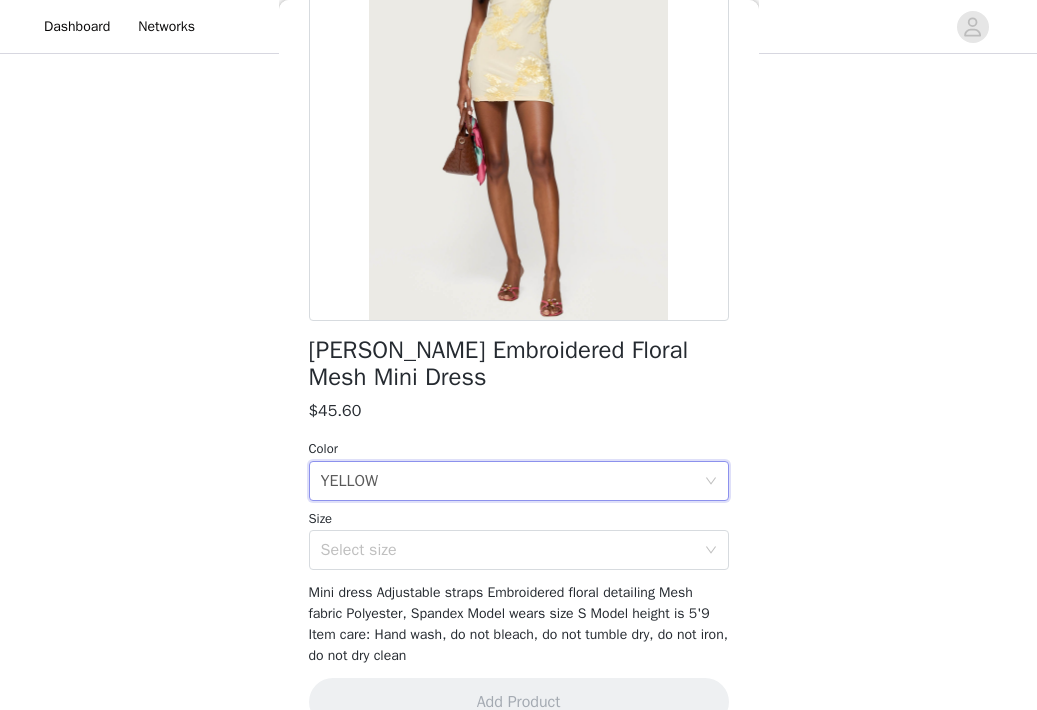 scroll, scrollTop: 230, scrollLeft: 0, axis: vertical 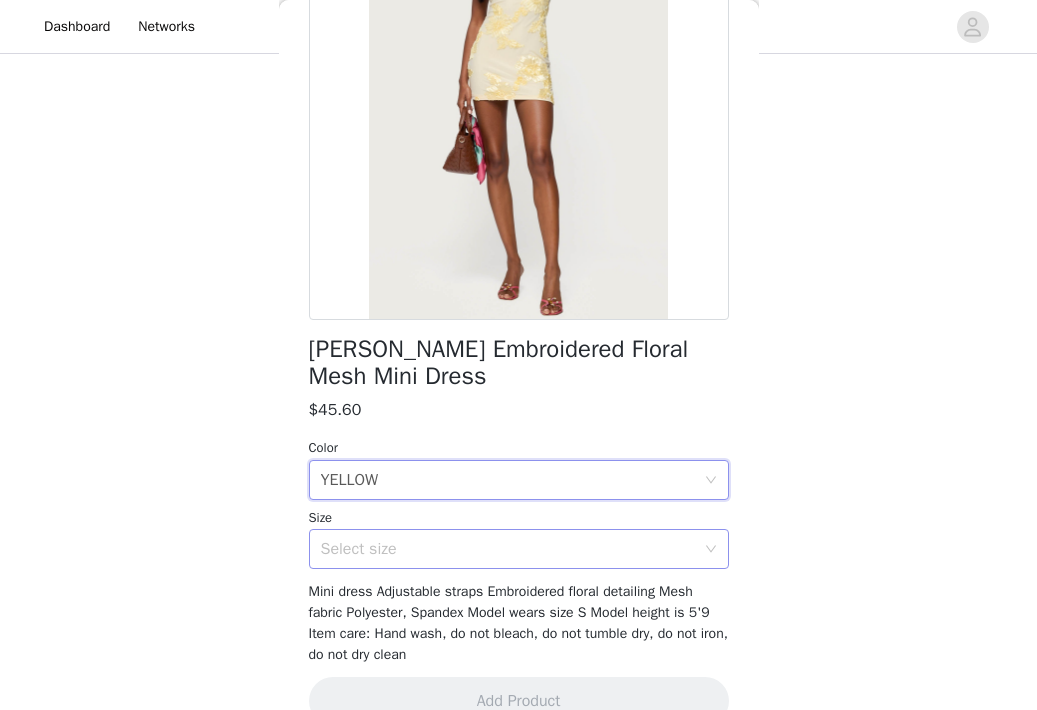 click on "Select size" at bounding box center [508, 549] 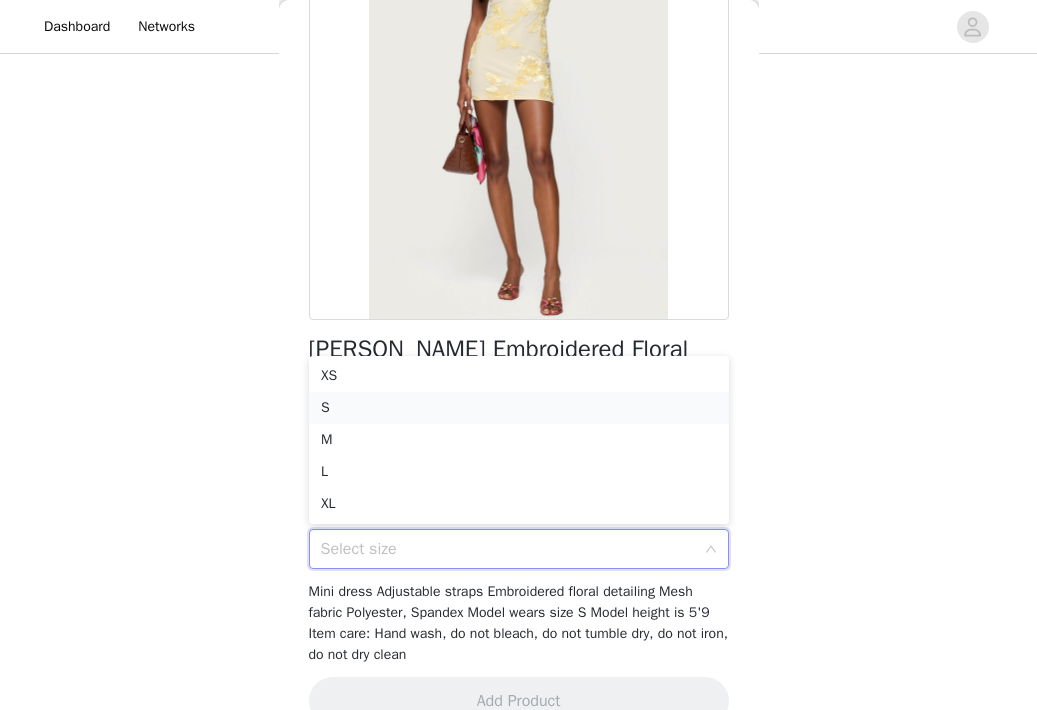 click on "S" at bounding box center [519, 408] 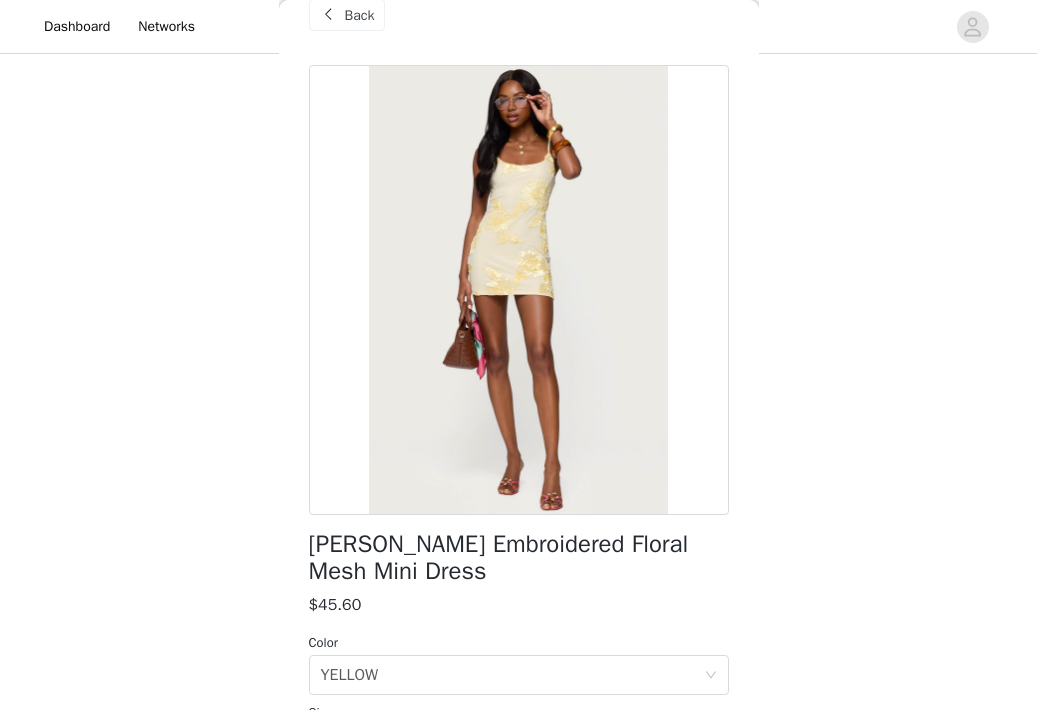 scroll, scrollTop: 44, scrollLeft: 0, axis: vertical 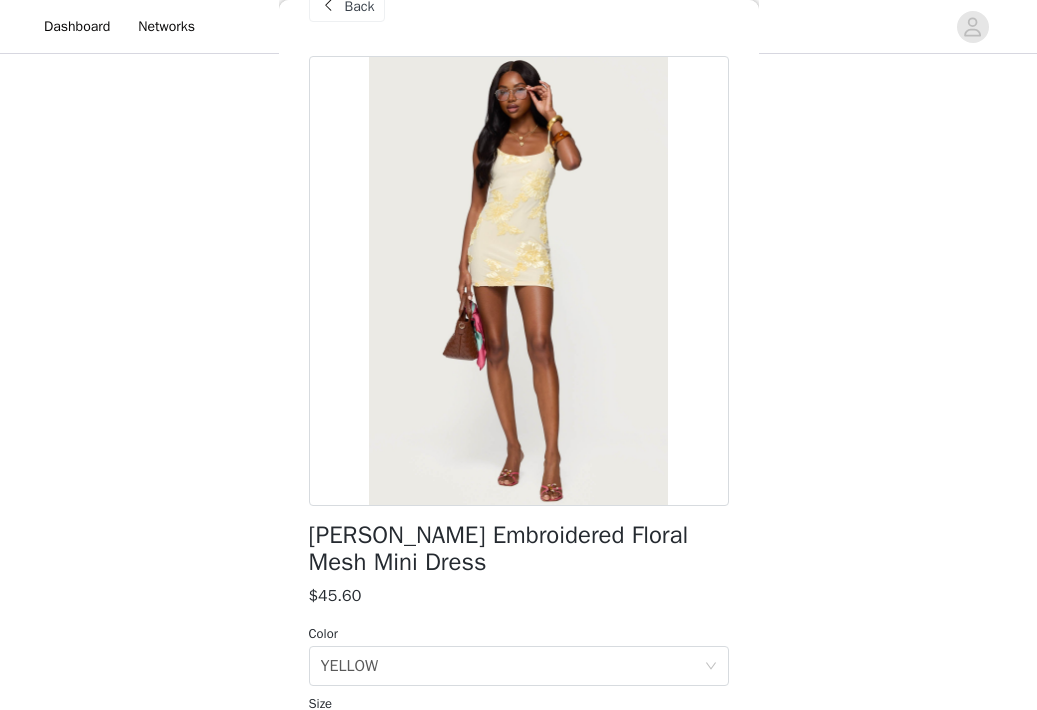 click at bounding box center (329, 6) 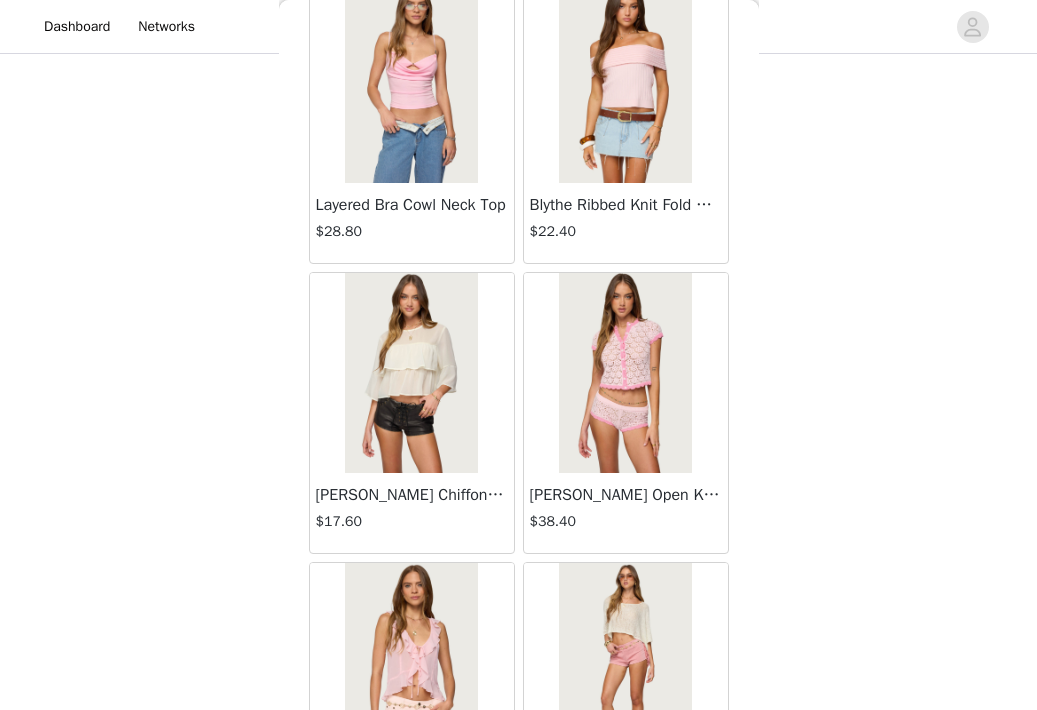 scroll, scrollTop: 58372, scrollLeft: 0, axis: vertical 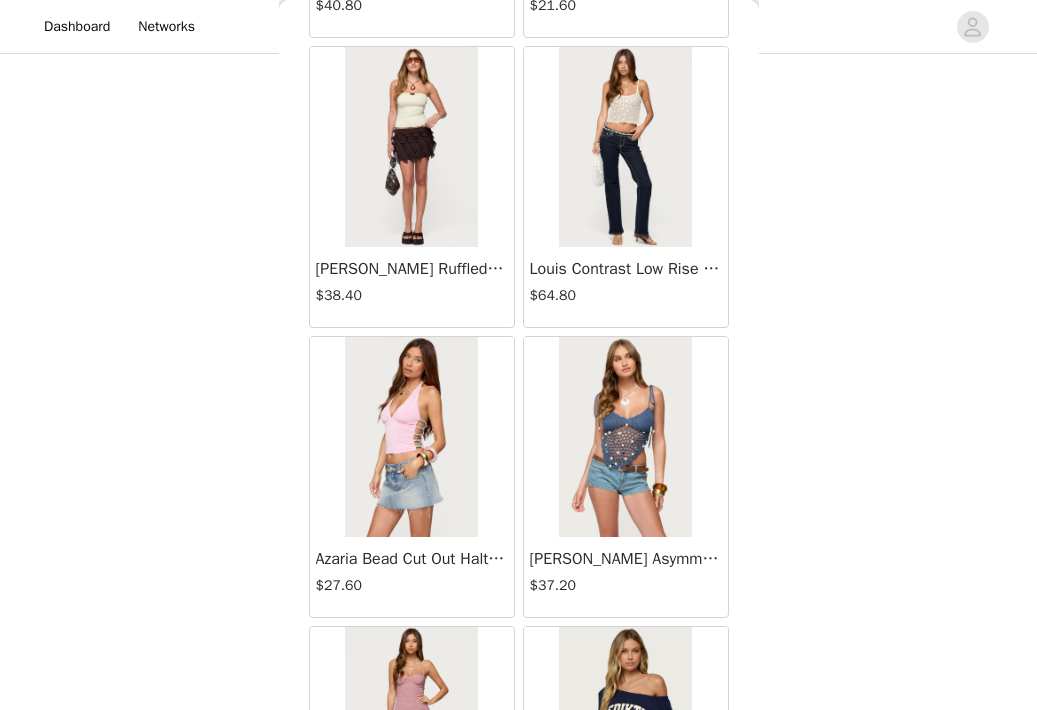 click at bounding box center [625, 147] 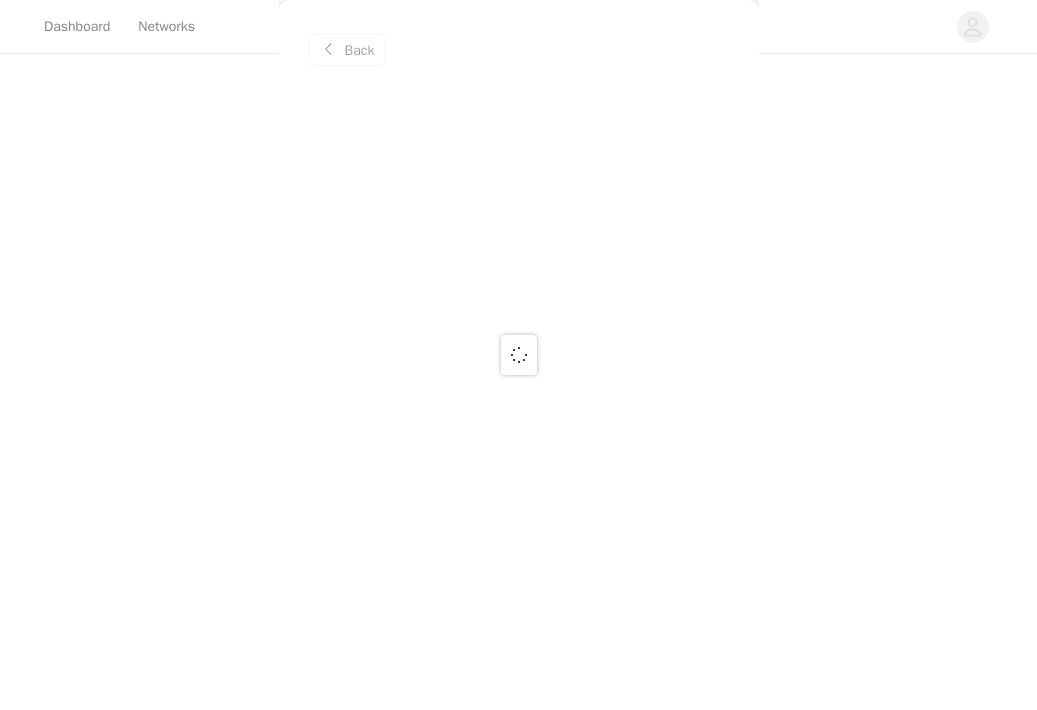 scroll, scrollTop: 0, scrollLeft: 0, axis: both 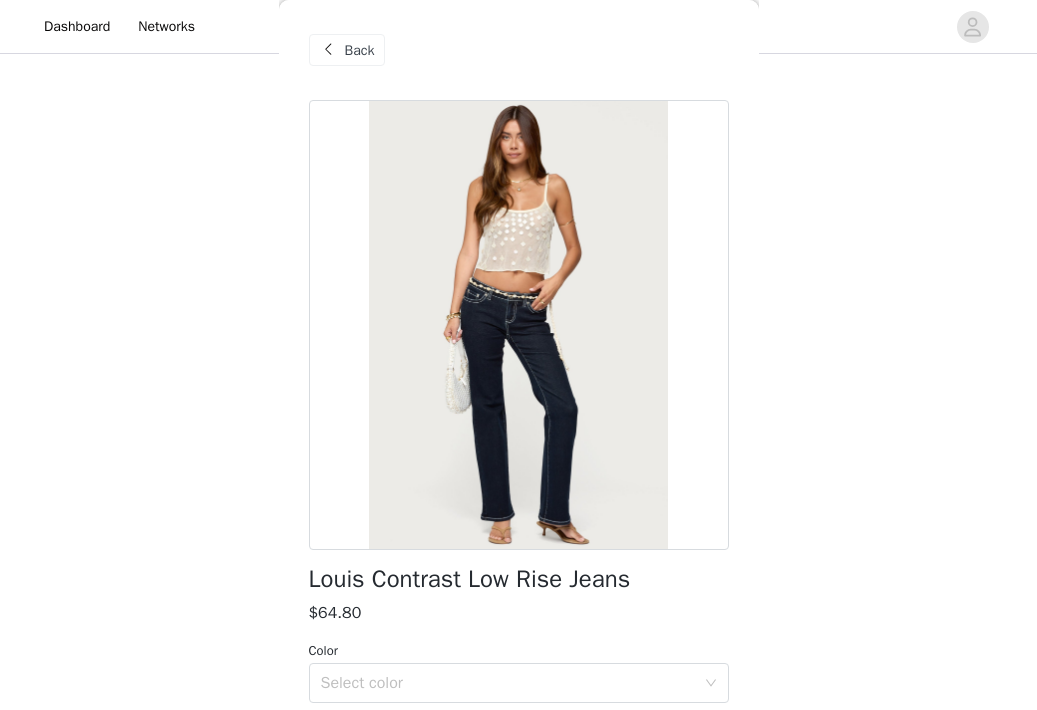 click at bounding box center [329, 50] 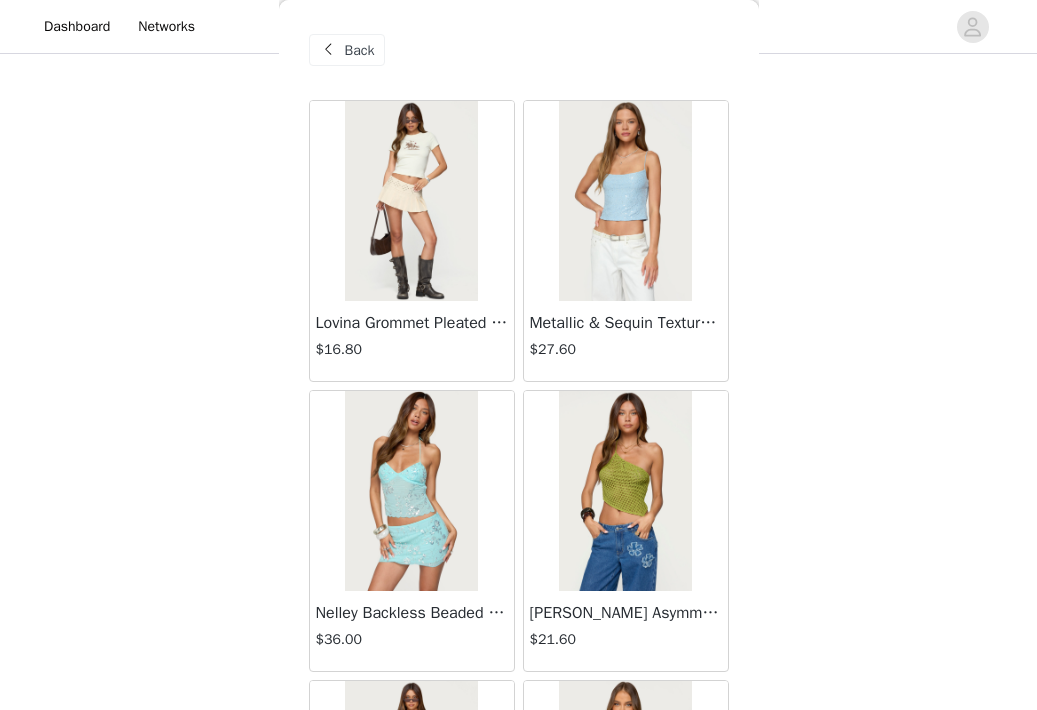 scroll, scrollTop: 586, scrollLeft: 0, axis: vertical 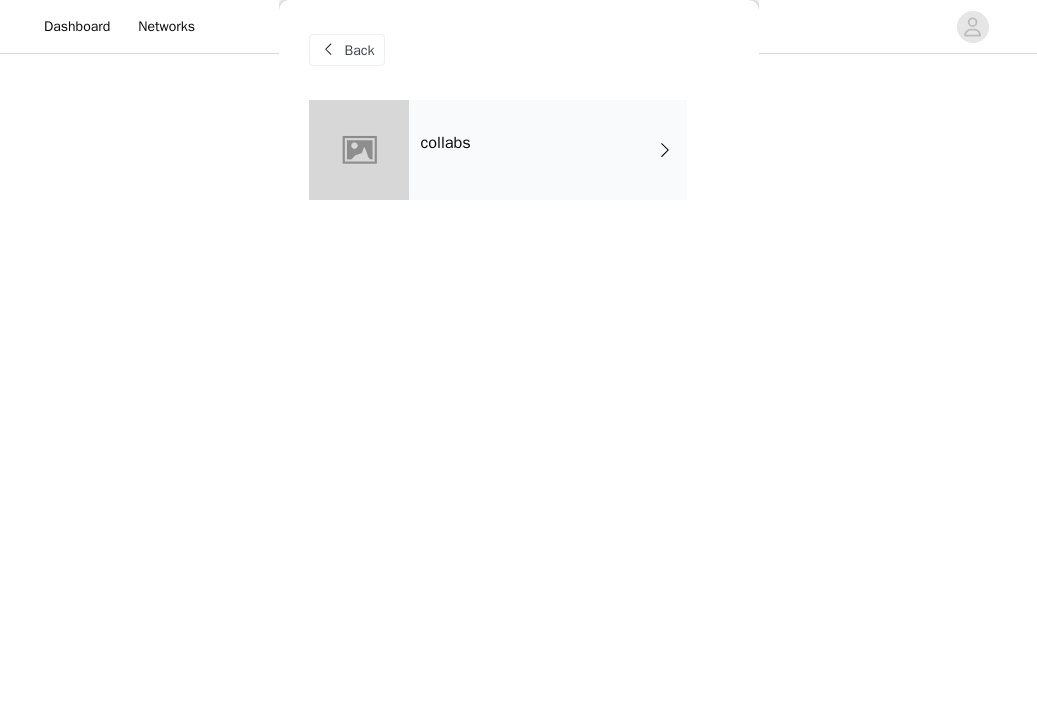 click on "collabs" at bounding box center (548, 150) 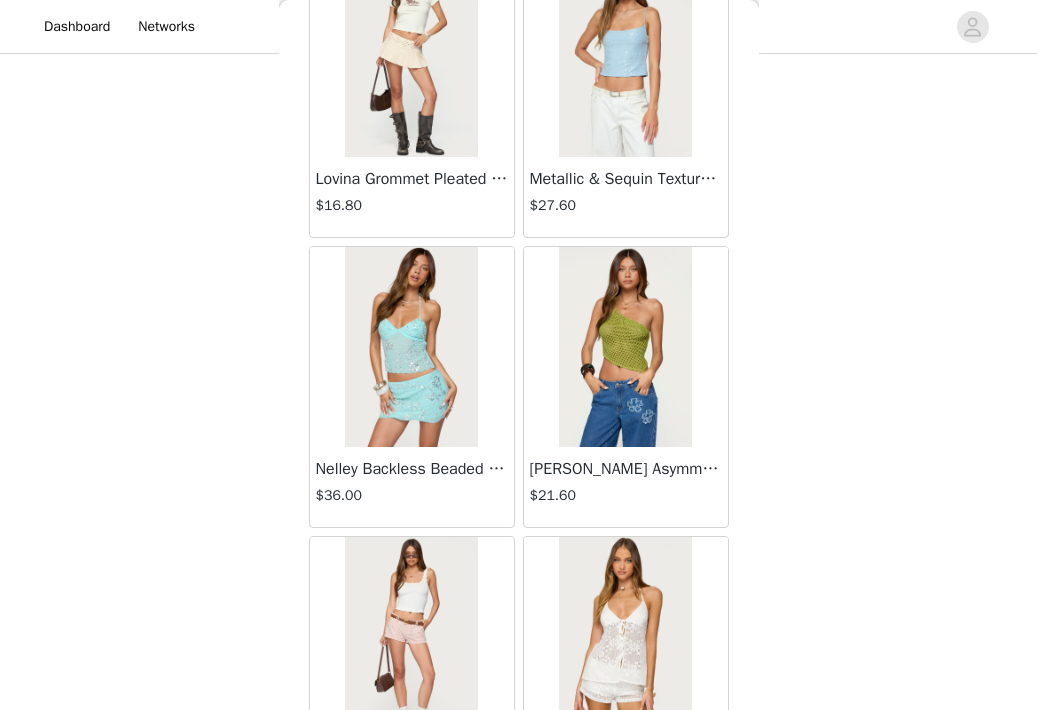 scroll, scrollTop: 37, scrollLeft: 0, axis: vertical 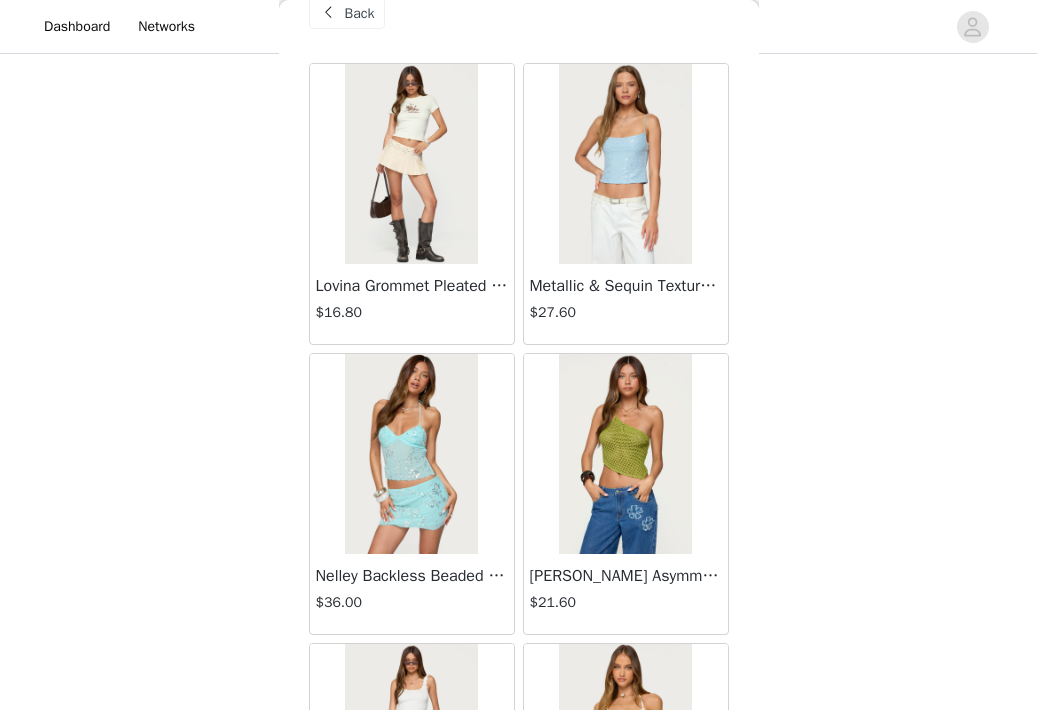 click at bounding box center (329, 13) 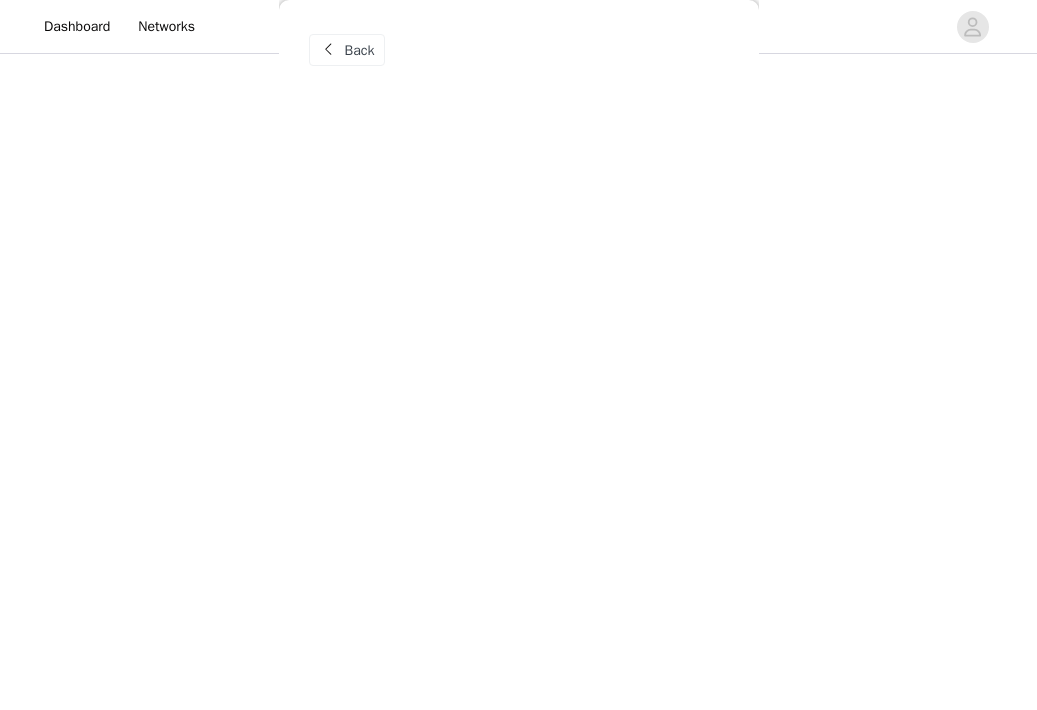 scroll, scrollTop: 0, scrollLeft: 0, axis: both 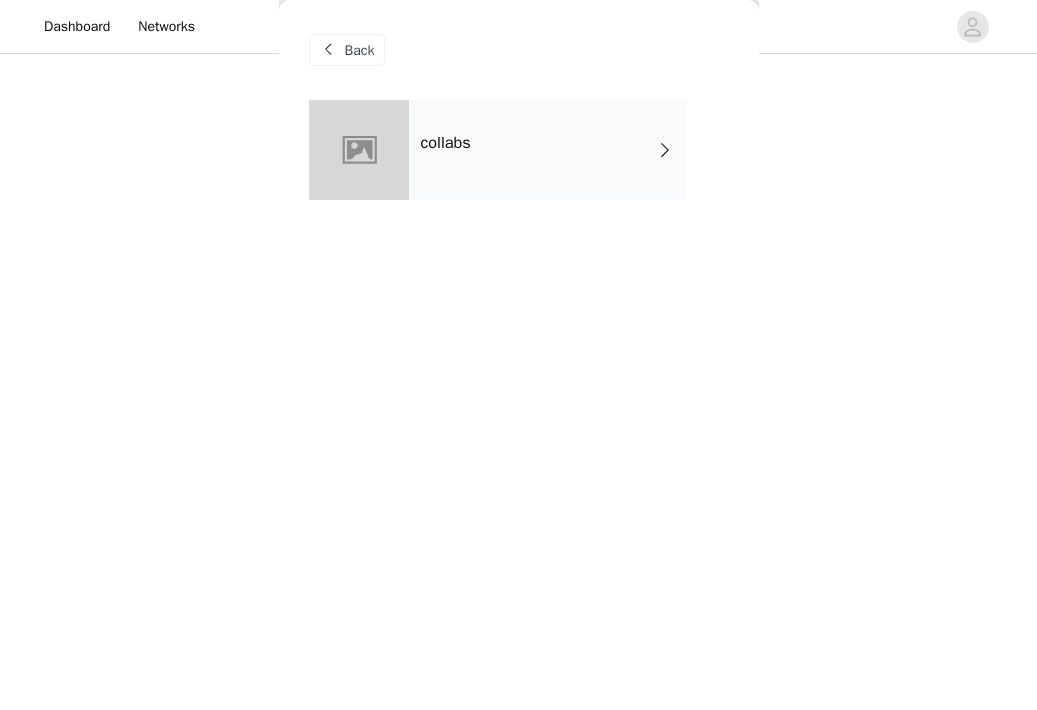 click at bounding box center [329, 50] 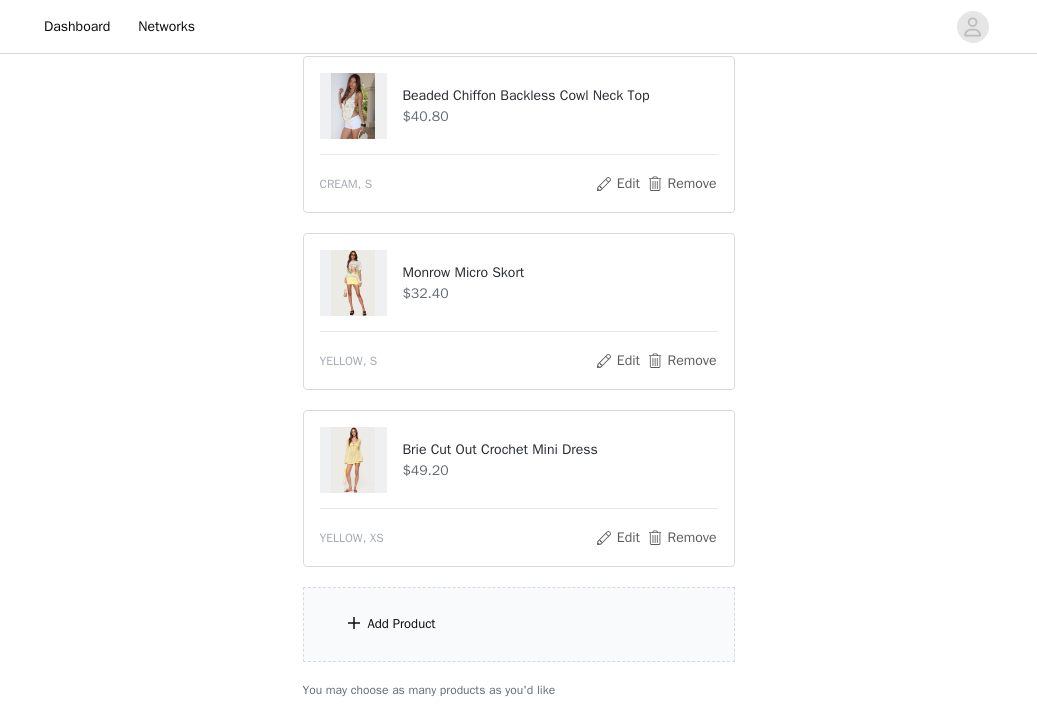 scroll, scrollTop: 756, scrollLeft: 0, axis: vertical 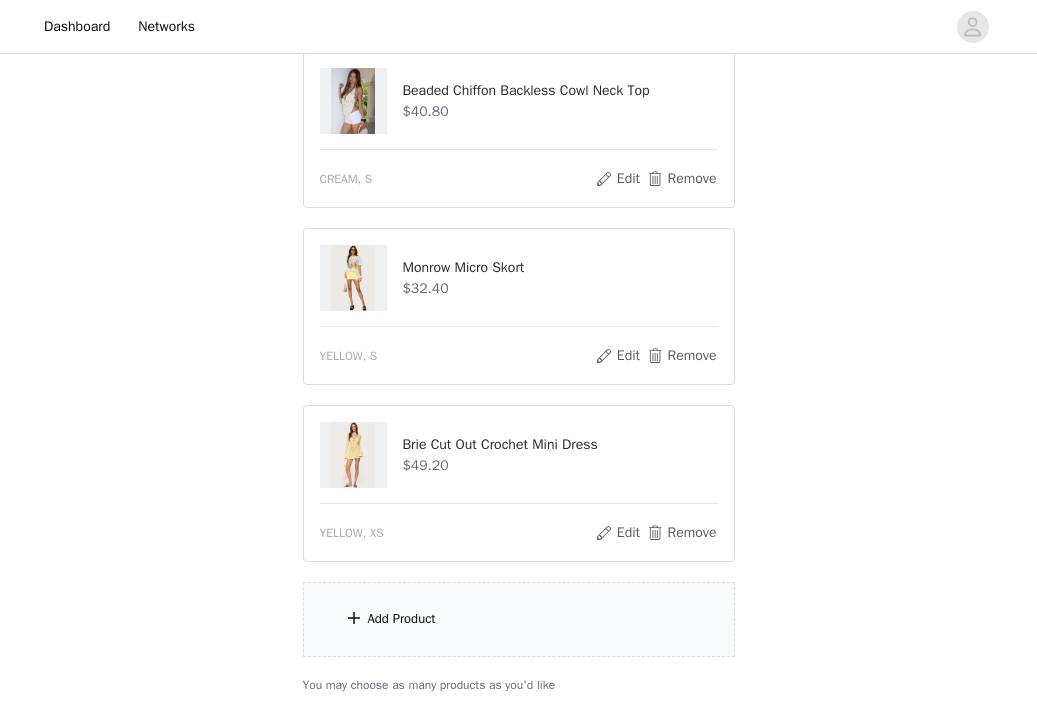 click on "Add Product" at bounding box center [519, 619] 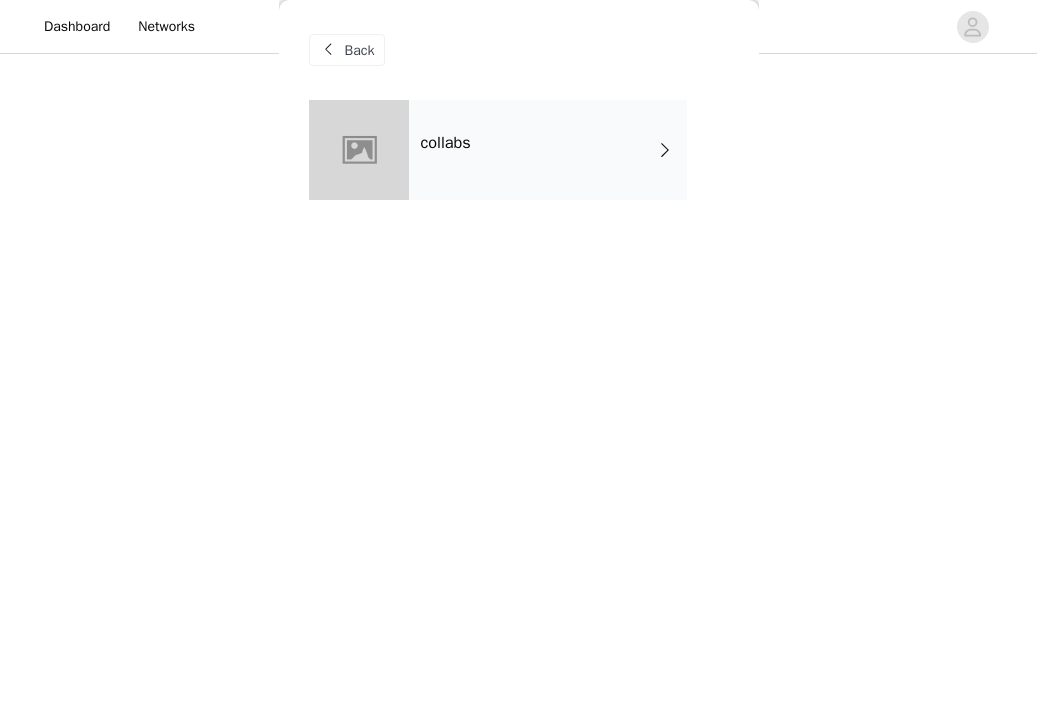 click on "collabs" at bounding box center (548, 150) 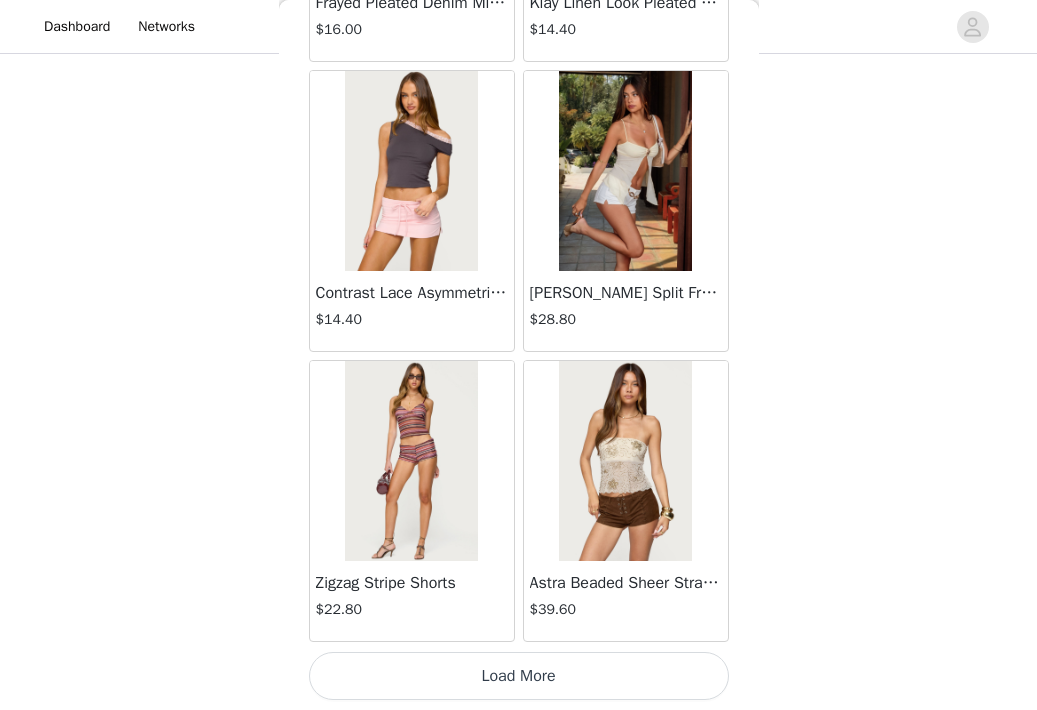 scroll, scrollTop: 2350, scrollLeft: 0, axis: vertical 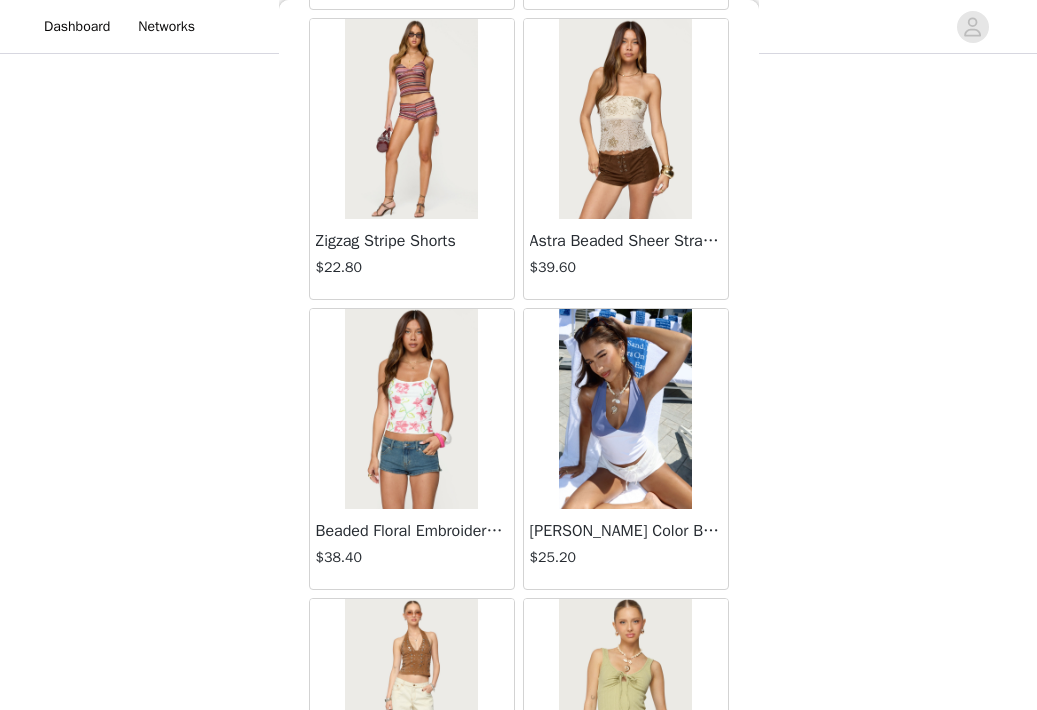 click at bounding box center [625, 409] 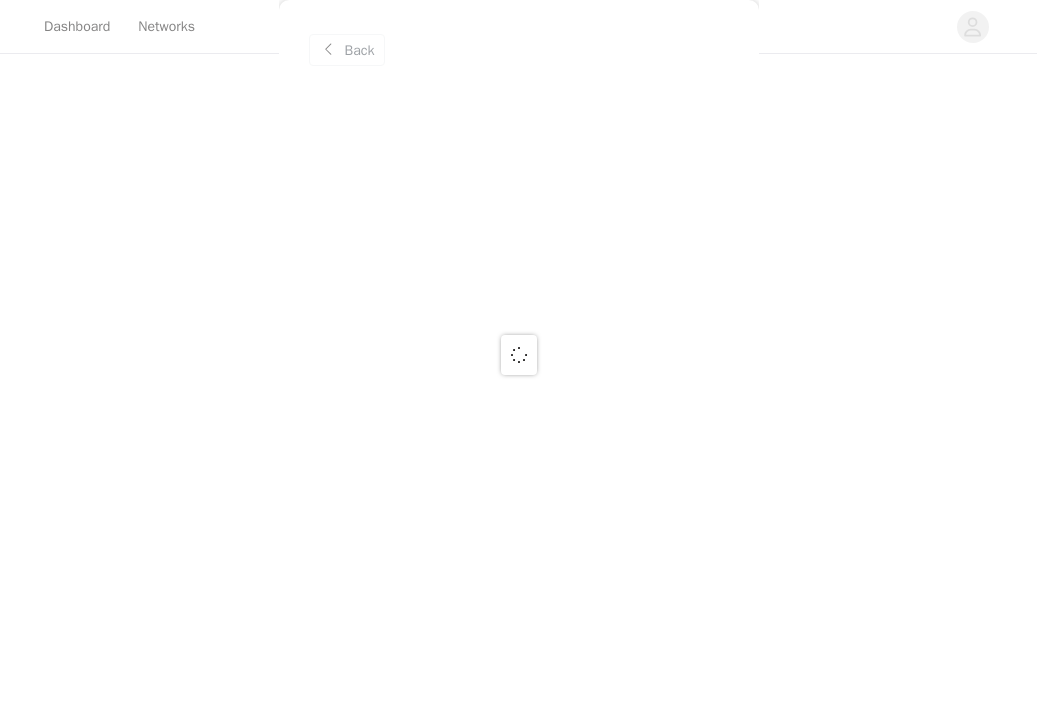 scroll, scrollTop: 0, scrollLeft: 0, axis: both 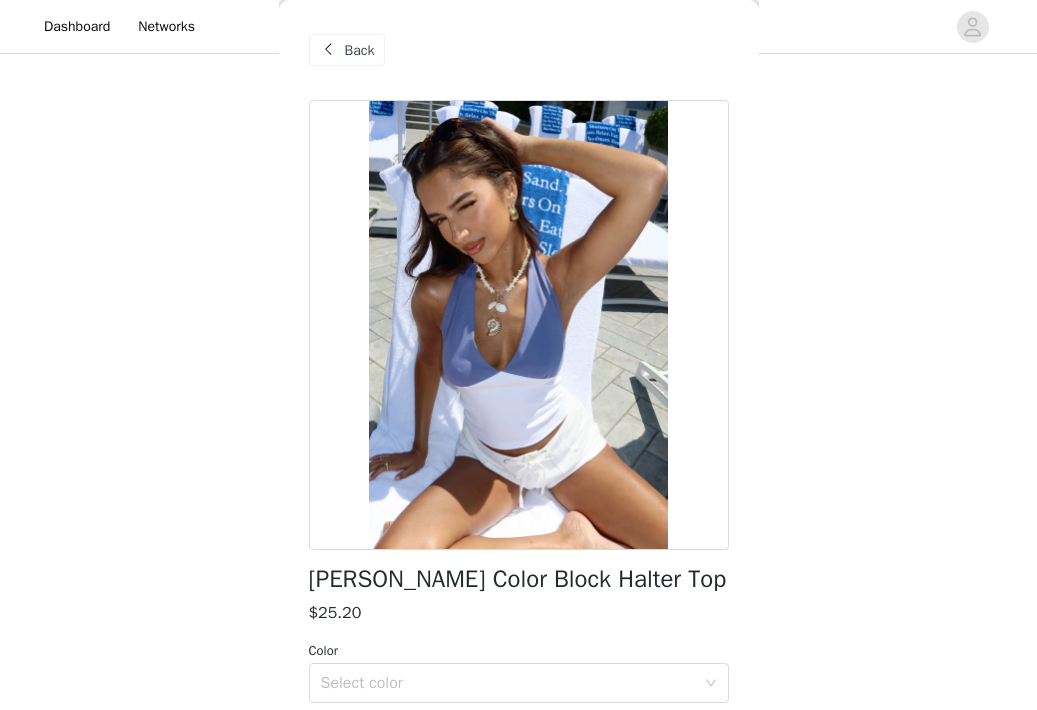 click on "Back" at bounding box center [360, 50] 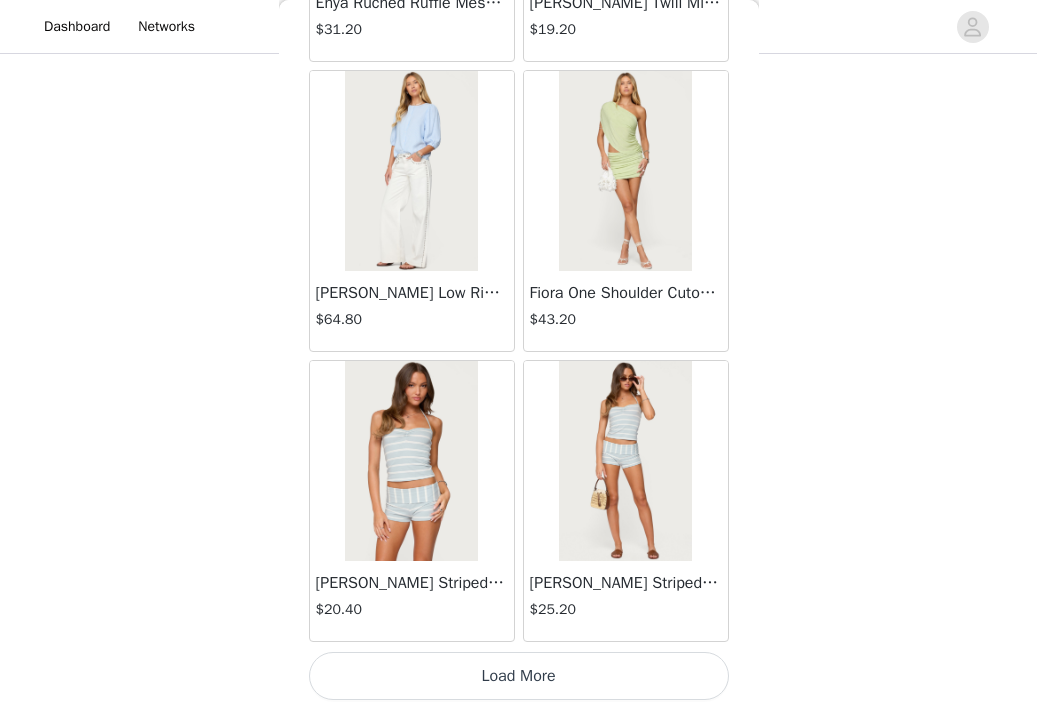 scroll, scrollTop: 5250, scrollLeft: 0, axis: vertical 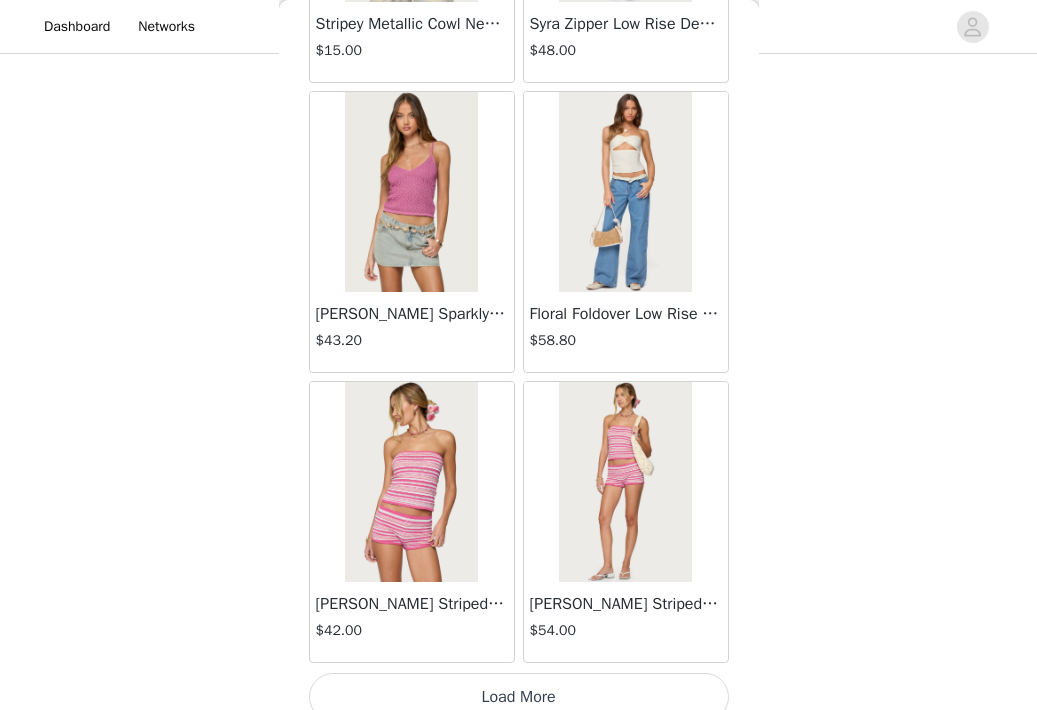 click on "Load More" at bounding box center (519, 697) 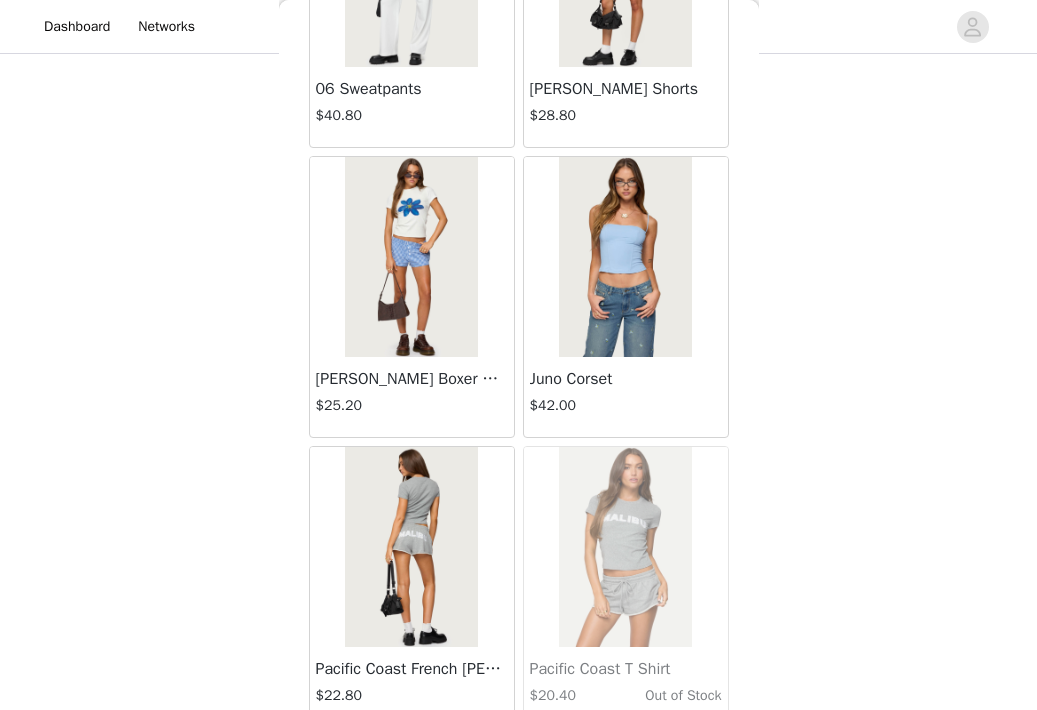 scroll, scrollTop: 10372, scrollLeft: 0, axis: vertical 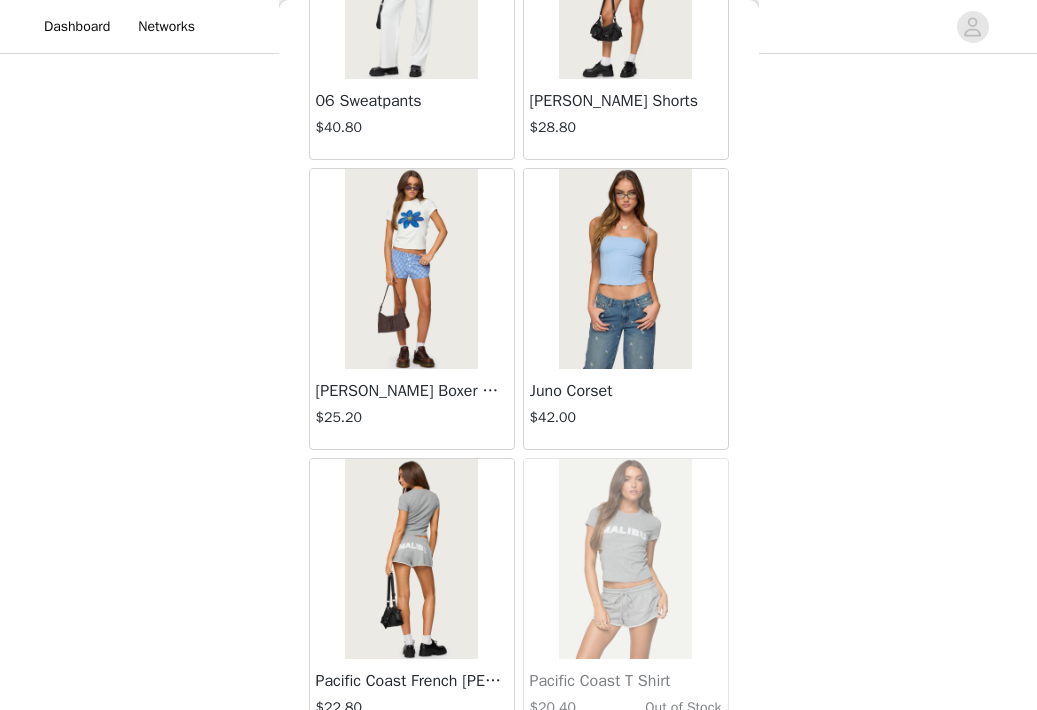 click on "[PERSON_NAME] Boxer Shorts" at bounding box center [412, 391] 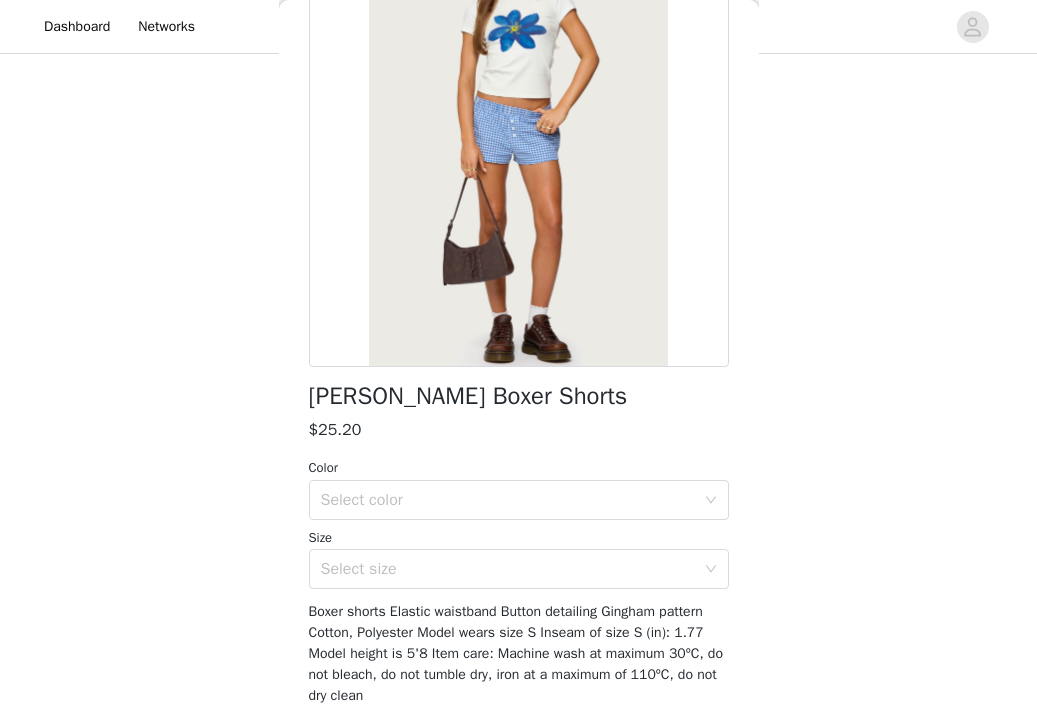 scroll, scrollTop: 180, scrollLeft: 0, axis: vertical 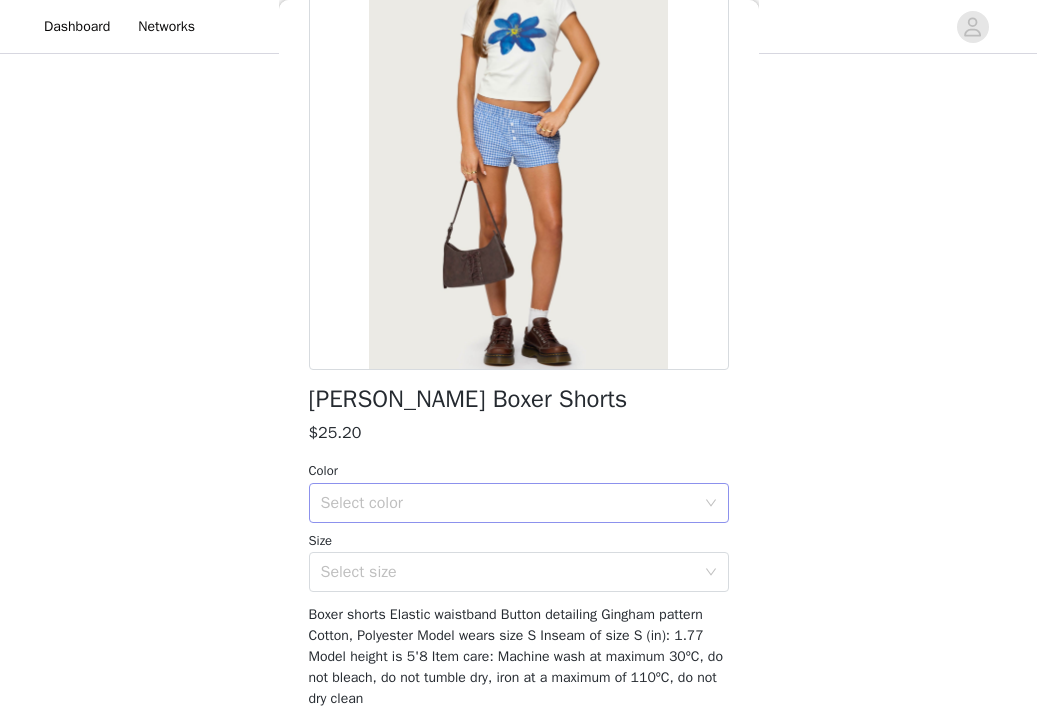 click on "Select color" at bounding box center [508, 503] 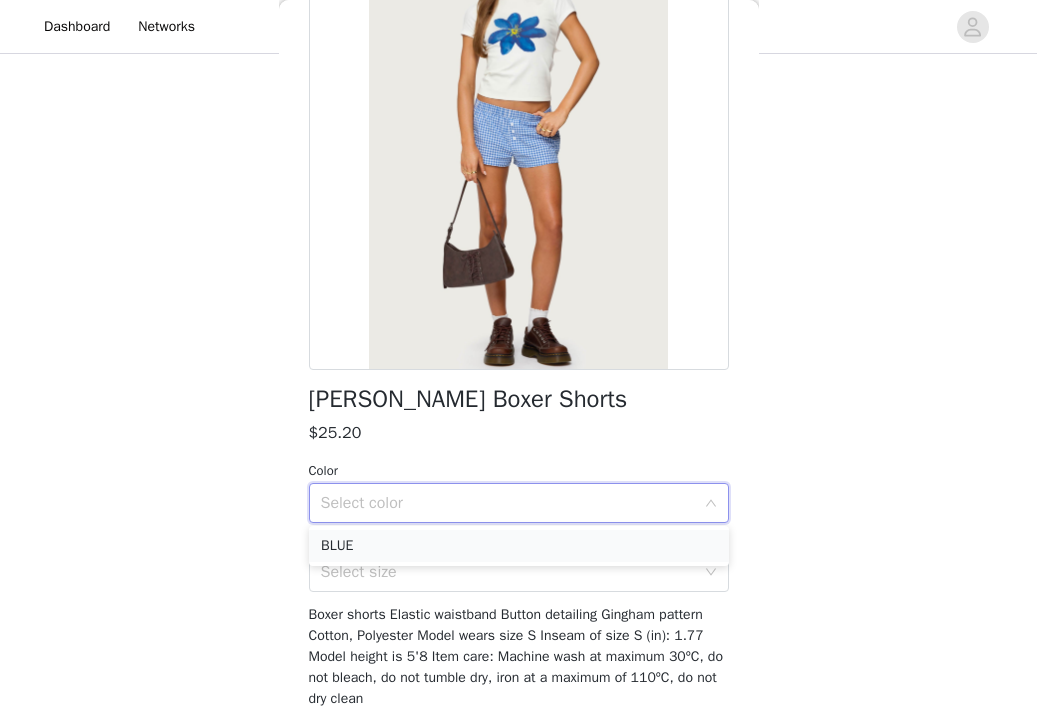 click on "BLUE" at bounding box center [519, 546] 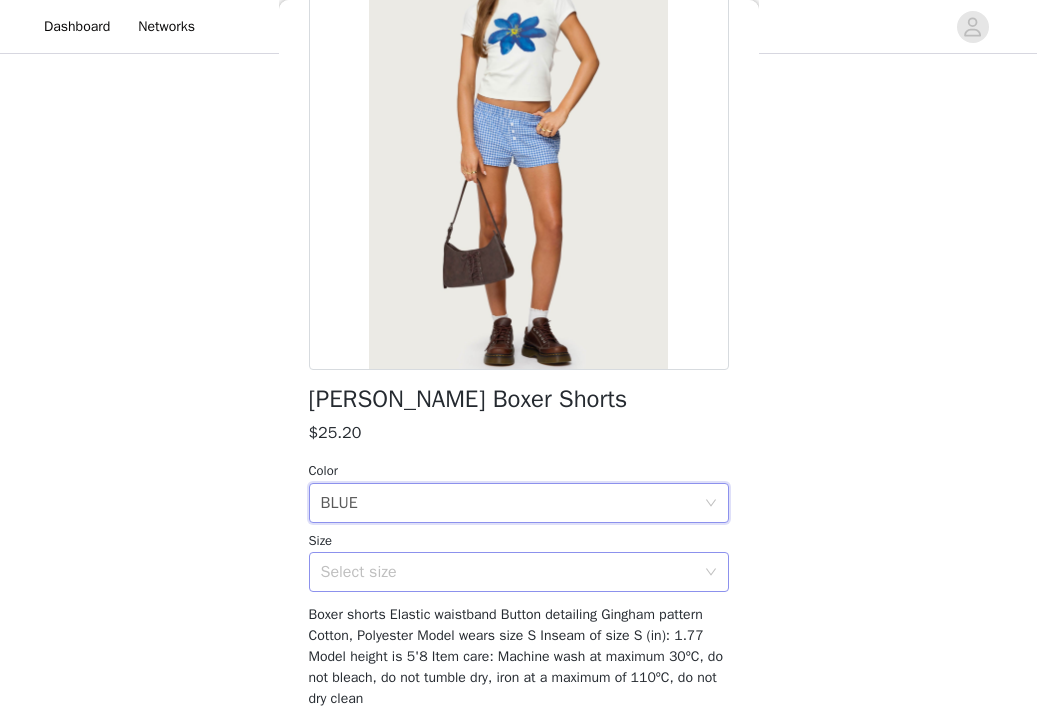 click on "Select size" at bounding box center [512, 572] 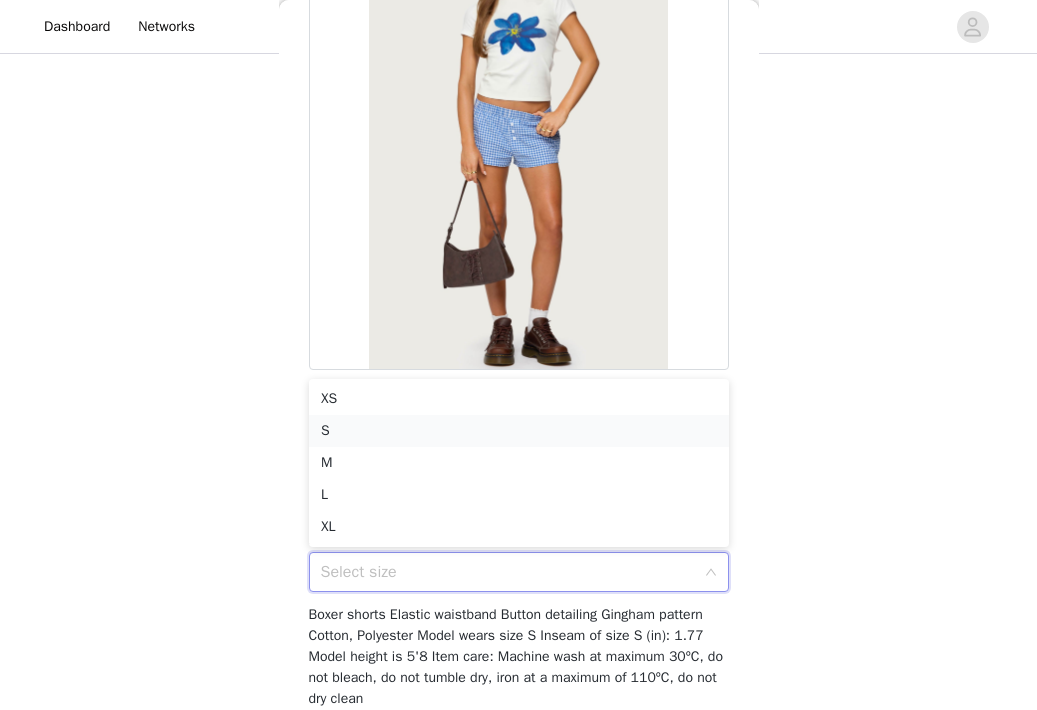 click on "S" at bounding box center (519, 431) 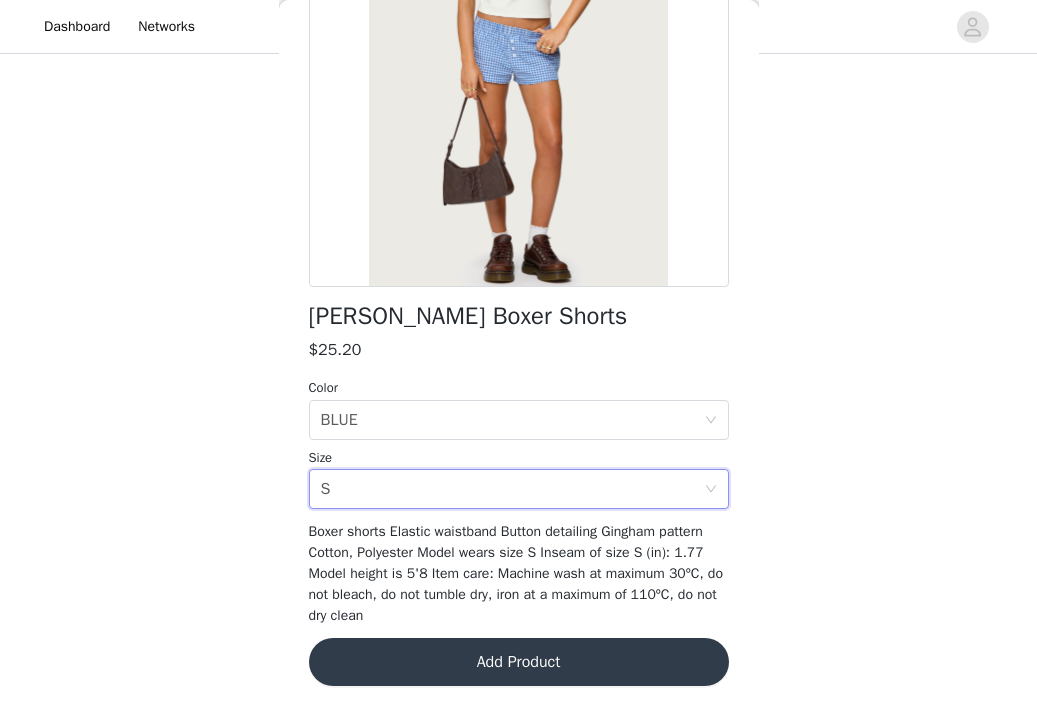 scroll, scrollTop: 262, scrollLeft: 0, axis: vertical 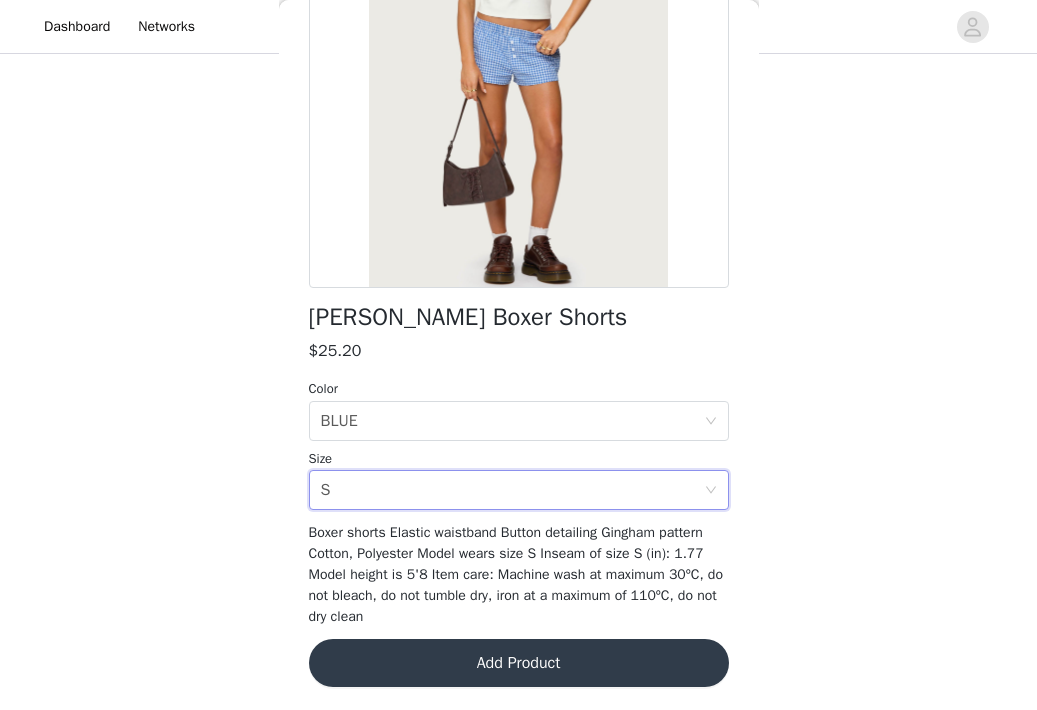 click on "Add Product" at bounding box center (519, 663) 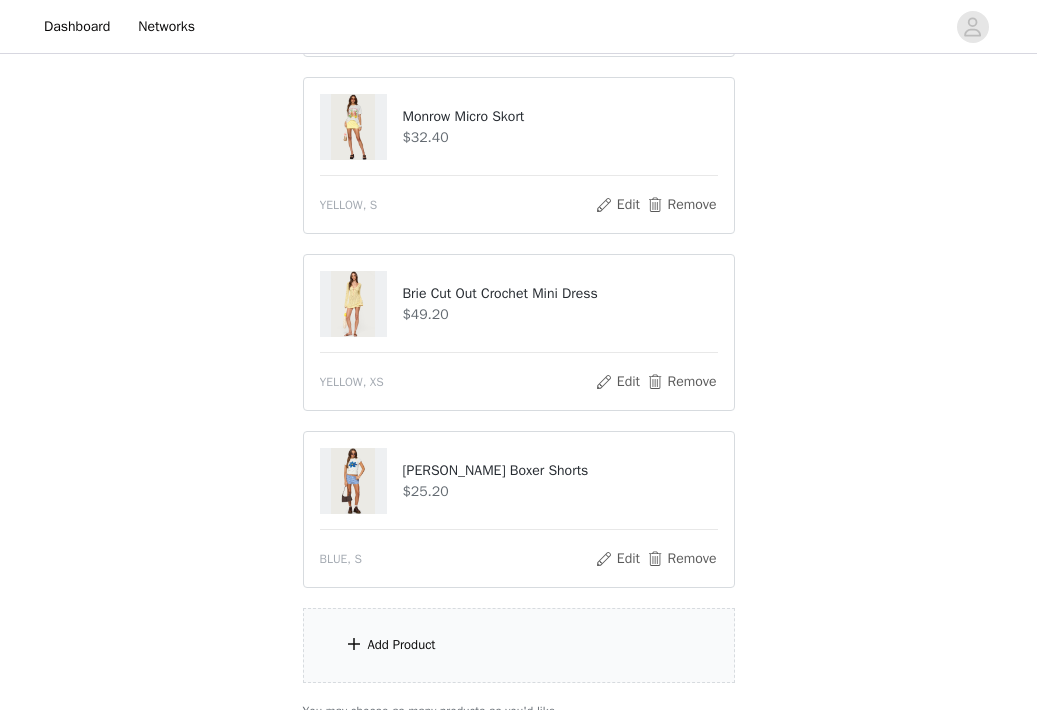 click on "Add Product" at bounding box center (402, 645) 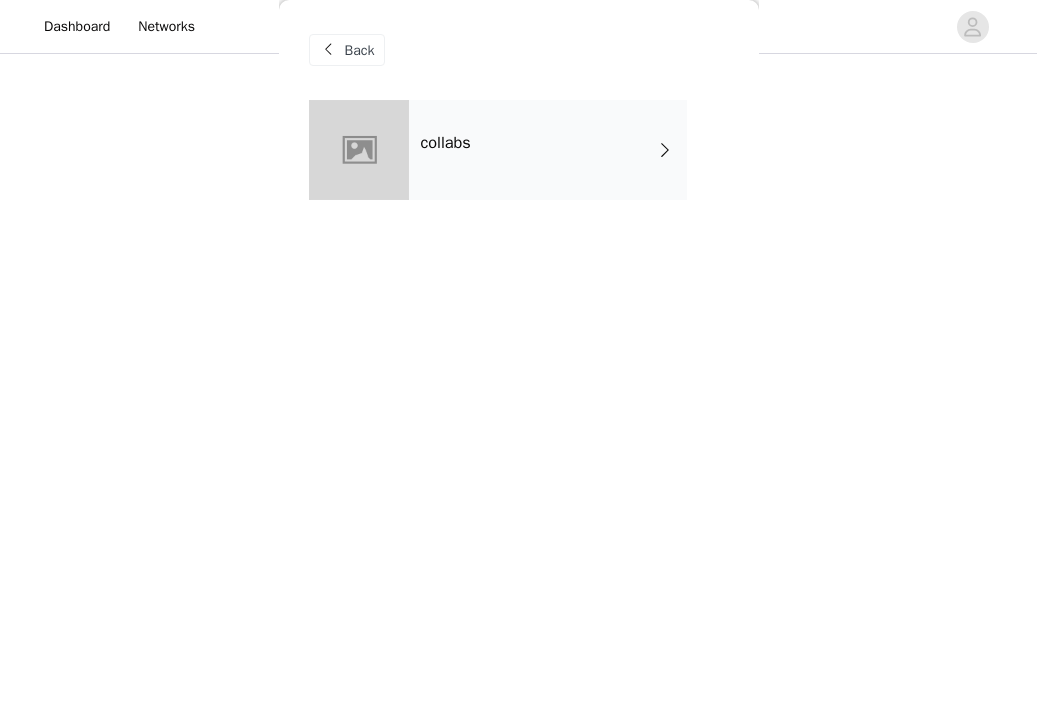 click on "Back" at bounding box center (347, 50) 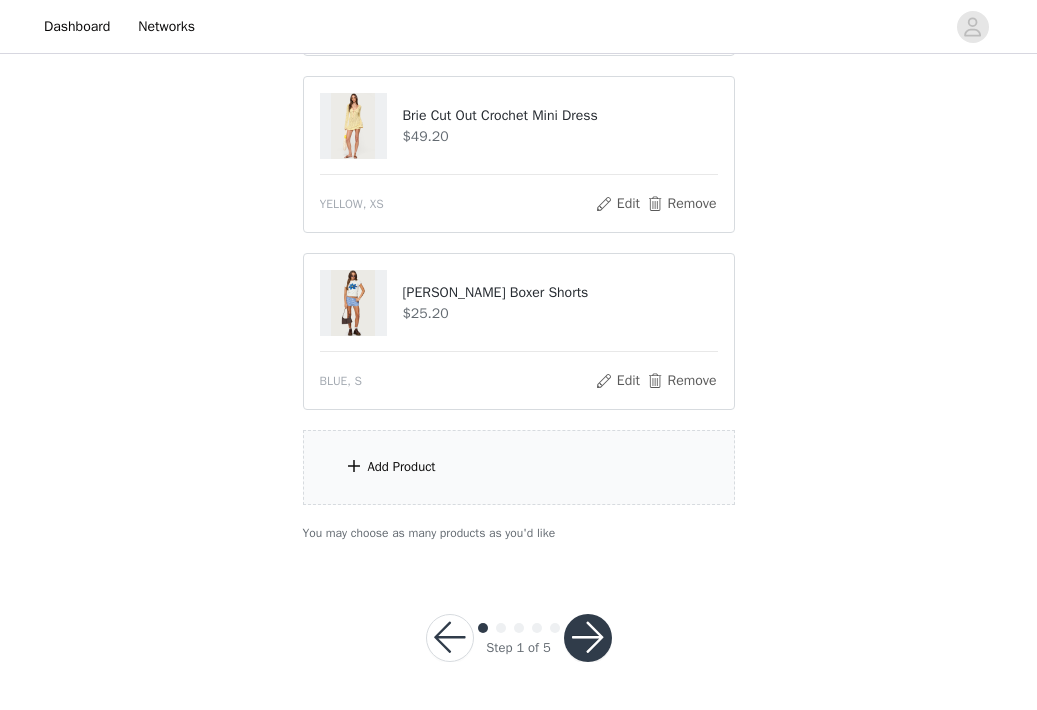 scroll, scrollTop: 1084, scrollLeft: 0, axis: vertical 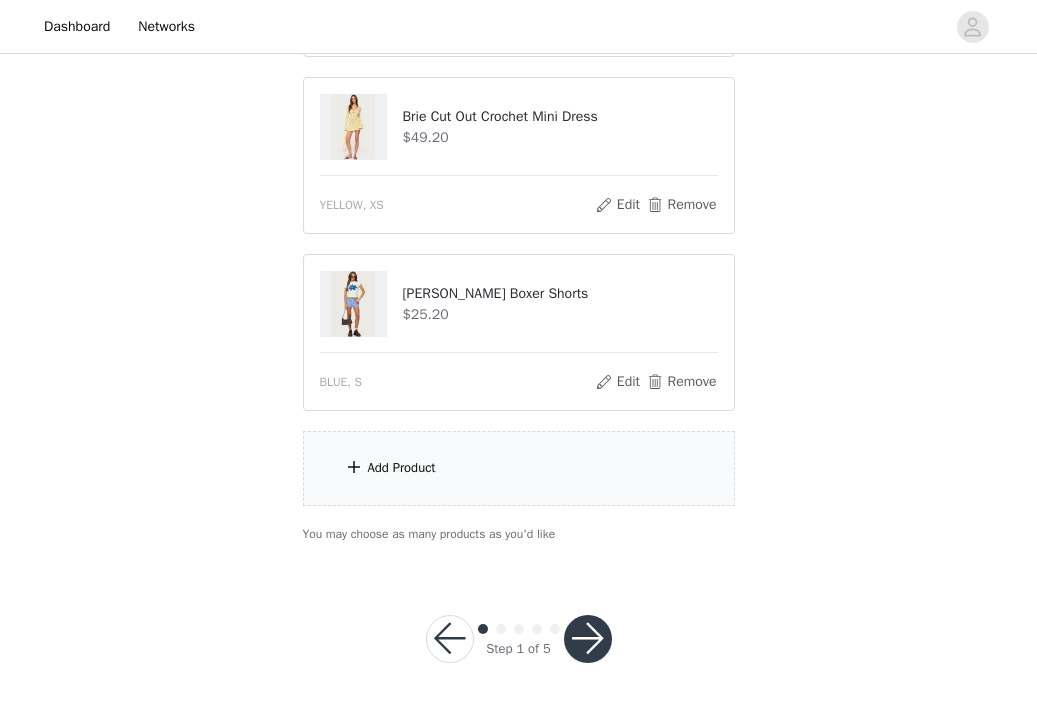 click on "Add Product" at bounding box center [519, 468] 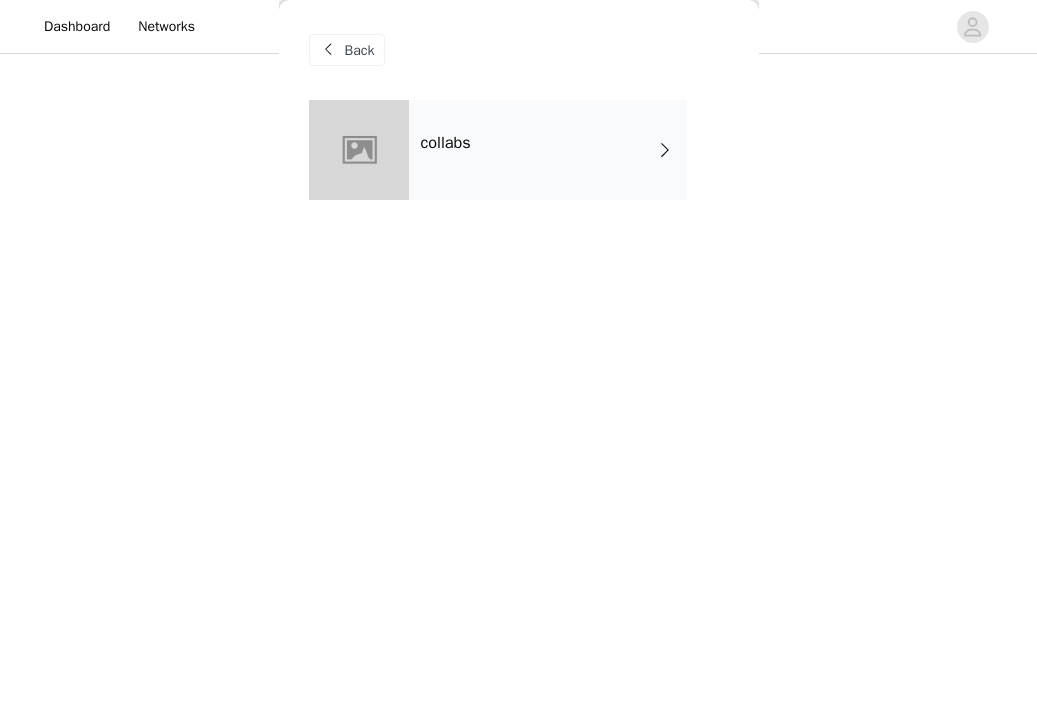 click on "collabs" at bounding box center (548, 150) 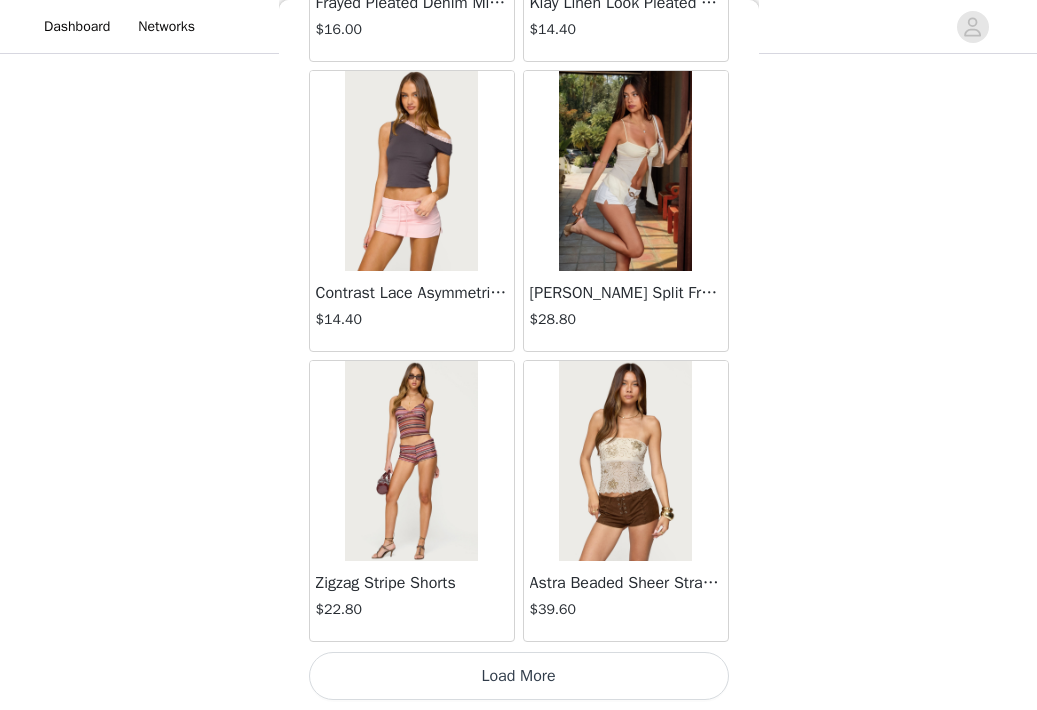 scroll, scrollTop: 2350, scrollLeft: 0, axis: vertical 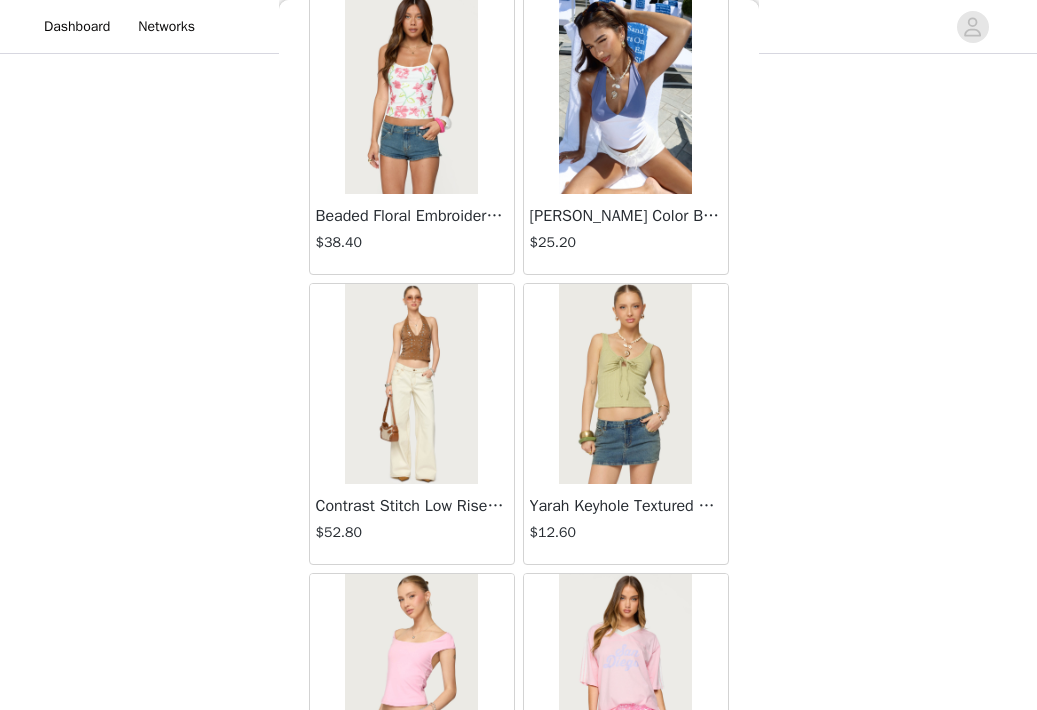 click on "[PERSON_NAME] Color Block Halter Top" at bounding box center (626, 216) 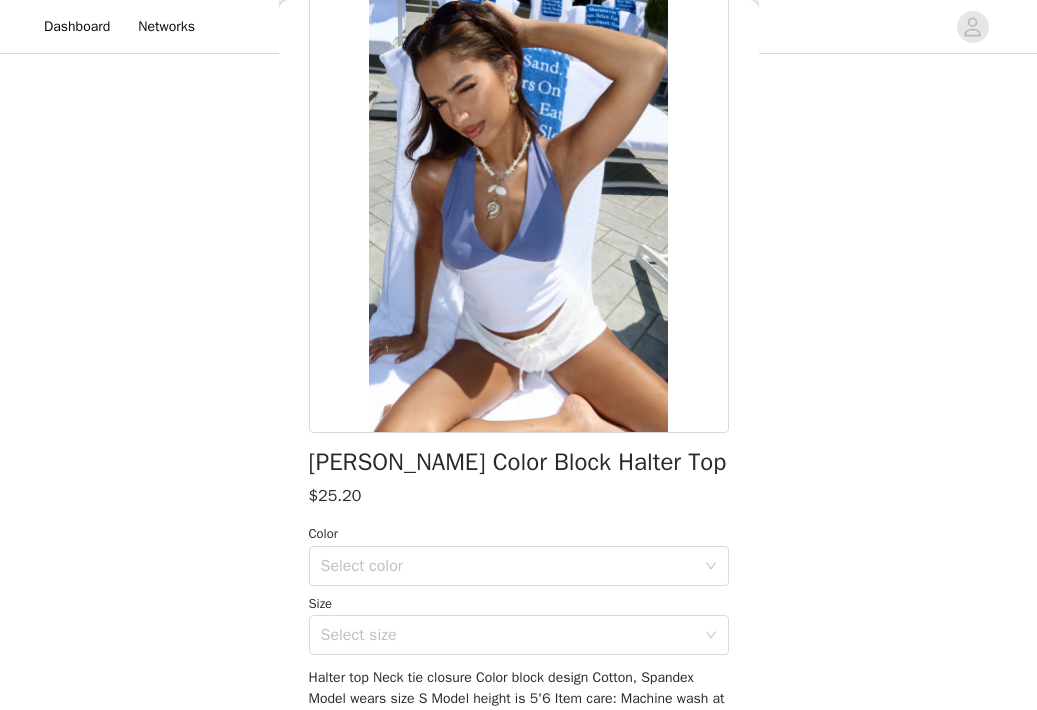 scroll, scrollTop: 119, scrollLeft: 0, axis: vertical 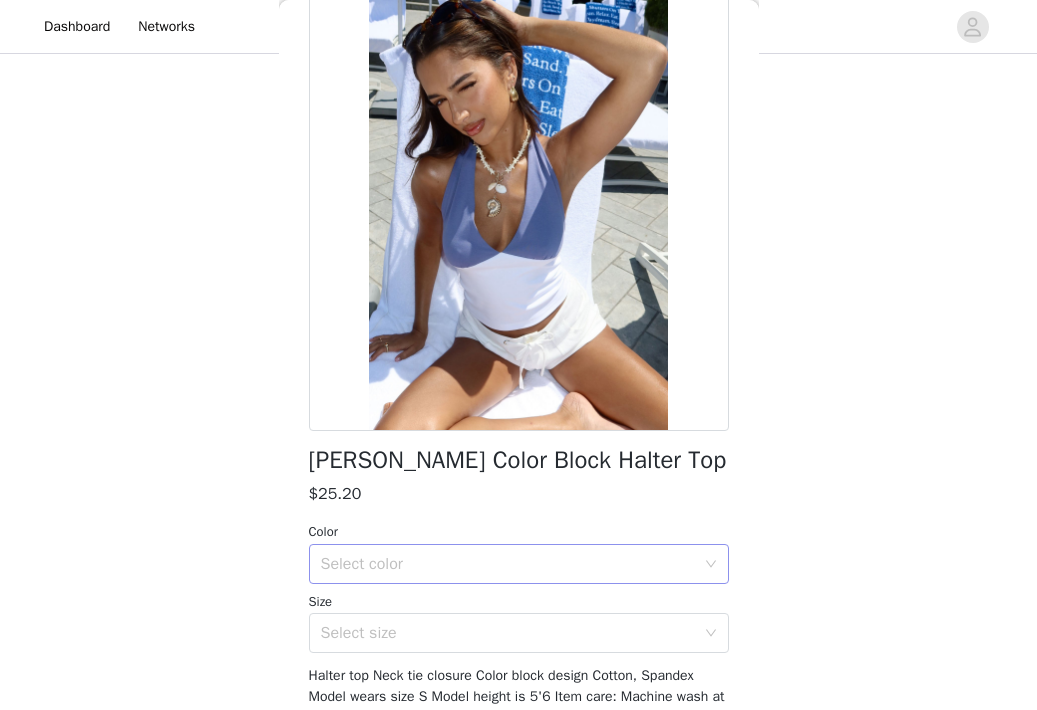 click on "Select color" at bounding box center (508, 564) 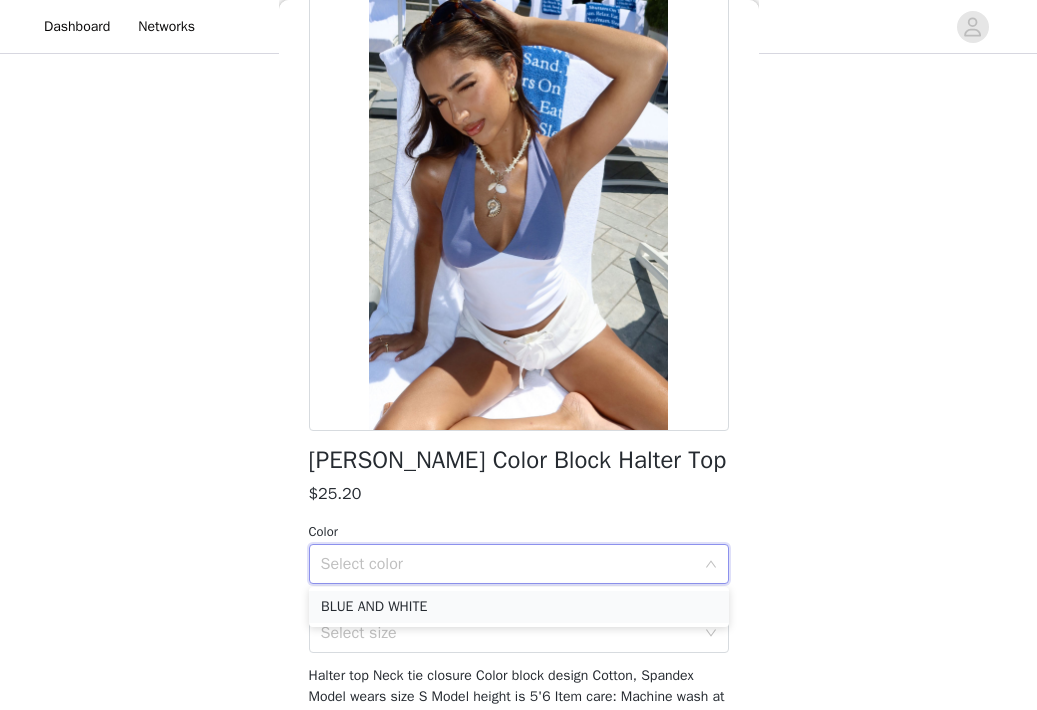 click on "BLUE AND WHITE" at bounding box center [519, 607] 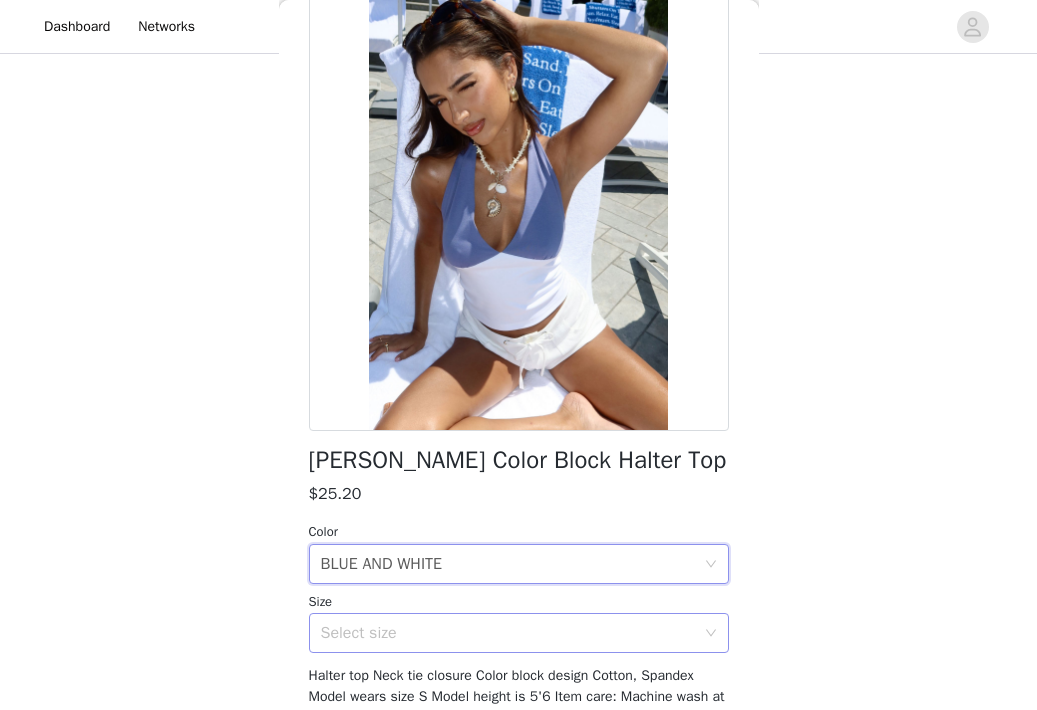 click on "Select size" at bounding box center (508, 633) 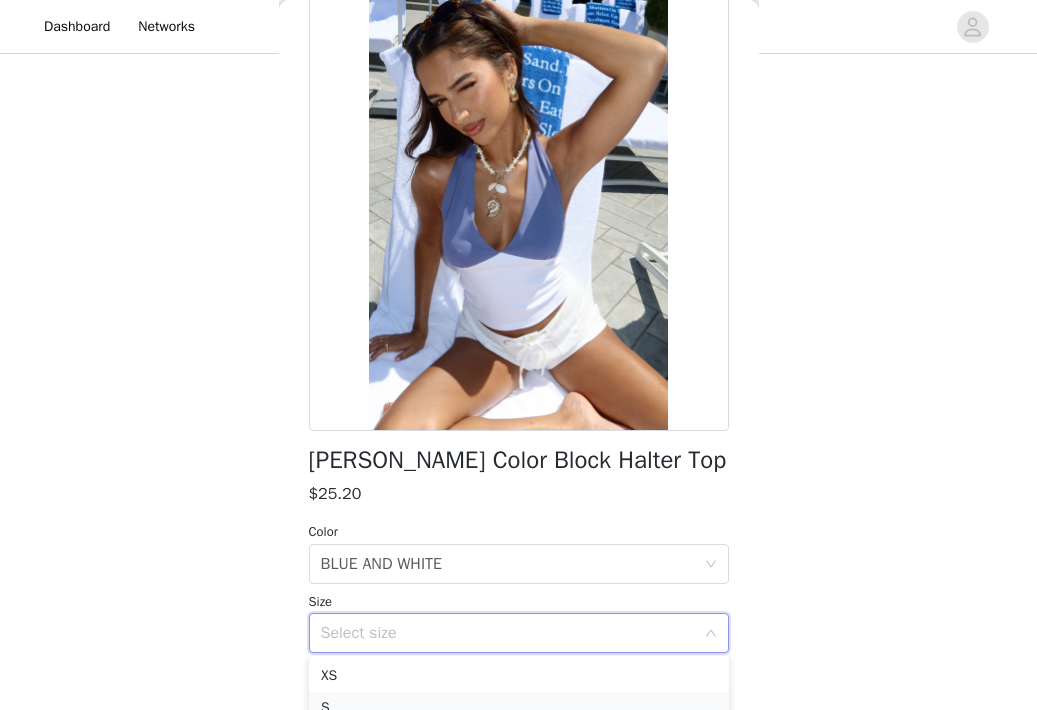click on "S" at bounding box center [519, 708] 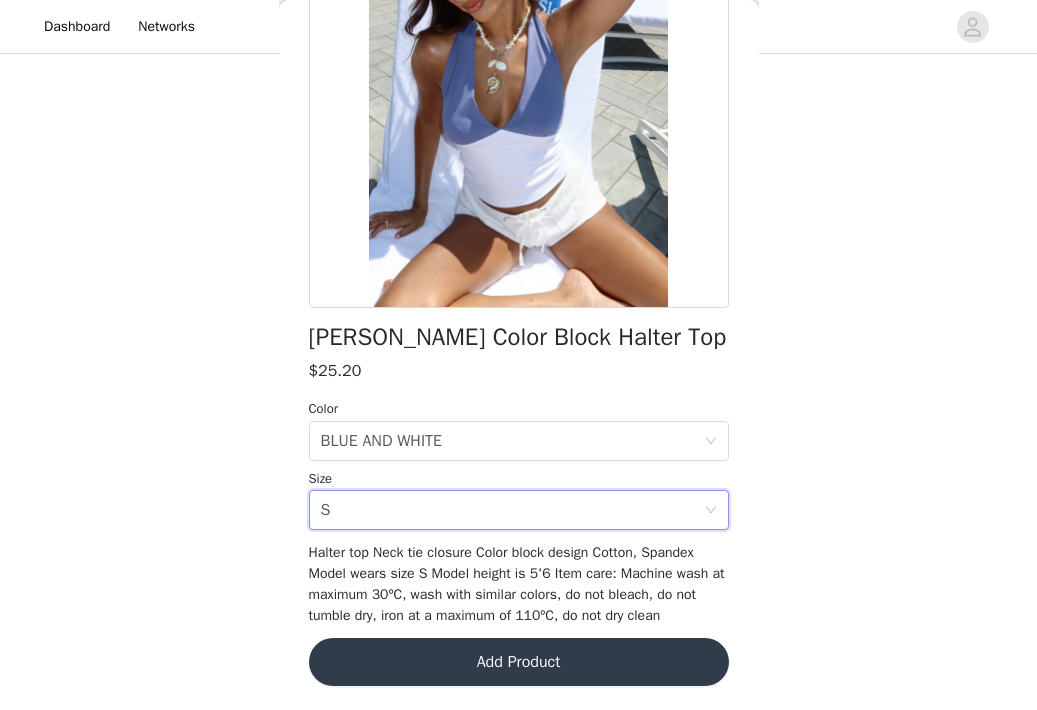 scroll, scrollTop: 241, scrollLeft: 0, axis: vertical 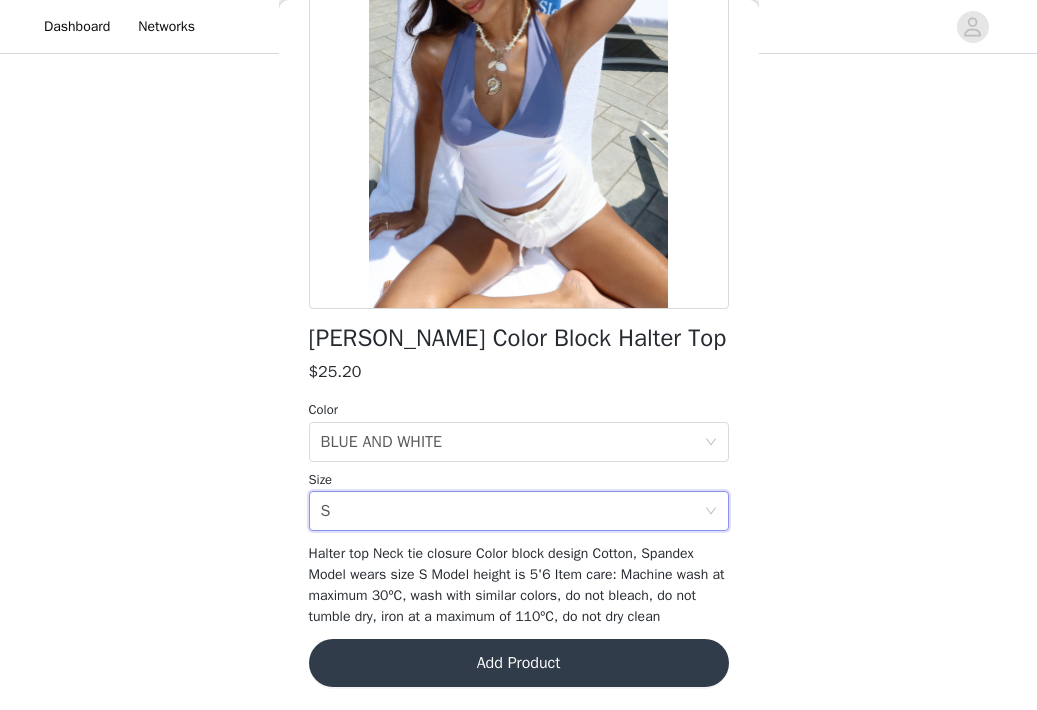 click on "Add Product" at bounding box center [519, 663] 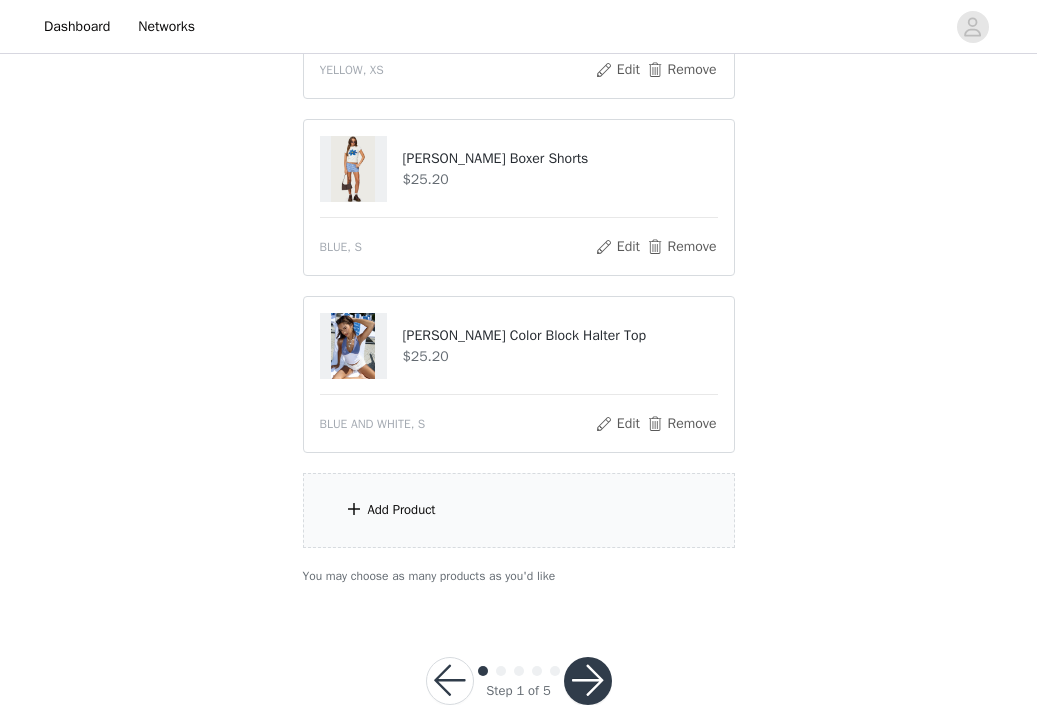 scroll, scrollTop: 1222, scrollLeft: 0, axis: vertical 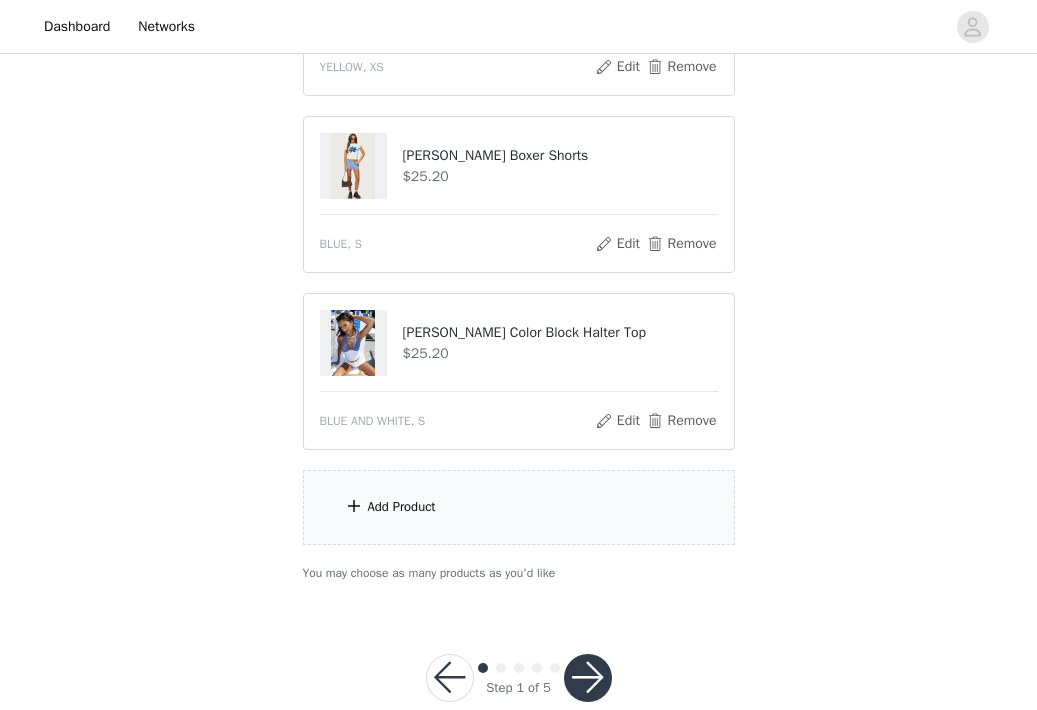 click on "Add Product" at bounding box center (519, 507) 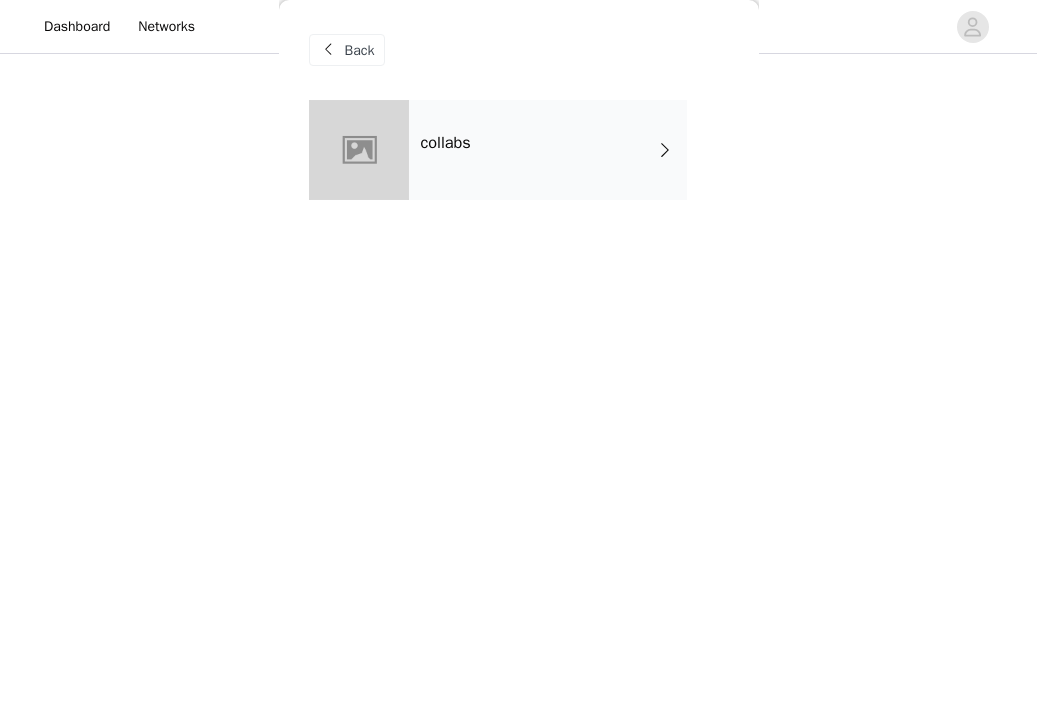 click on "collabs" at bounding box center [548, 150] 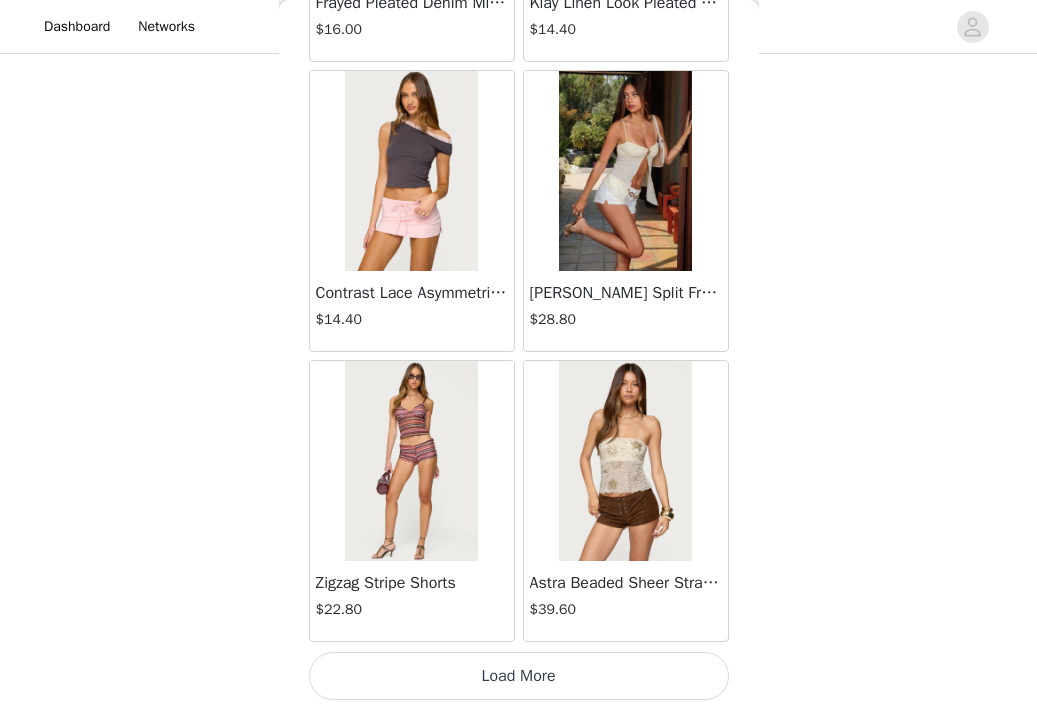 scroll, scrollTop: 2350, scrollLeft: 0, axis: vertical 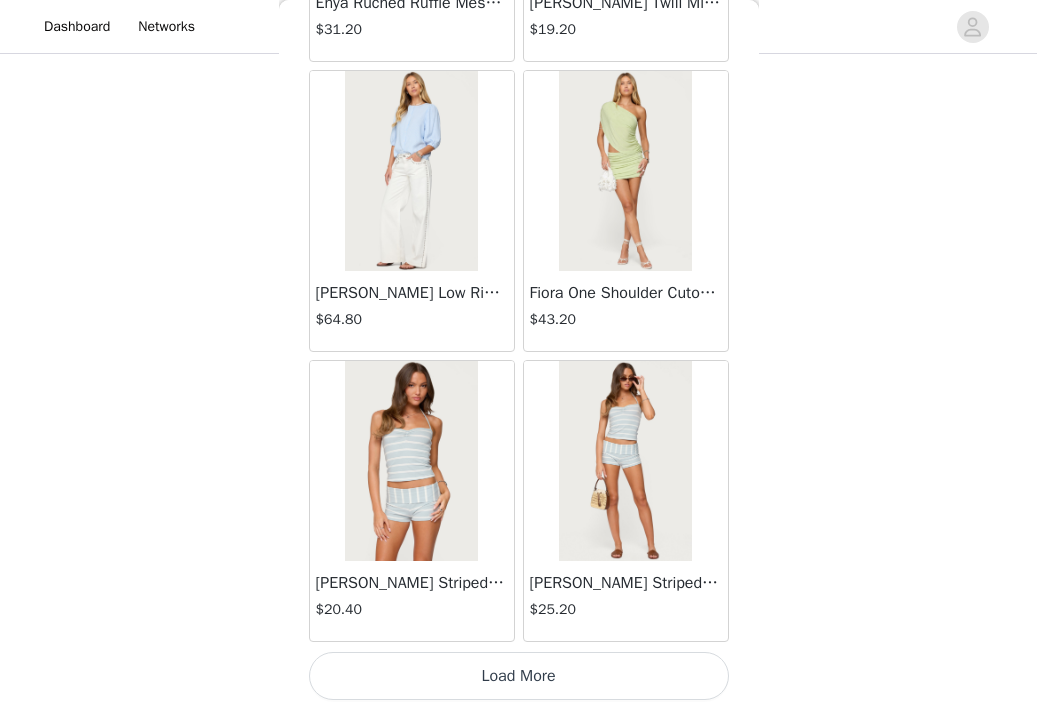 click on "Load More" at bounding box center [519, 676] 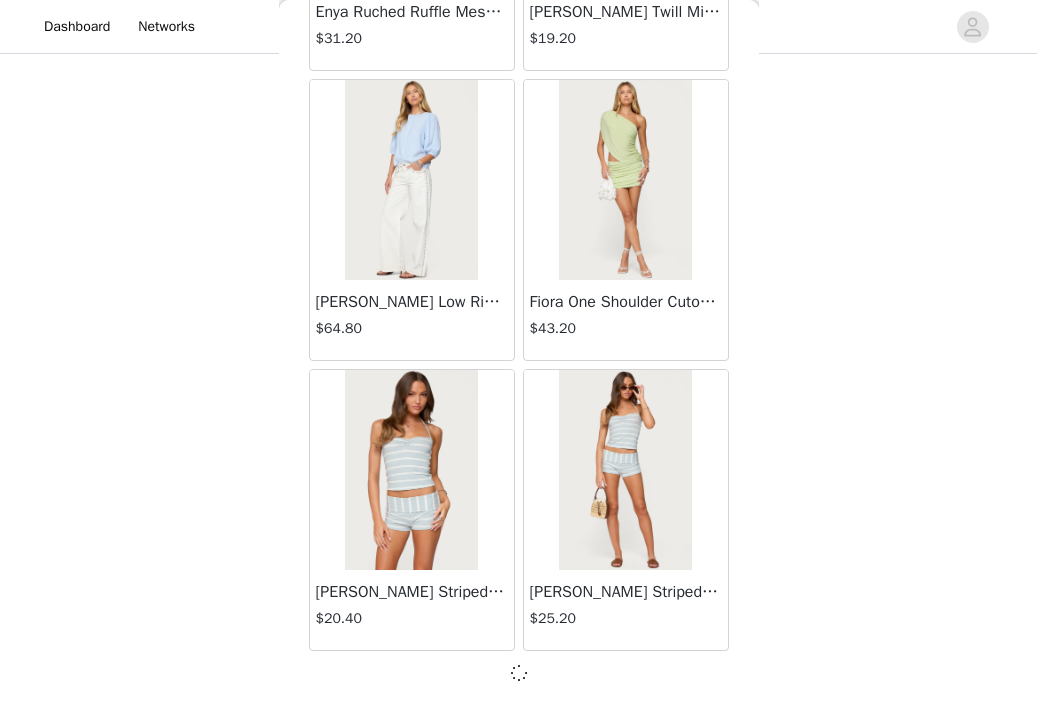 scroll, scrollTop: 5241, scrollLeft: 0, axis: vertical 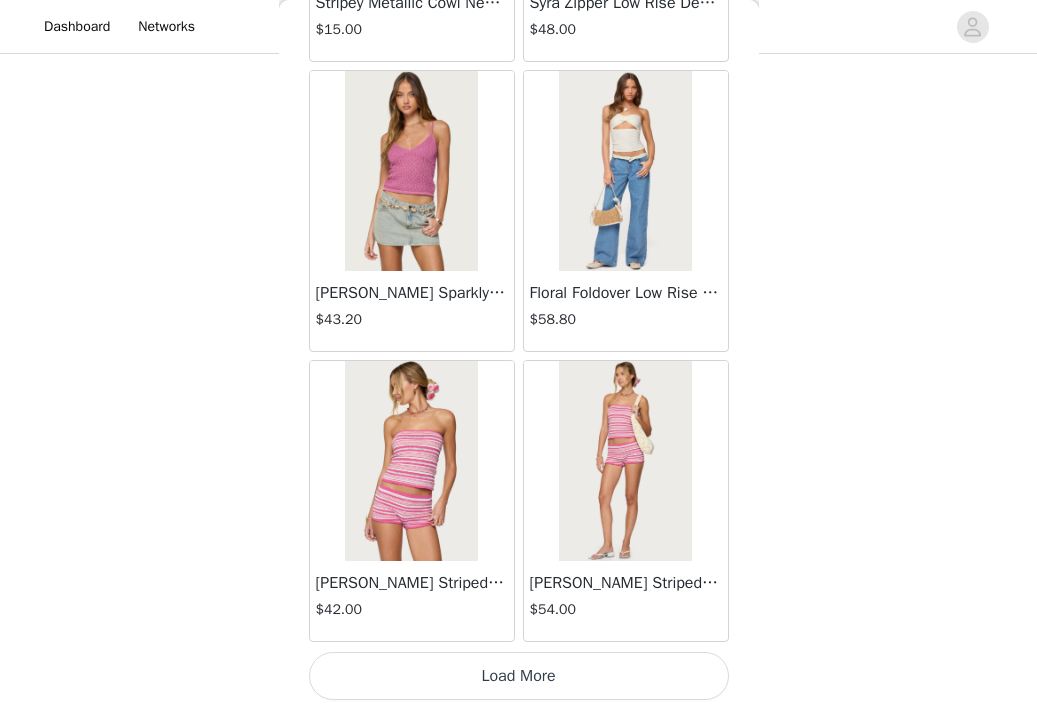 click on "Load More" at bounding box center [519, 676] 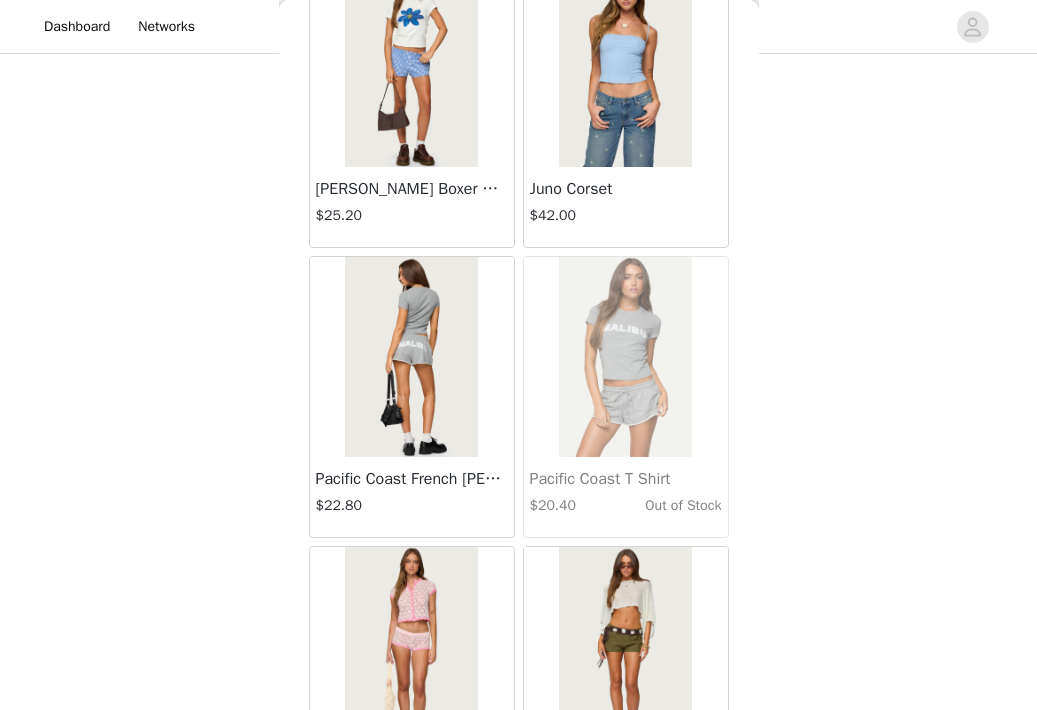 scroll, scrollTop: 10599, scrollLeft: 0, axis: vertical 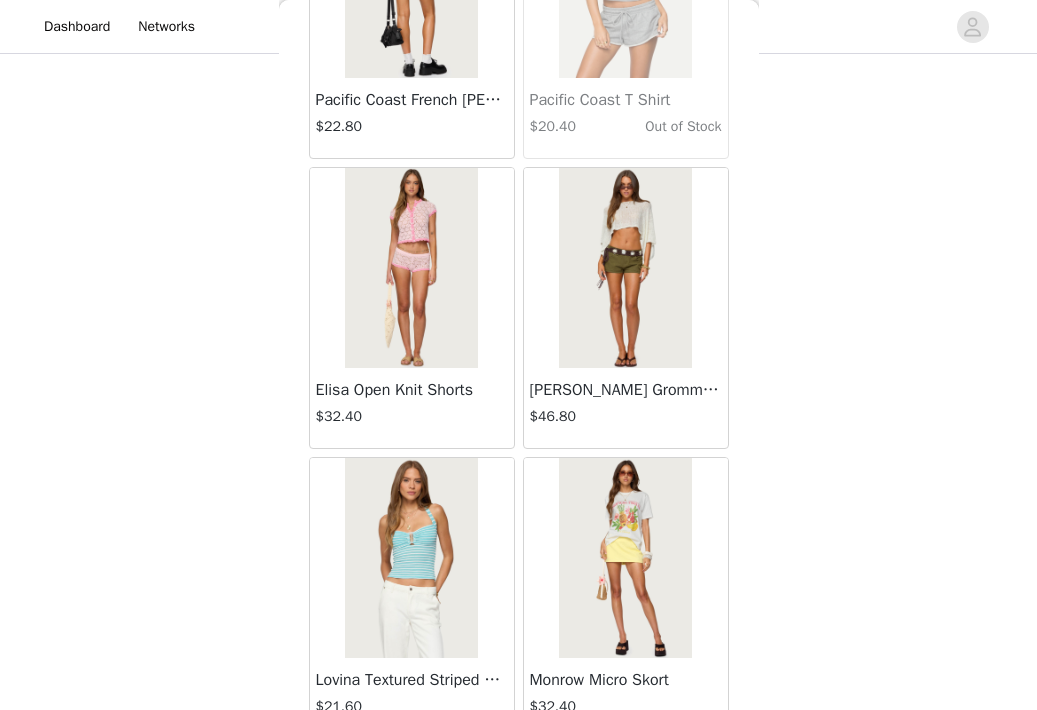 click on "[PERSON_NAME] Grommet Low Rise Shorts" at bounding box center [626, 390] 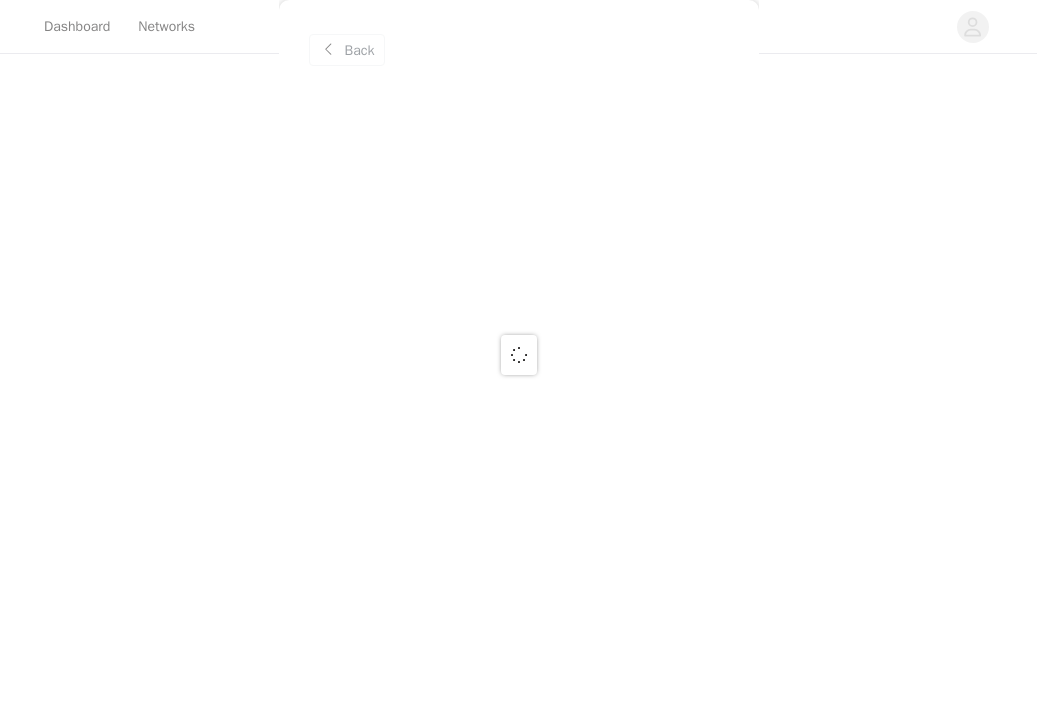 scroll, scrollTop: 0, scrollLeft: 0, axis: both 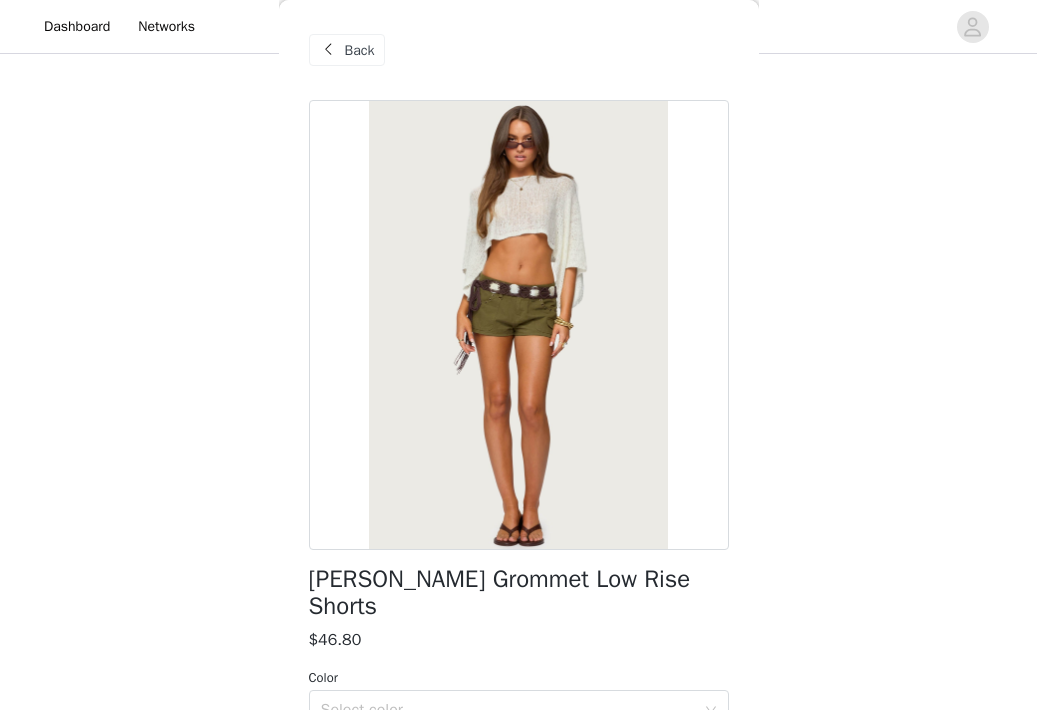 click at bounding box center (329, 50) 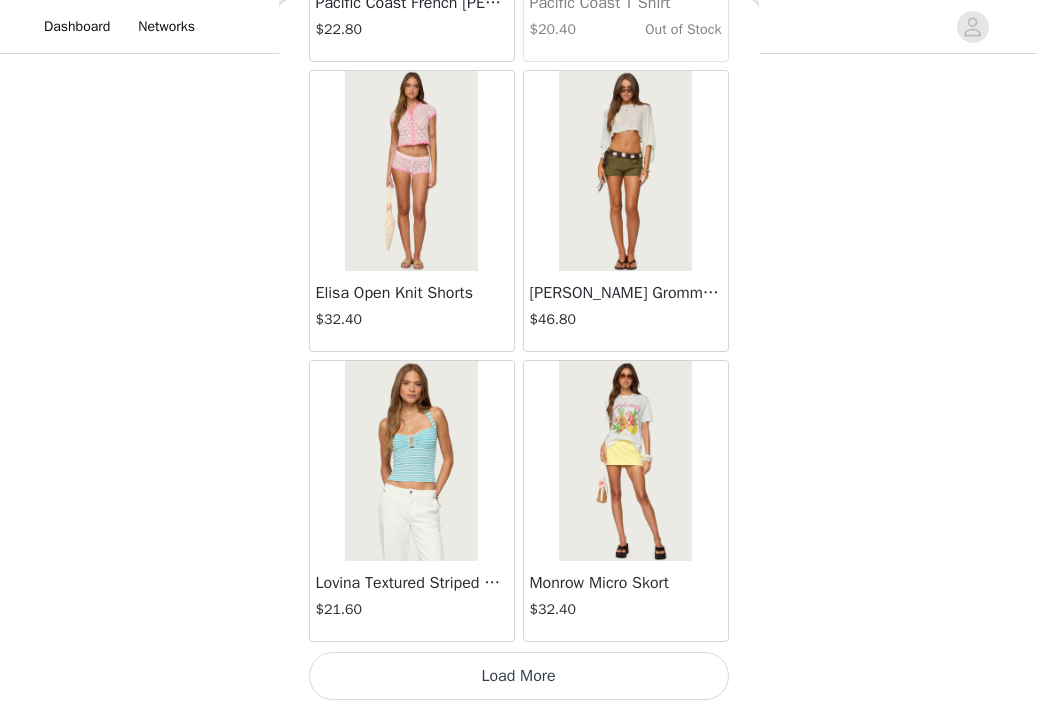 click on "Load More" at bounding box center (519, 676) 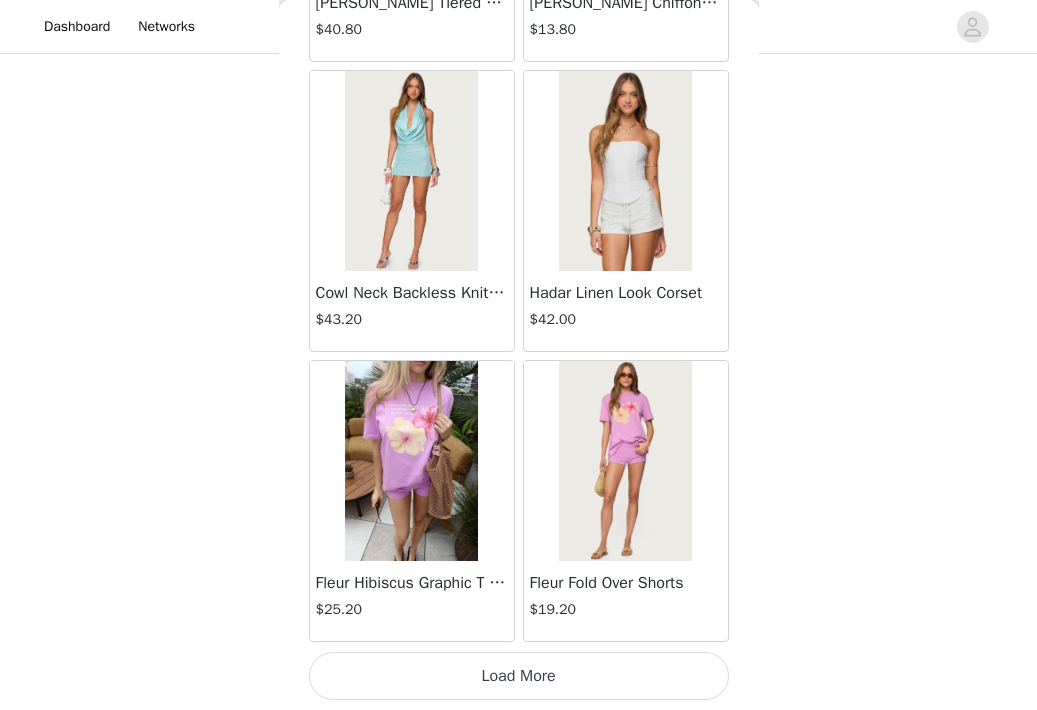 scroll, scrollTop: 13950, scrollLeft: 0, axis: vertical 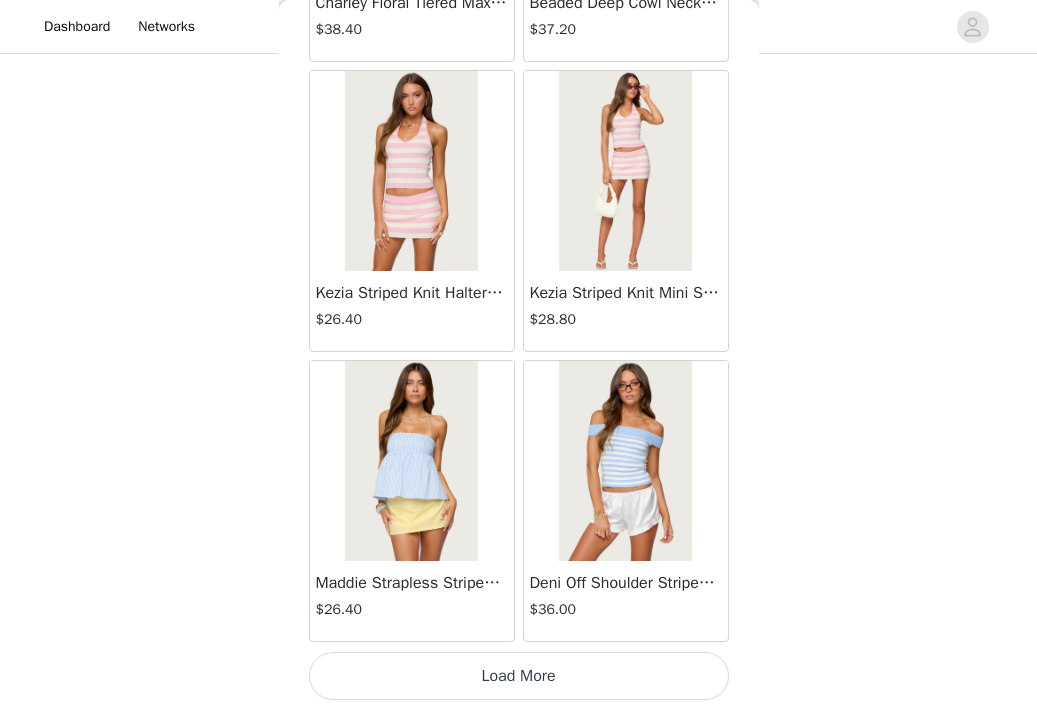 click on "Load More" at bounding box center [519, 676] 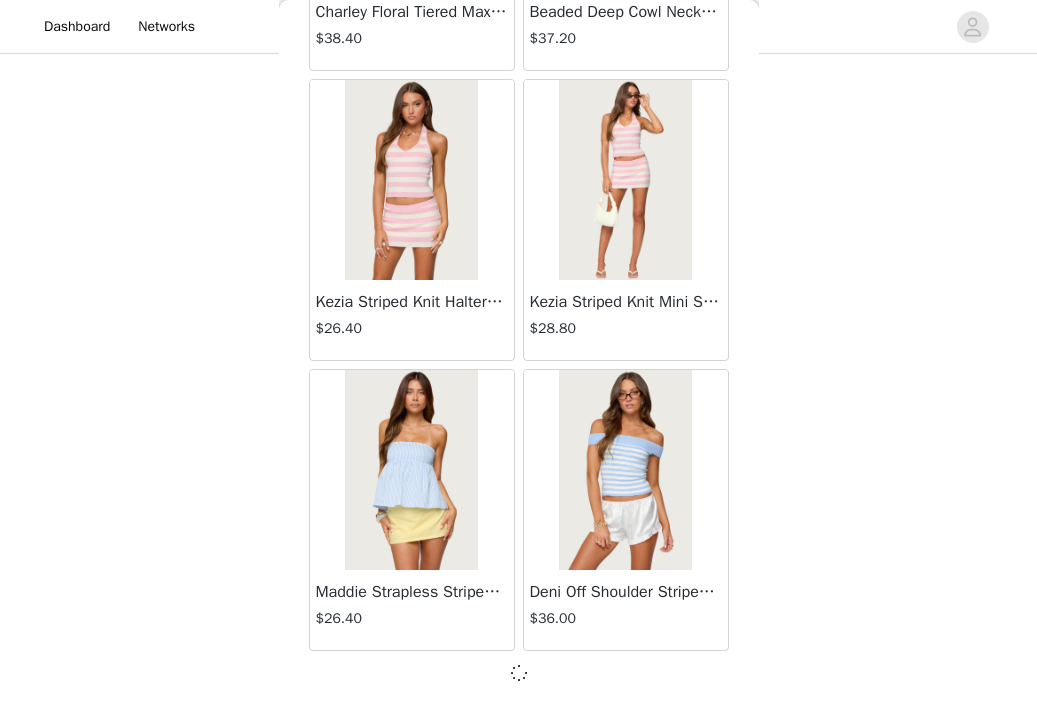 scroll, scrollTop: 16841, scrollLeft: 0, axis: vertical 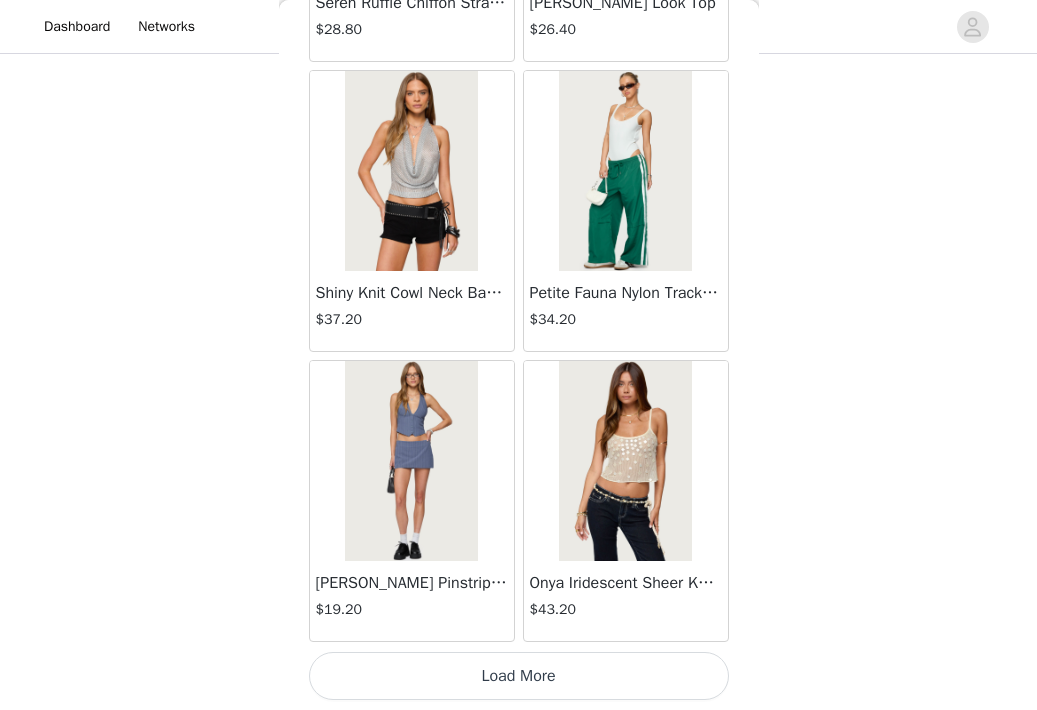 click on "Load More" at bounding box center [519, 676] 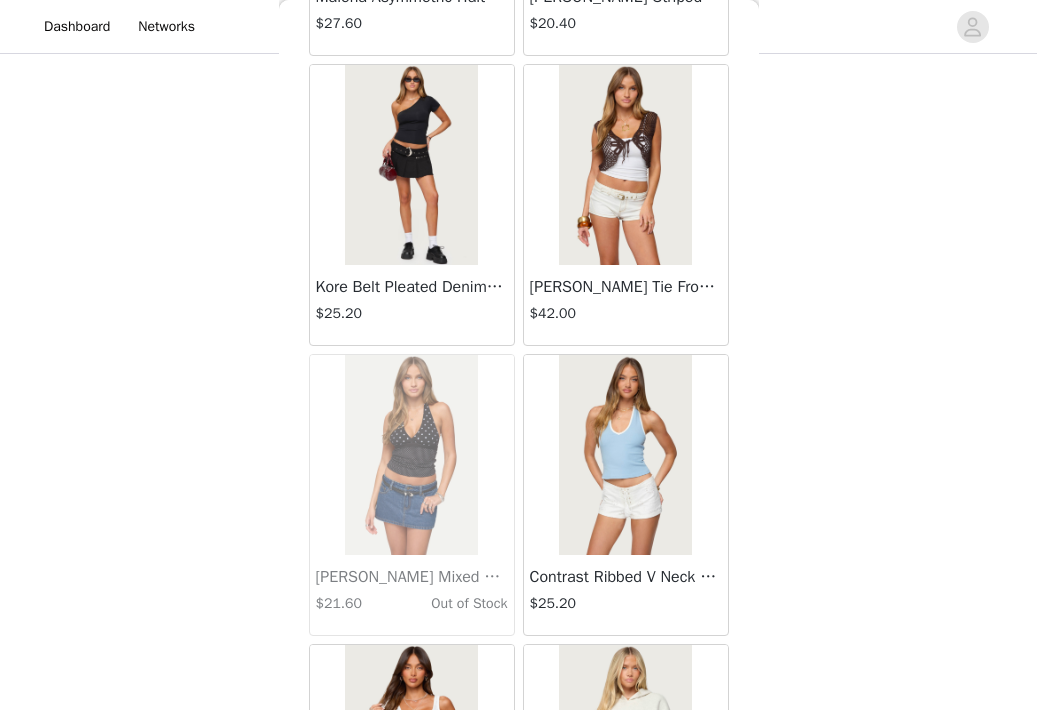 scroll, scrollTop: 22394, scrollLeft: 0, axis: vertical 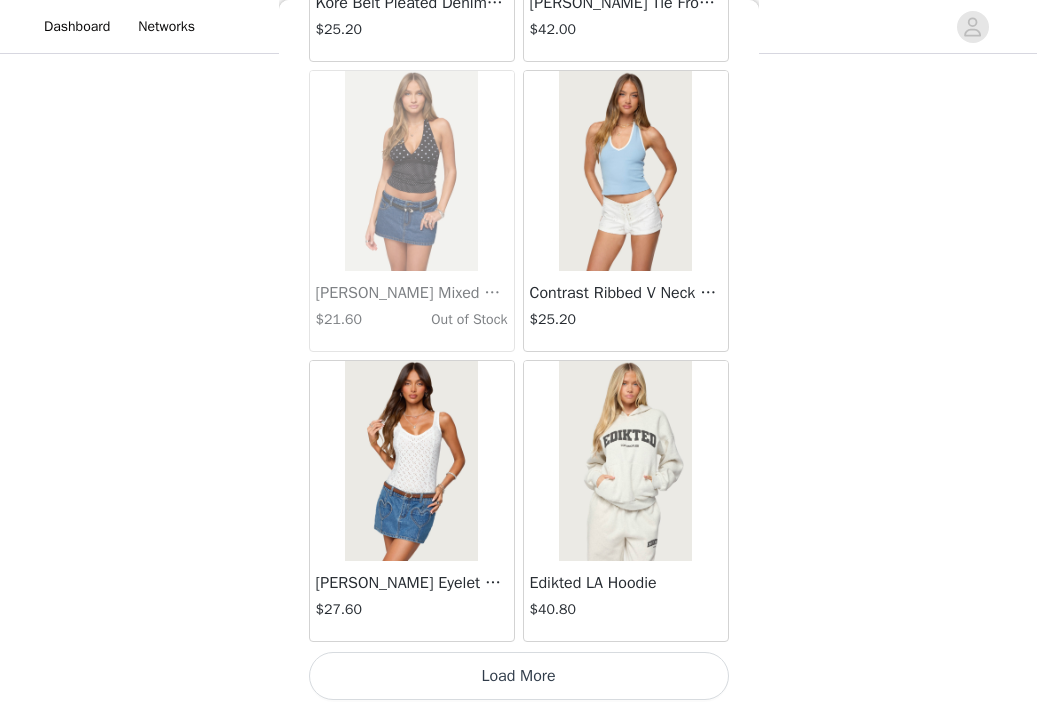 click on "Load More" at bounding box center (519, 676) 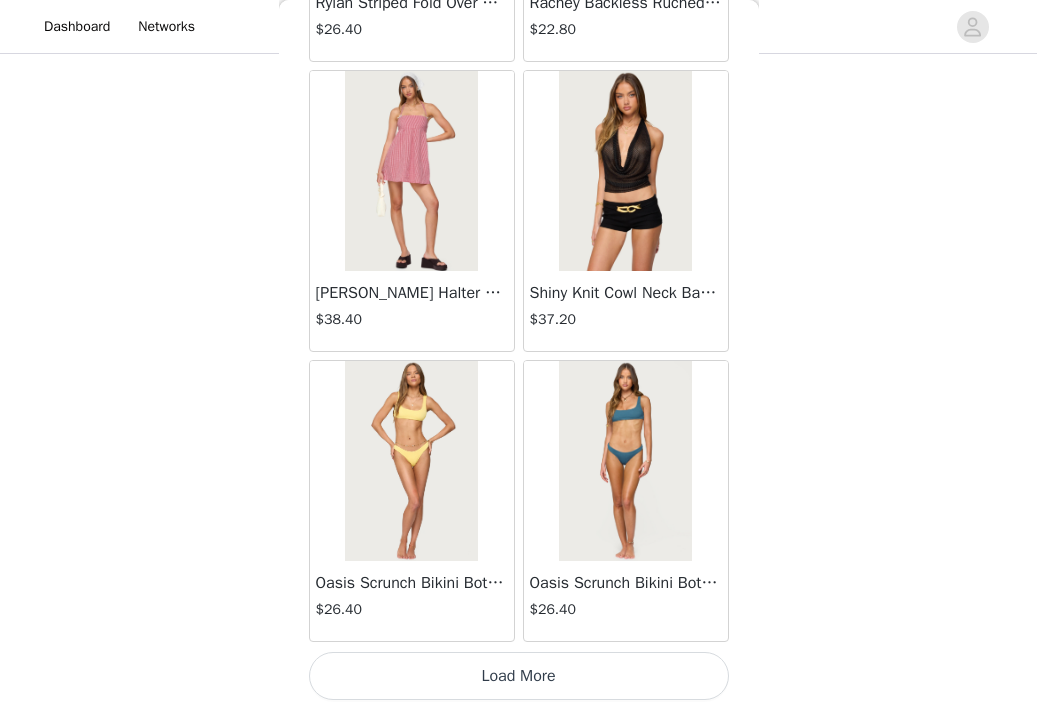scroll, scrollTop: 25550, scrollLeft: 0, axis: vertical 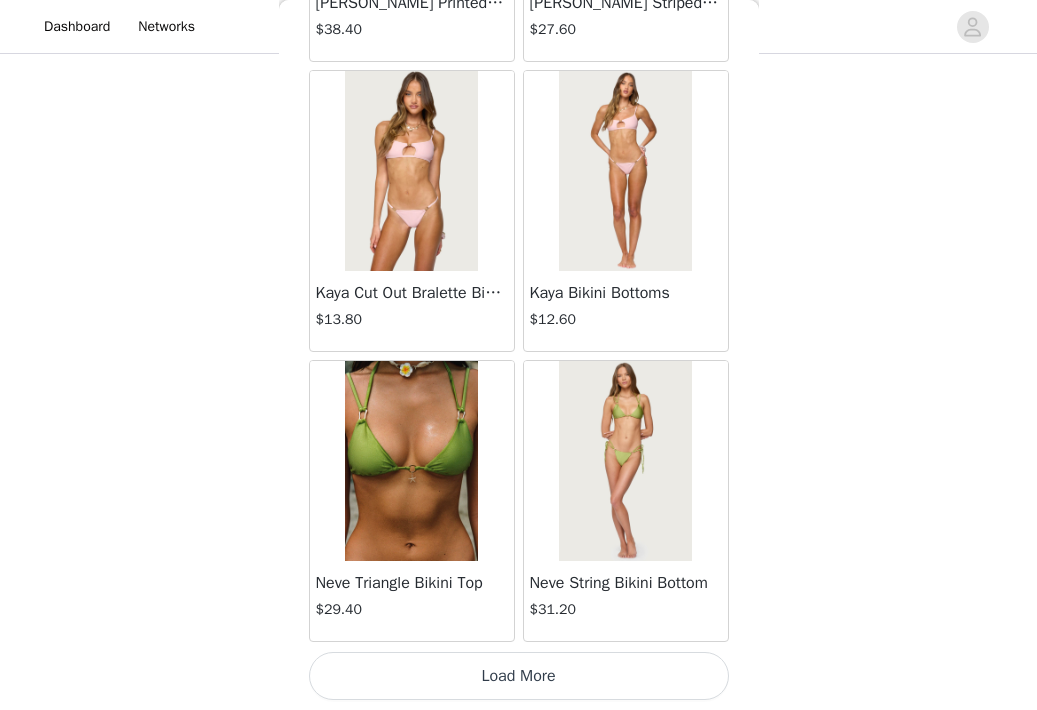 click on "Load More" at bounding box center (519, 676) 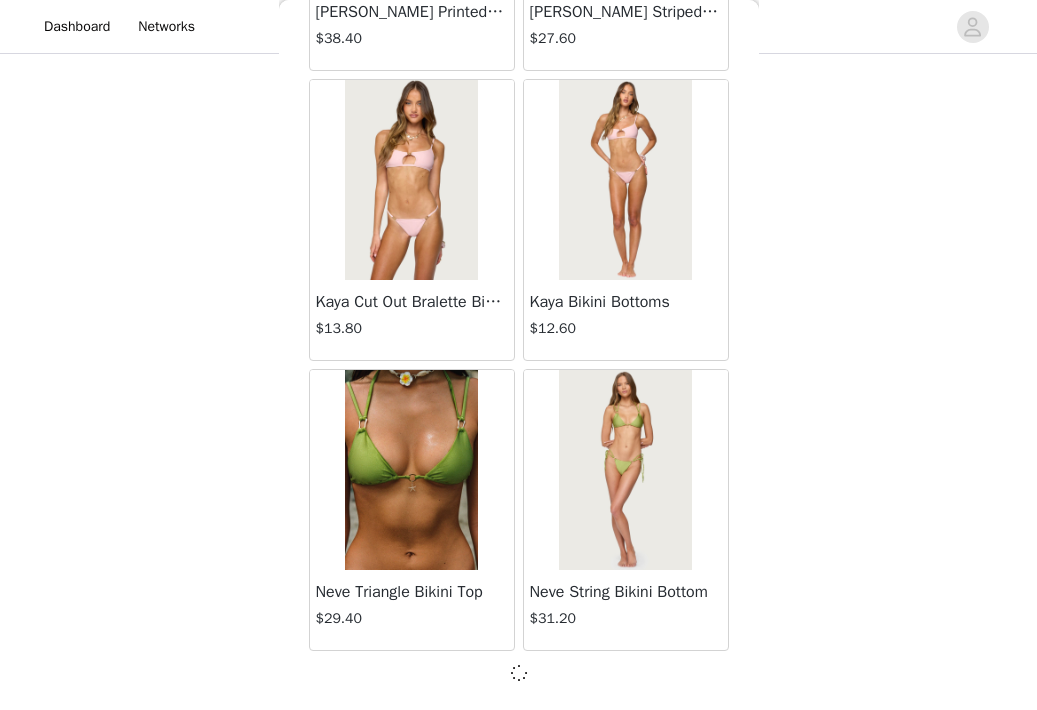 scroll, scrollTop: 28441, scrollLeft: 0, axis: vertical 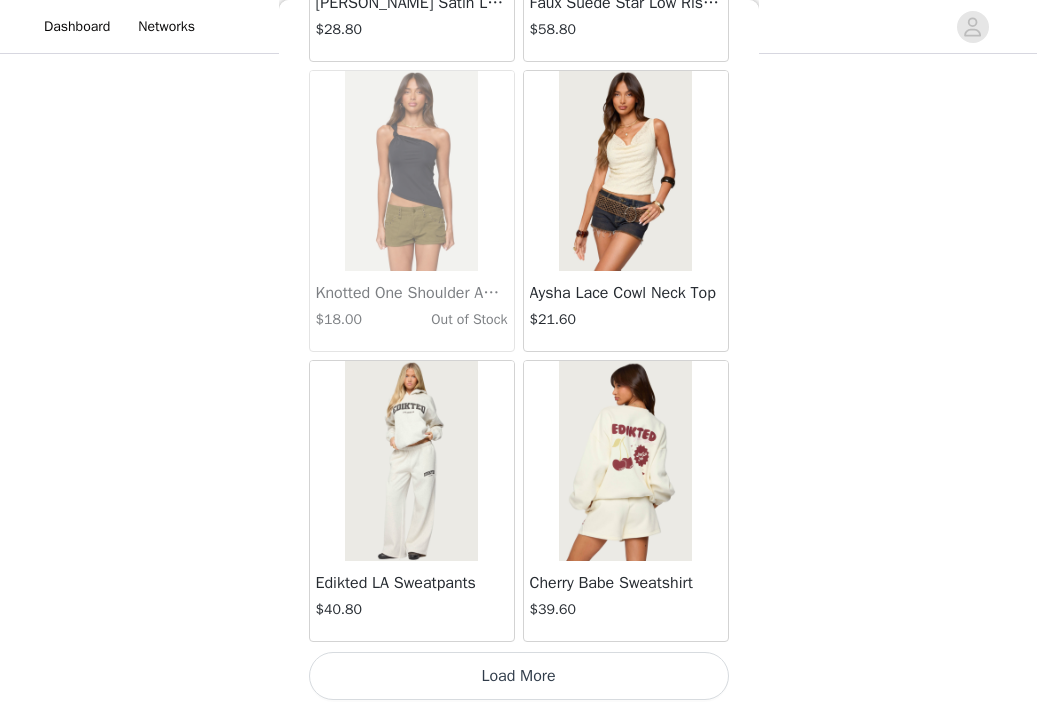 click on "Load More" at bounding box center (519, 676) 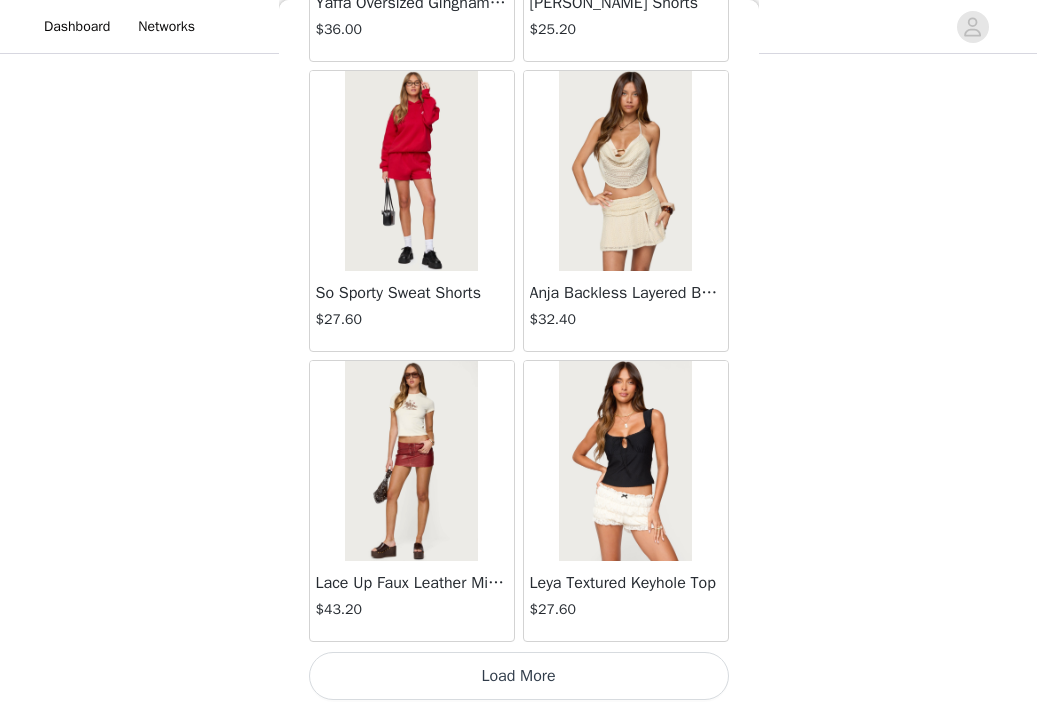 scroll, scrollTop: 34250, scrollLeft: 0, axis: vertical 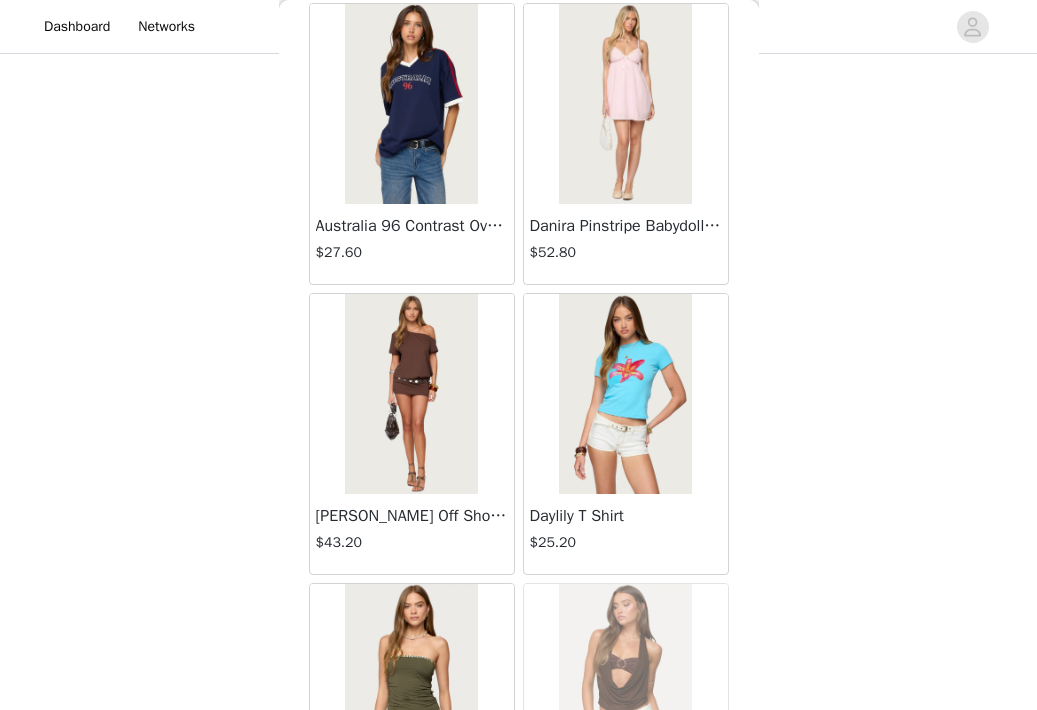 click on "[PERSON_NAME] Off Shoulder Cut Out Mini Dress" at bounding box center (412, 516) 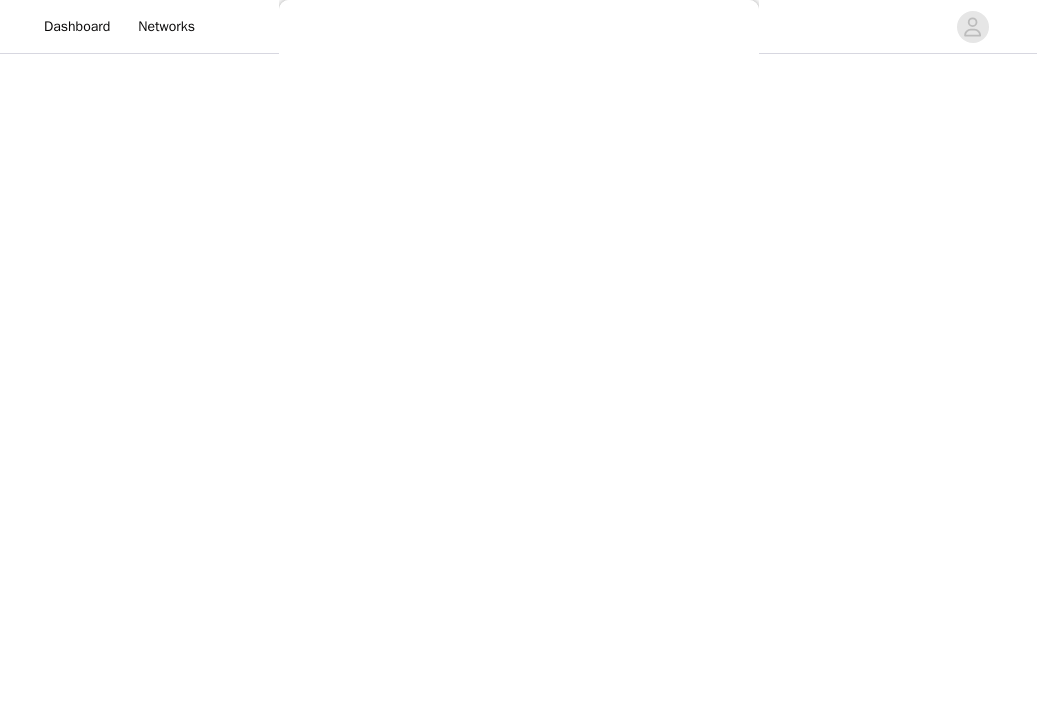 scroll, scrollTop: 0, scrollLeft: 0, axis: both 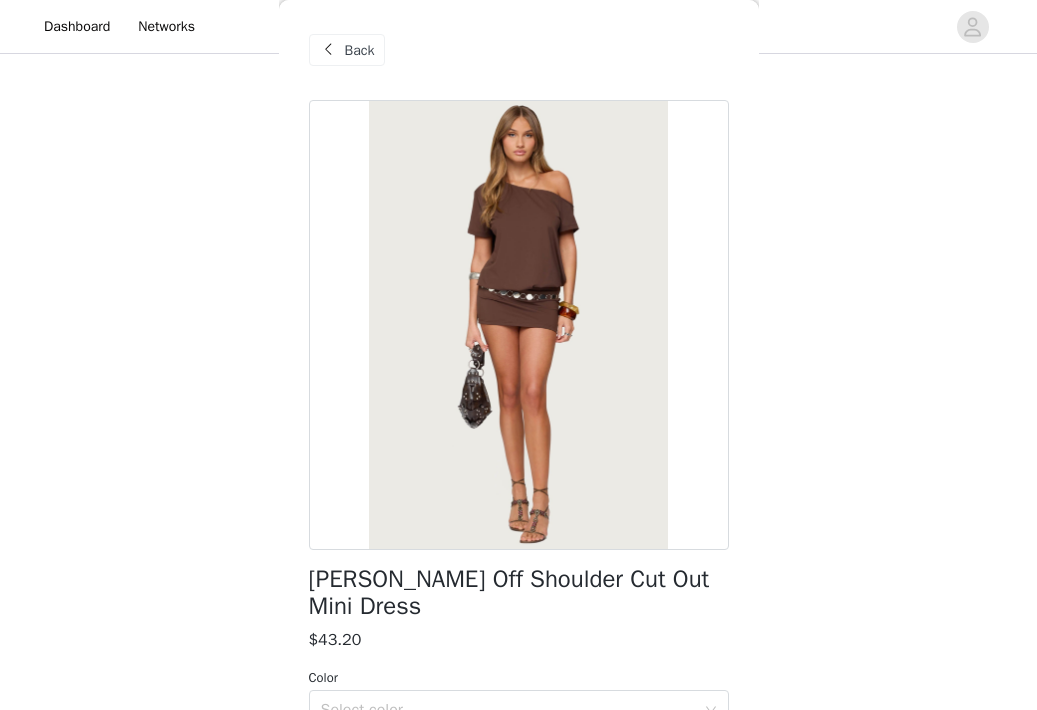click at bounding box center [329, 50] 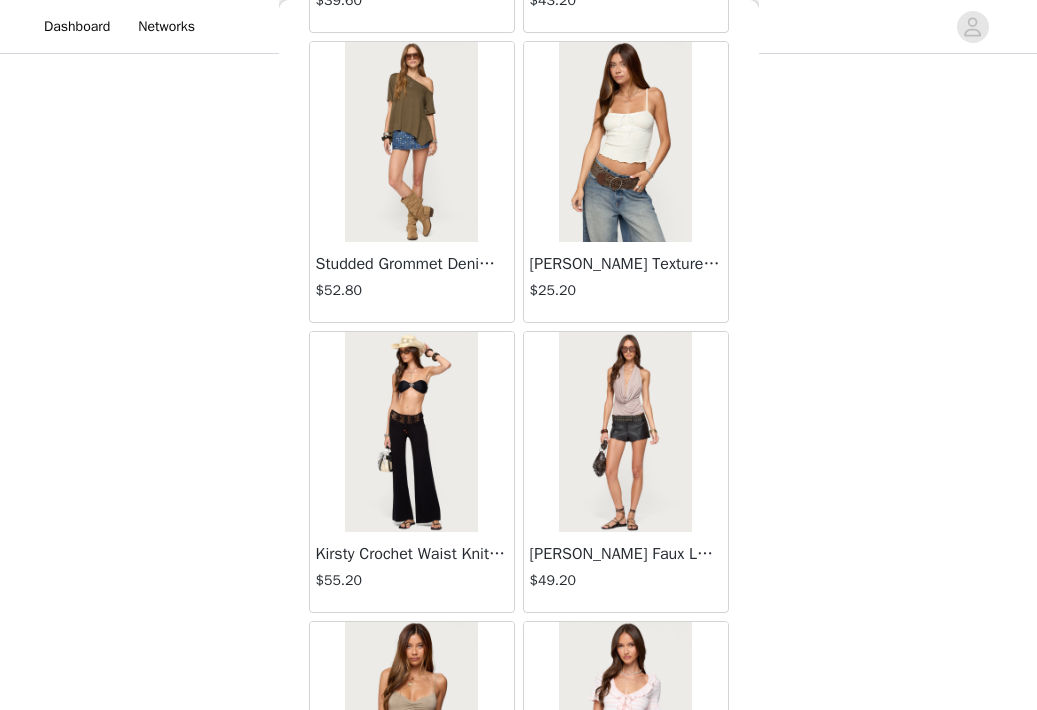 scroll, scrollTop: 36602, scrollLeft: 0, axis: vertical 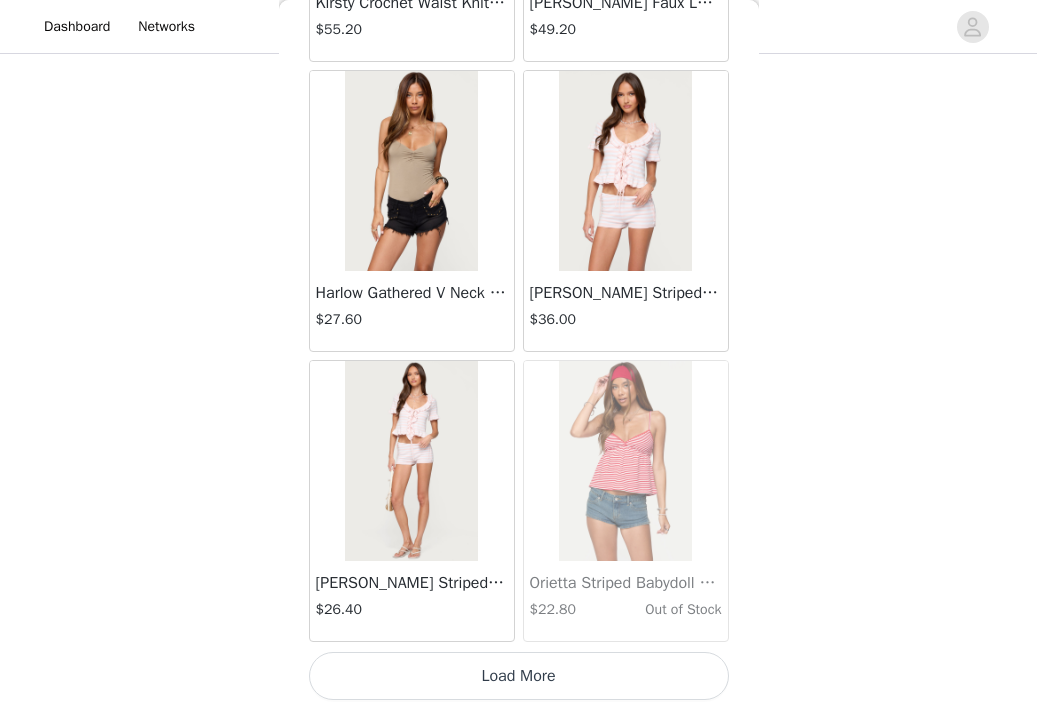 click on "Load More" at bounding box center (519, 676) 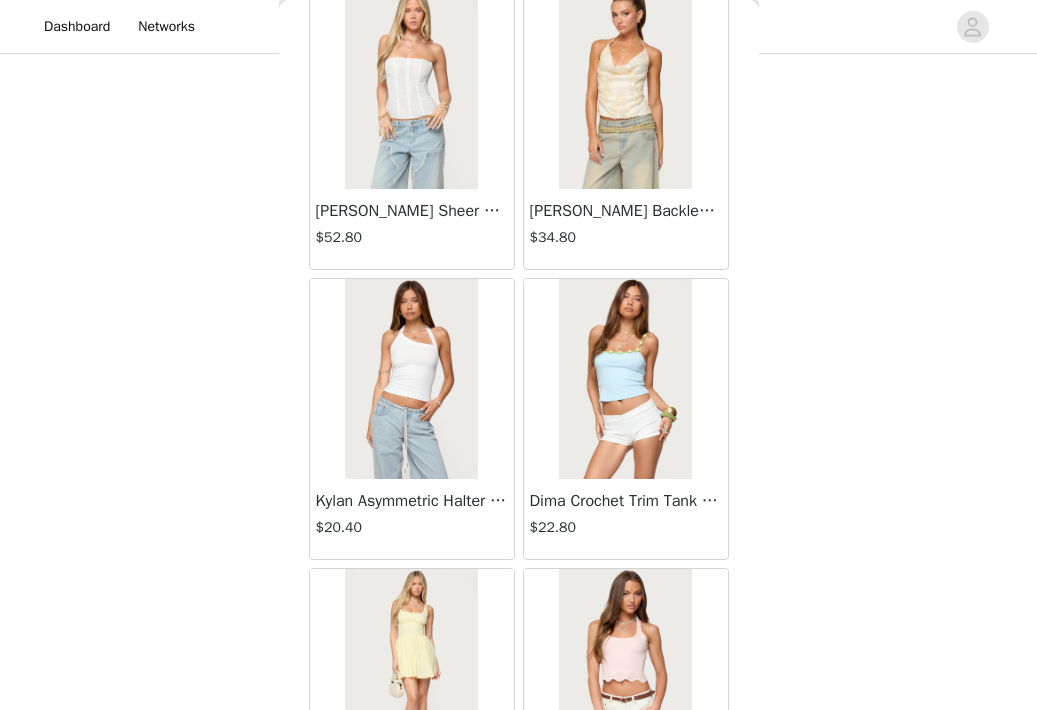 scroll, scrollTop: 38822, scrollLeft: 0, axis: vertical 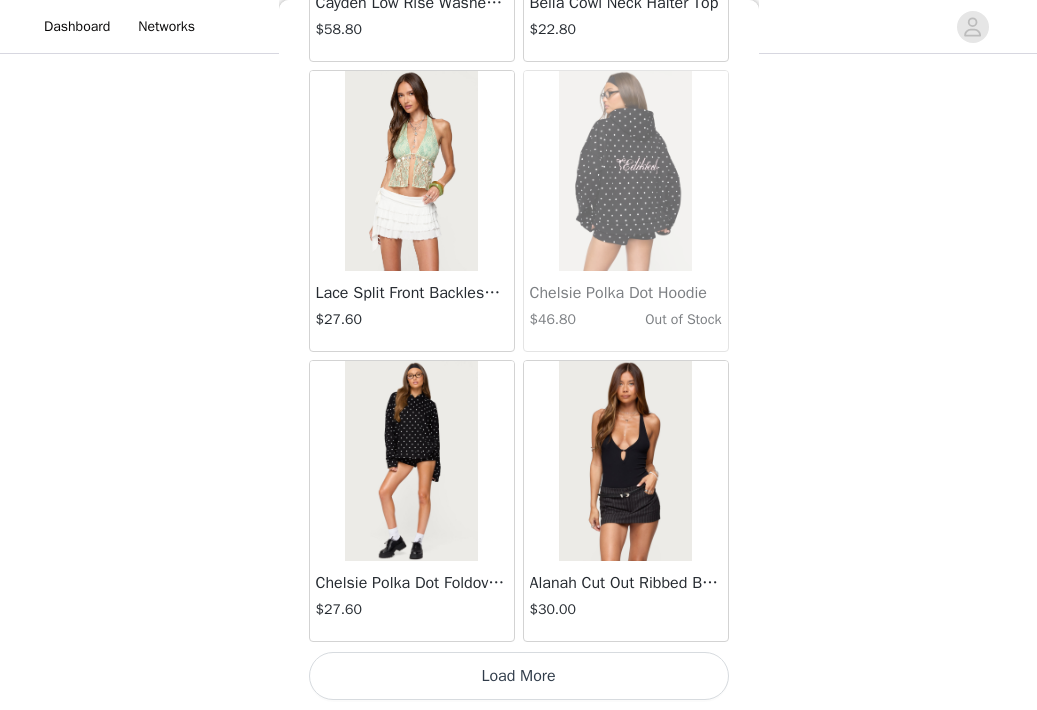 click on "Load More" at bounding box center [519, 676] 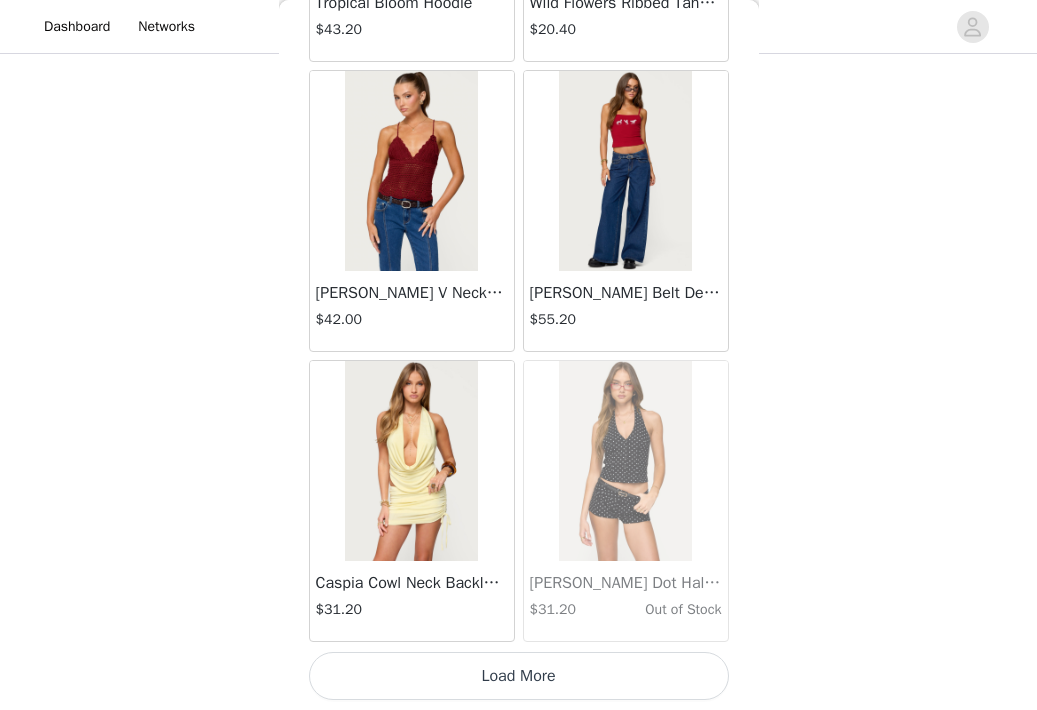 scroll, scrollTop: 42950, scrollLeft: 0, axis: vertical 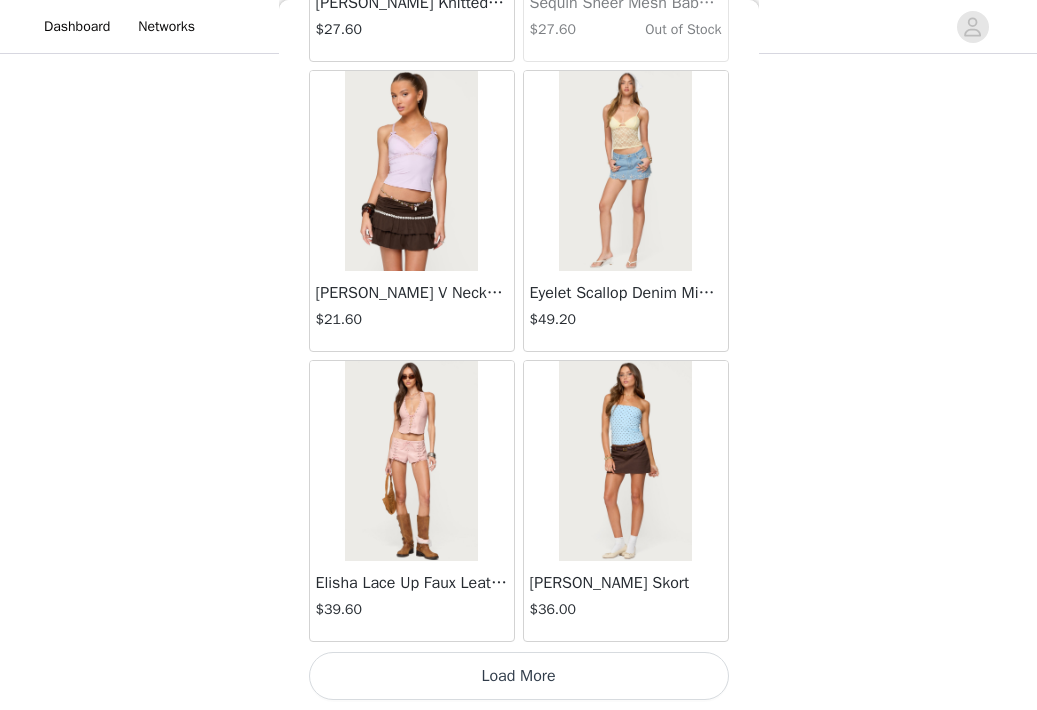 click on "Load More" at bounding box center (519, 676) 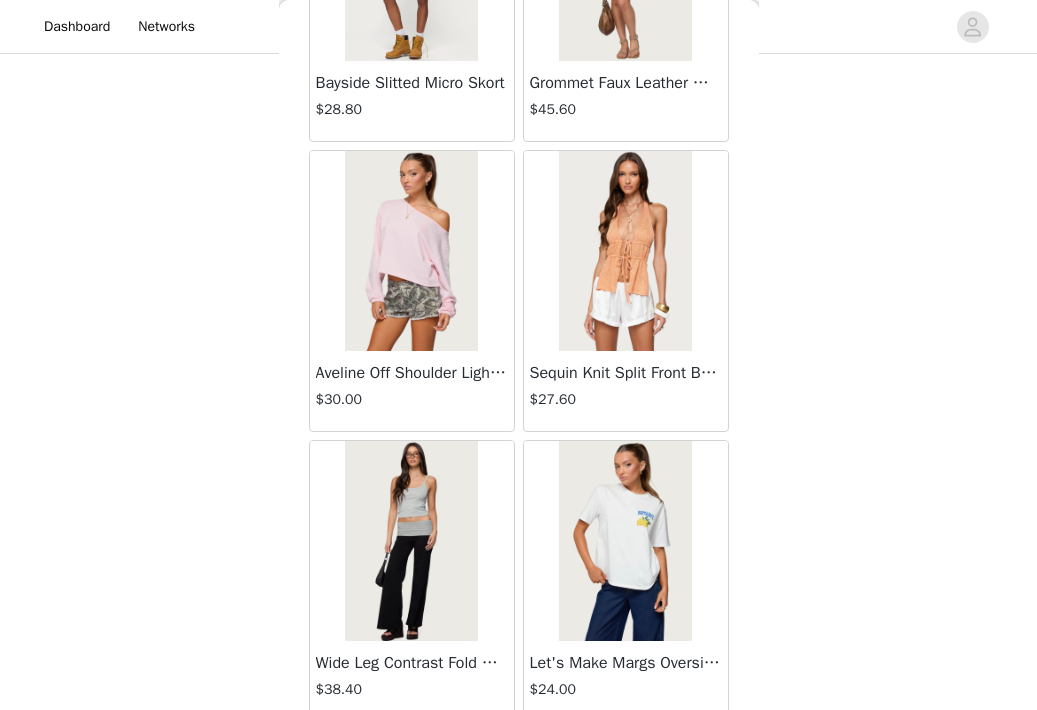 scroll, scrollTop: 48576, scrollLeft: 0, axis: vertical 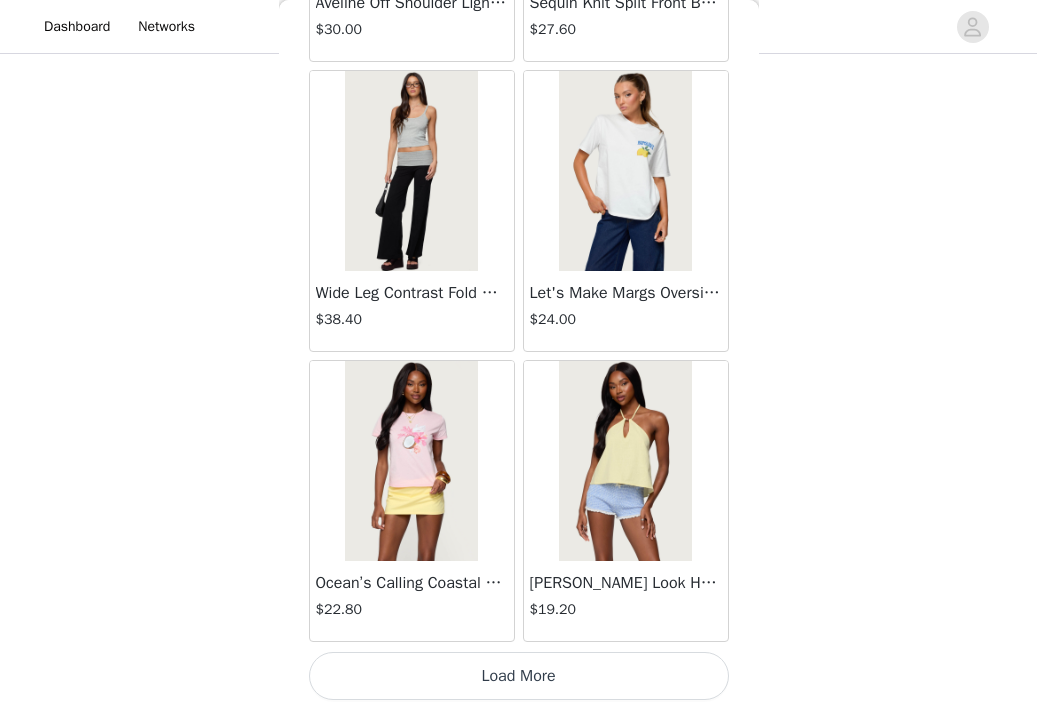 click on "Load More" at bounding box center [519, 676] 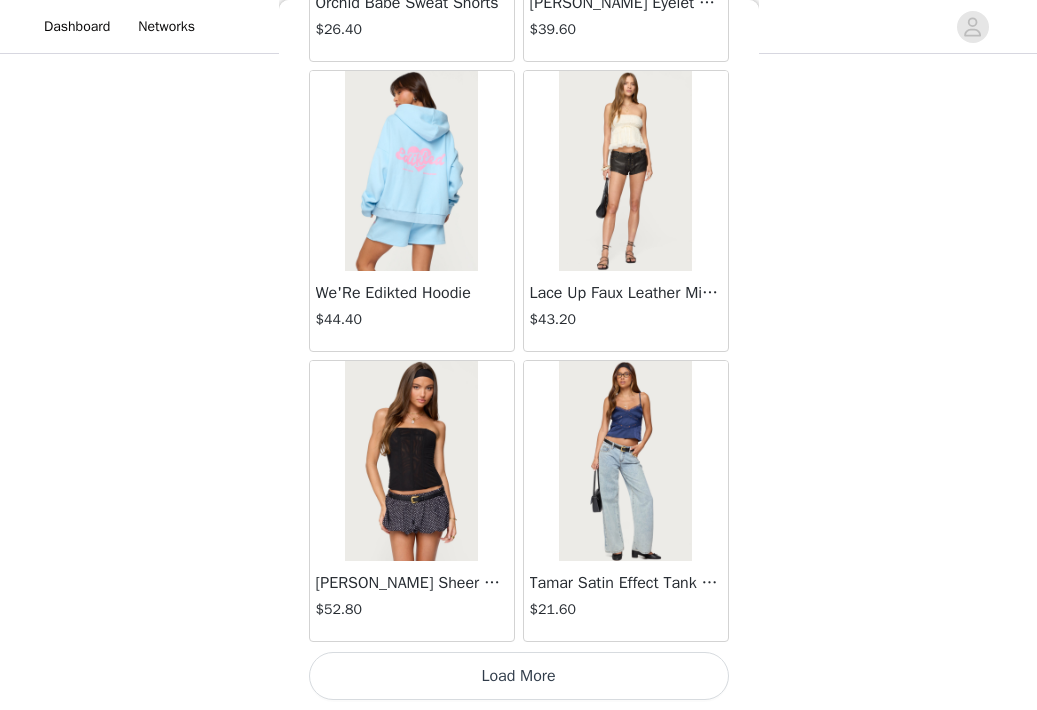 scroll, scrollTop: 51650, scrollLeft: 0, axis: vertical 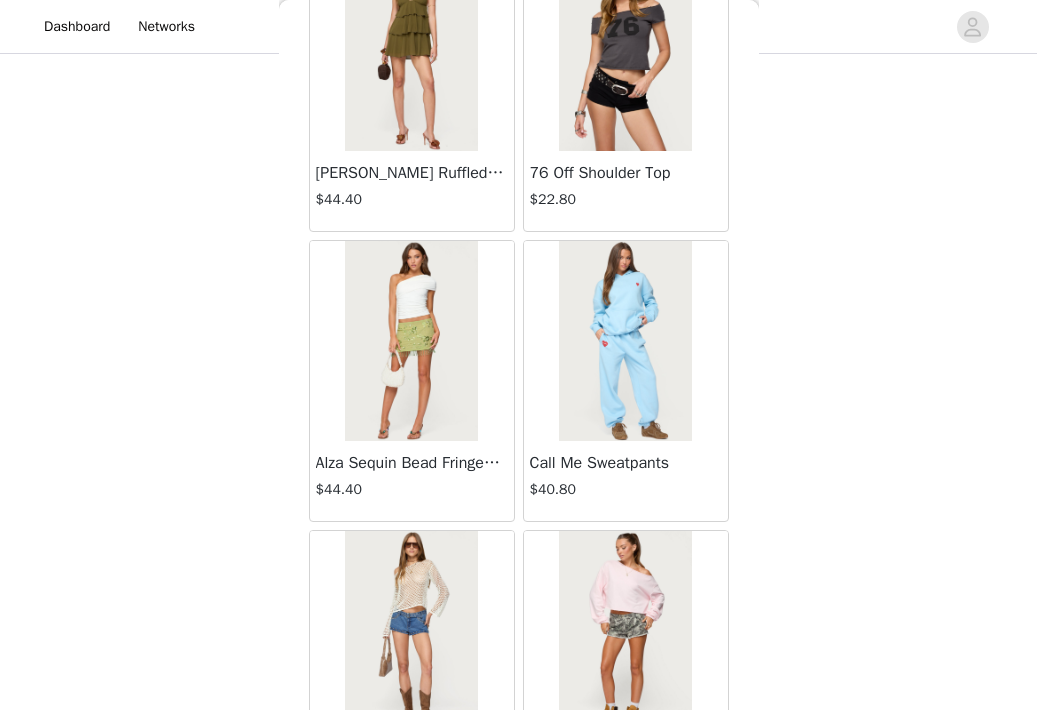 click at bounding box center (411, 341) 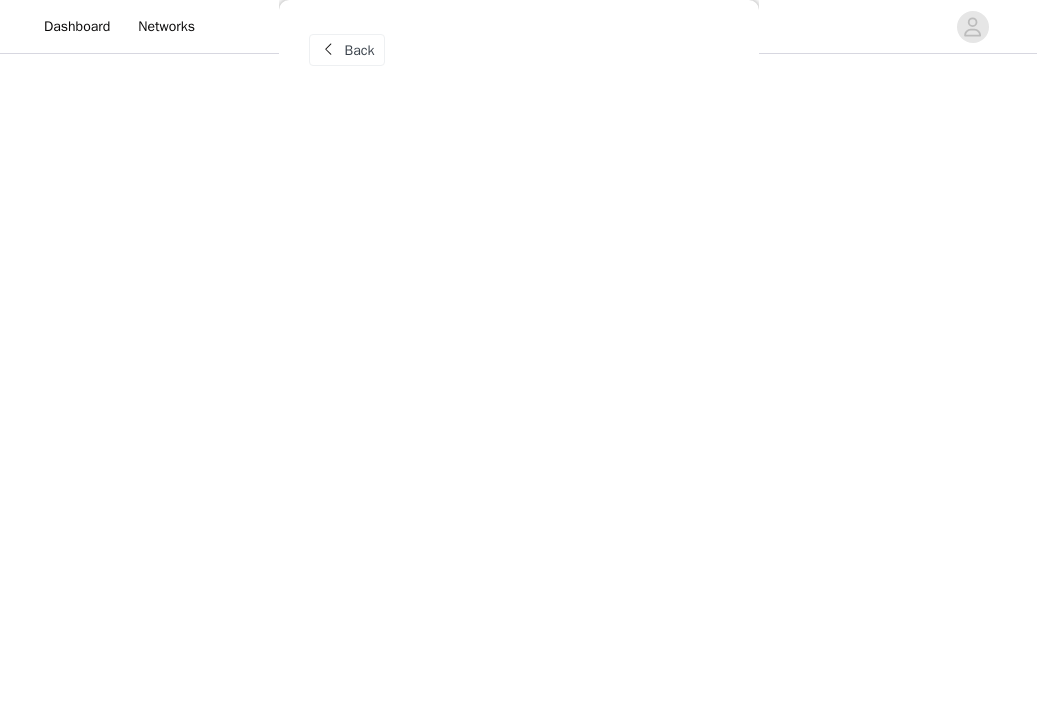 scroll, scrollTop: 0, scrollLeft: 0, axis: both 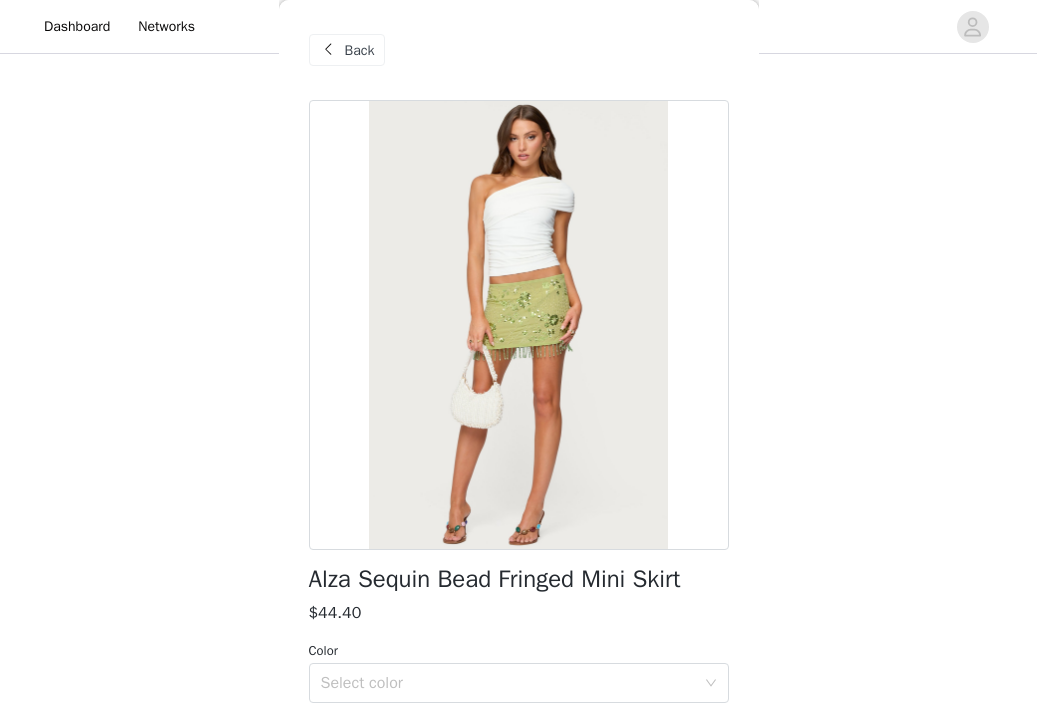 click on "Back" at bounding box center [347, 50] 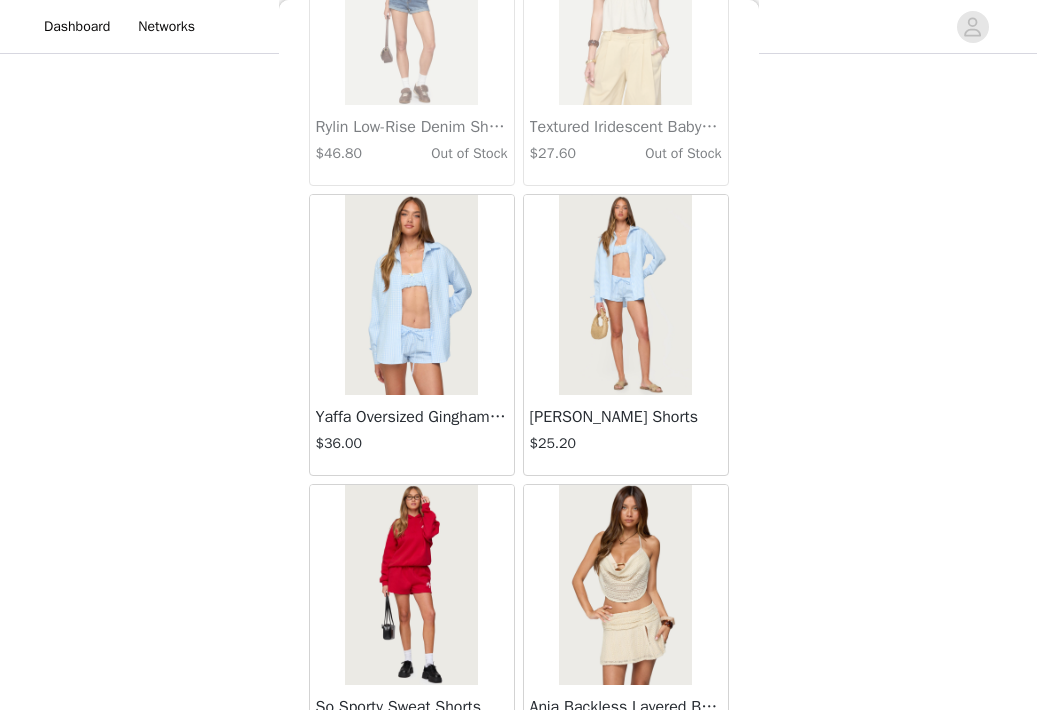 scroll, scrollTop: 33833, scrollLeft: 0, axis: vertical 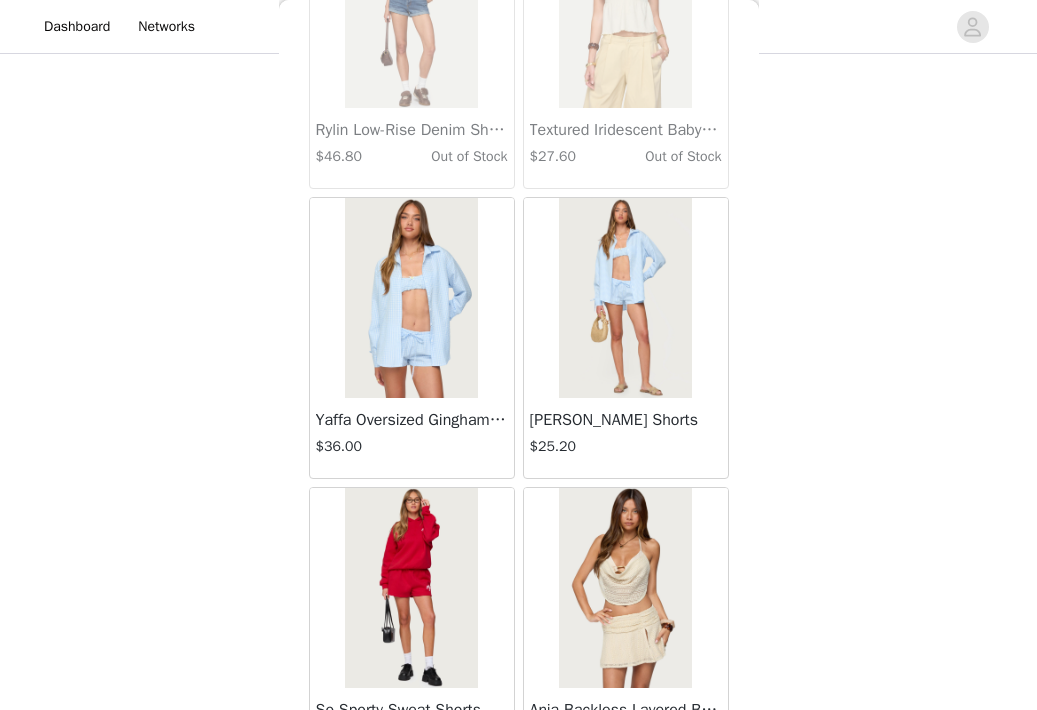 click at bounding box center (625, 298) 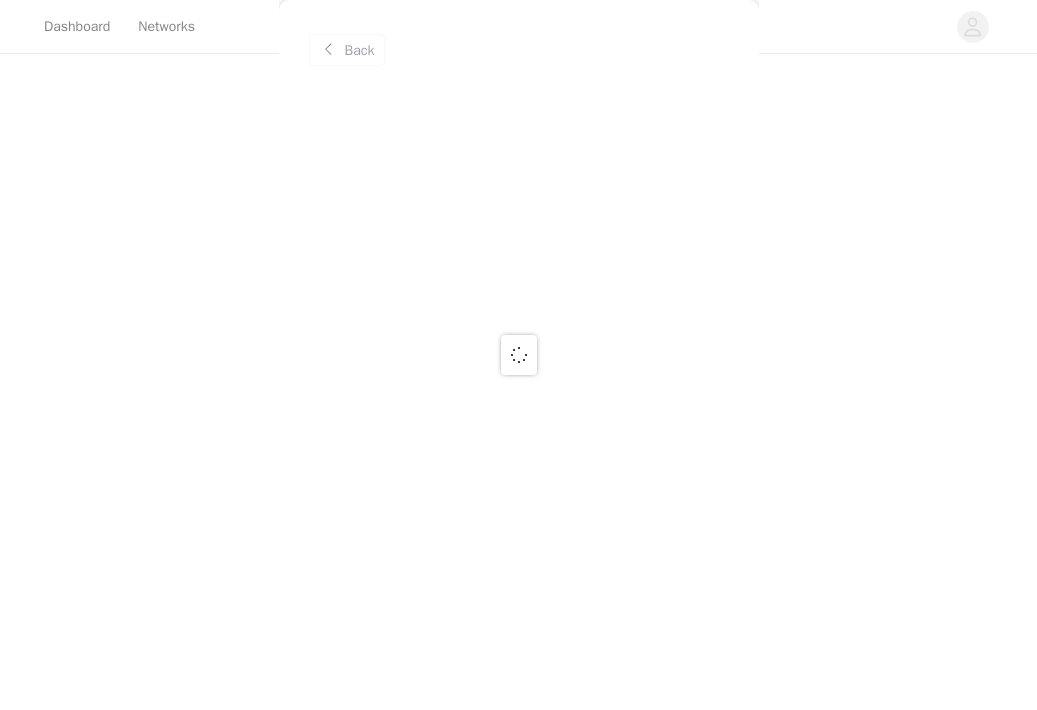 scroll, scrollTop: 0, scrollLeft: 0, axis: both 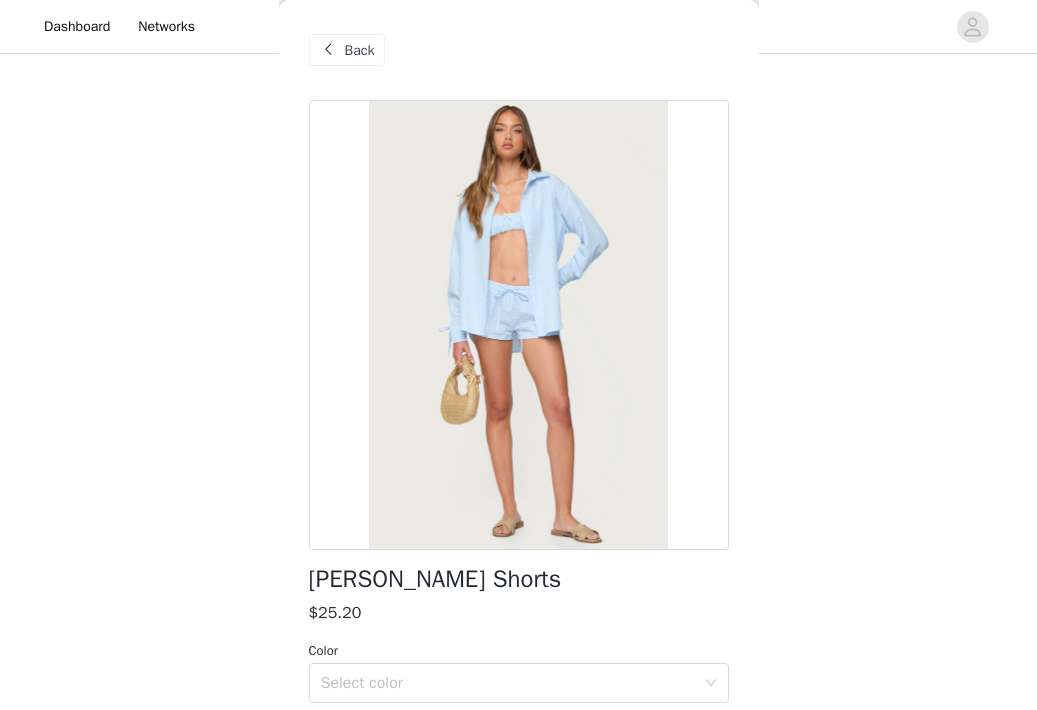 click on "Back" at bounding box center [360, 50] 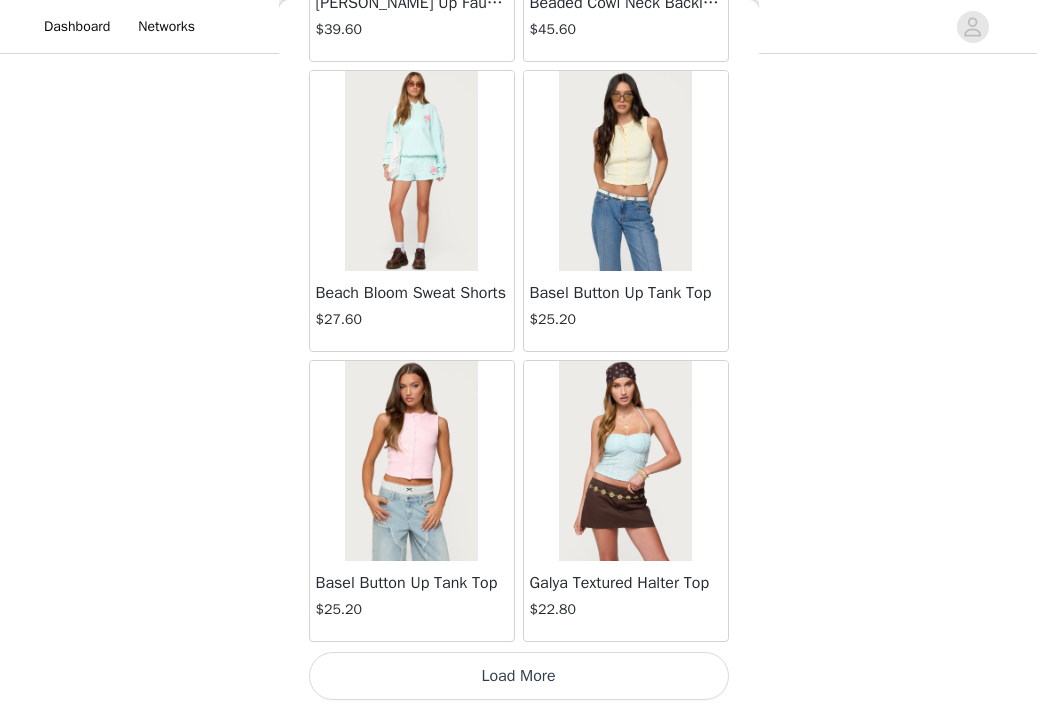 scroll, scrollTop: 54550, scrollLeft: 0, axis: vertical 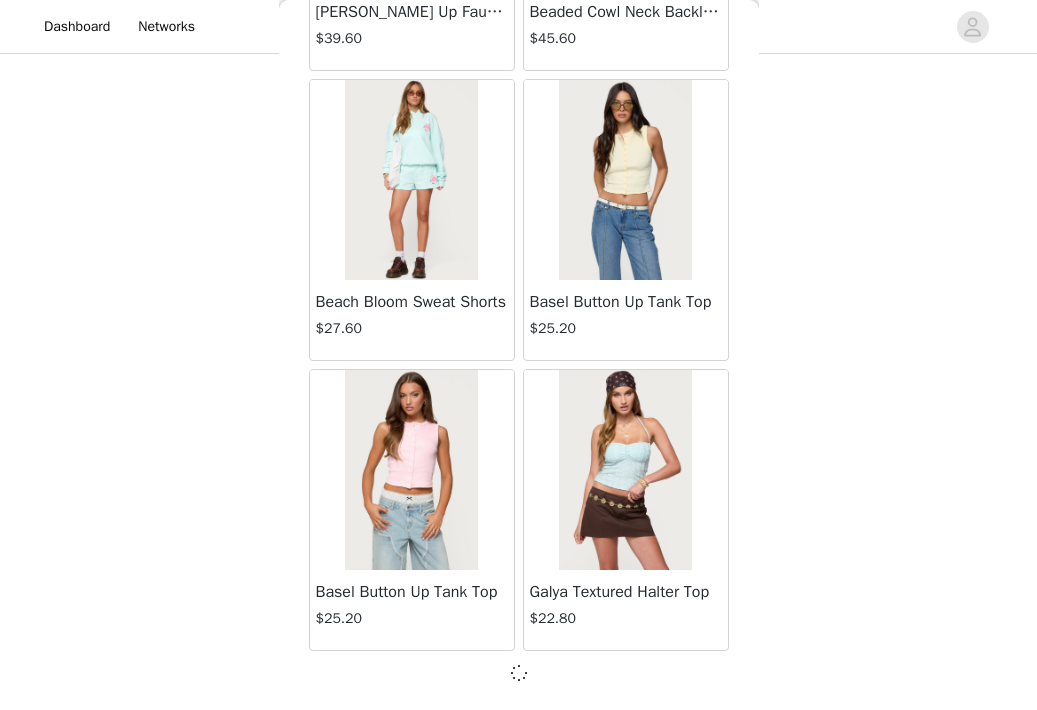 click at bounding box center (519, 673) 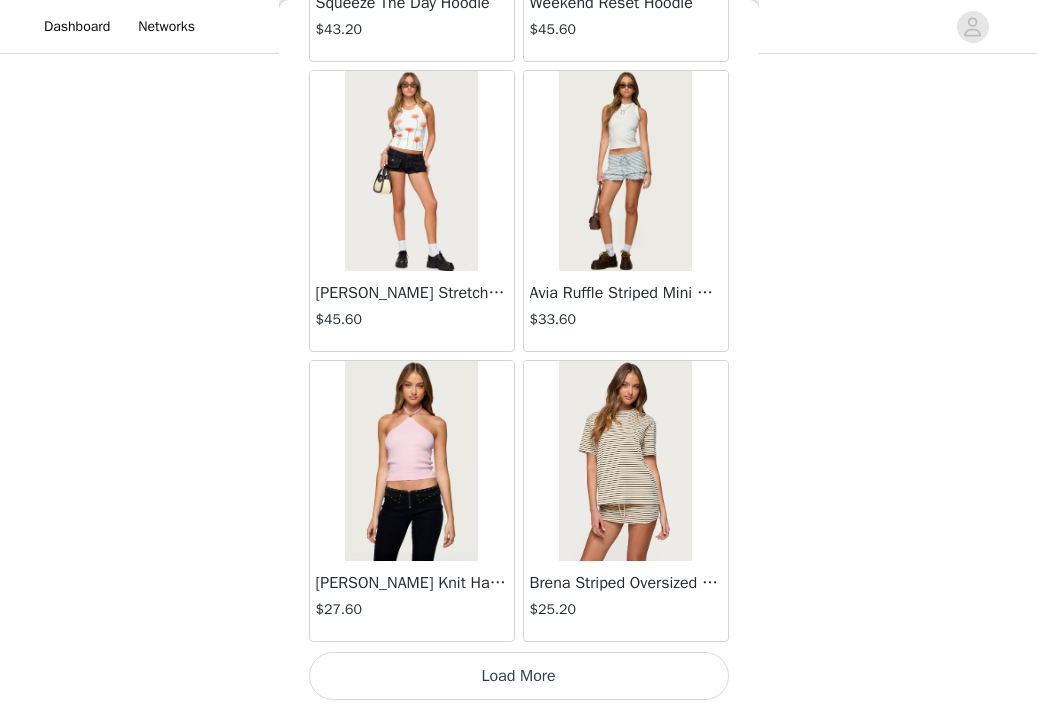 click on "Load More" at bounding box center (519, 676) 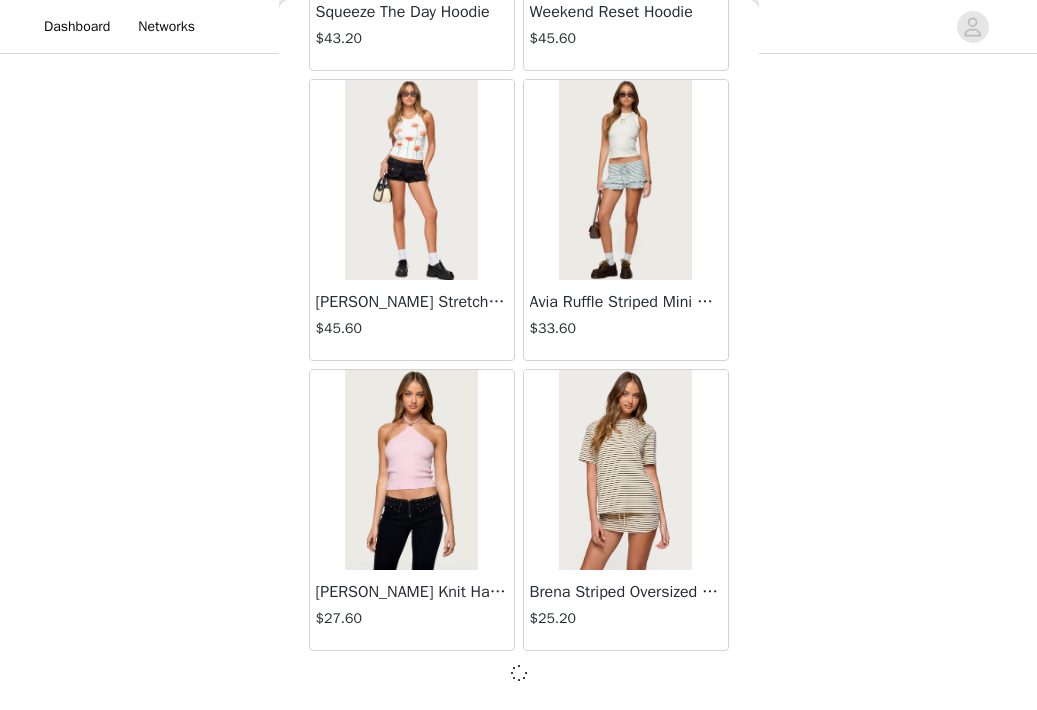 scroll, scrollTop: 57441, scrollLeft: 0, axis: vertical 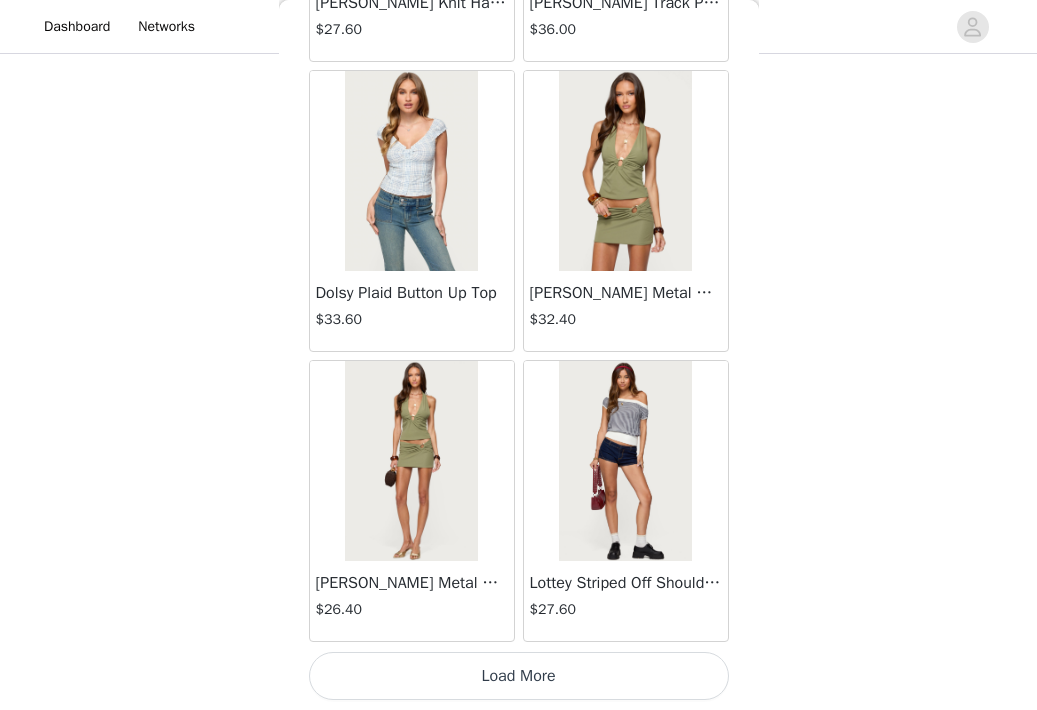 click on "Load More" at bounding box center (519, 676) 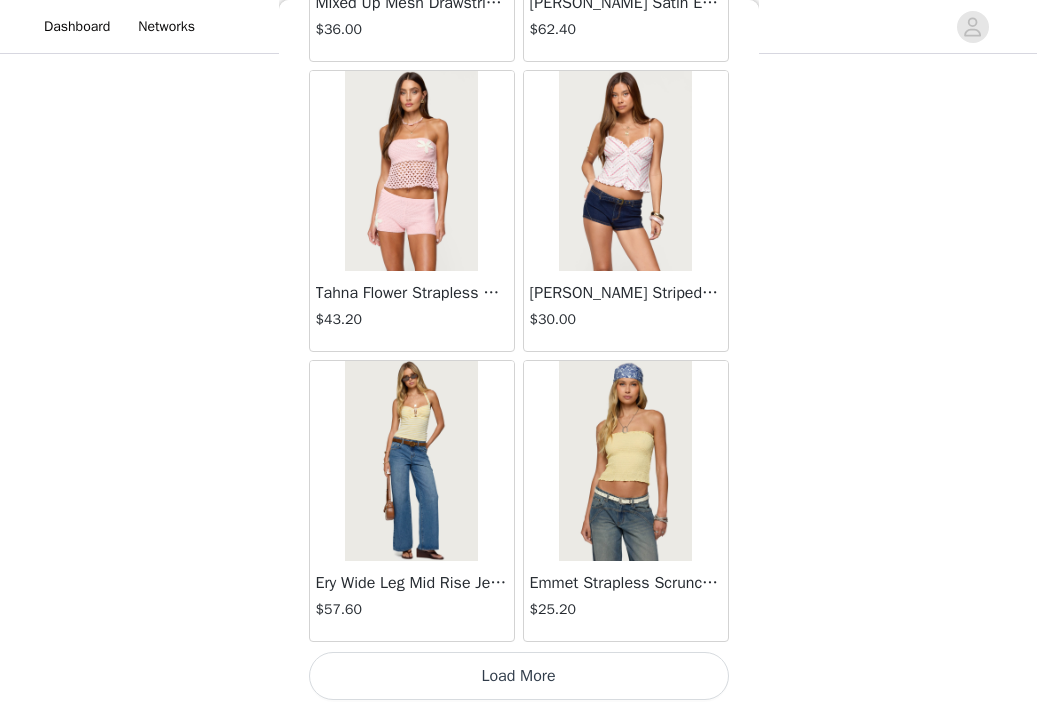 scroll, scrollTop: 63250, scrollLeft: 0, axis: vertical 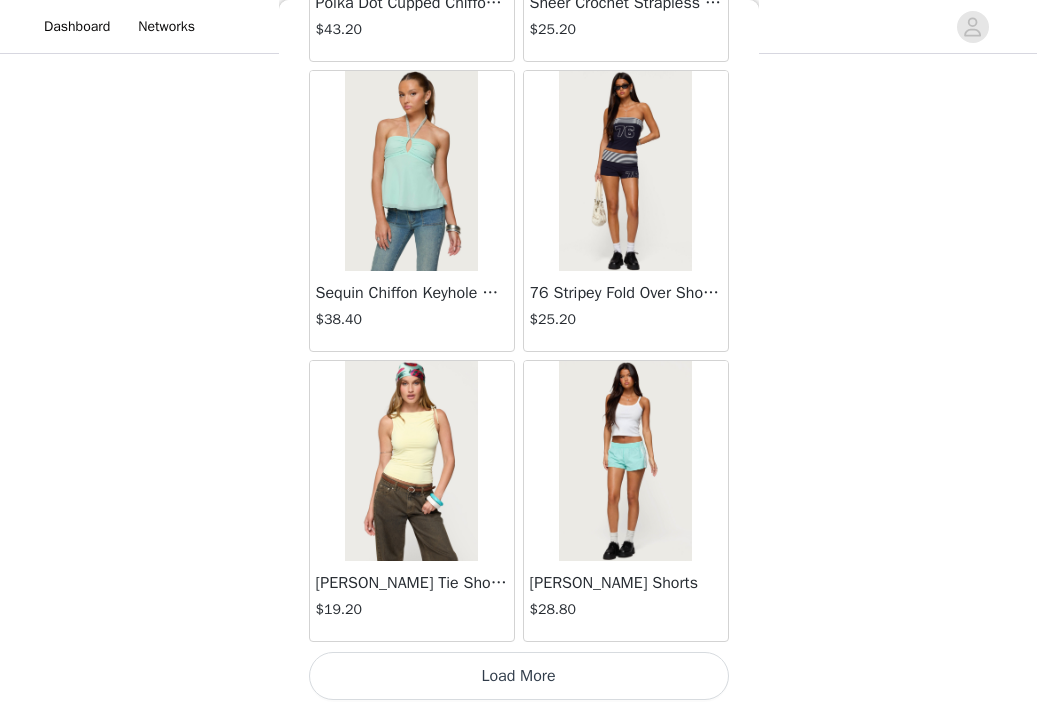 click on "Load More" at bounding box center (519, 676) 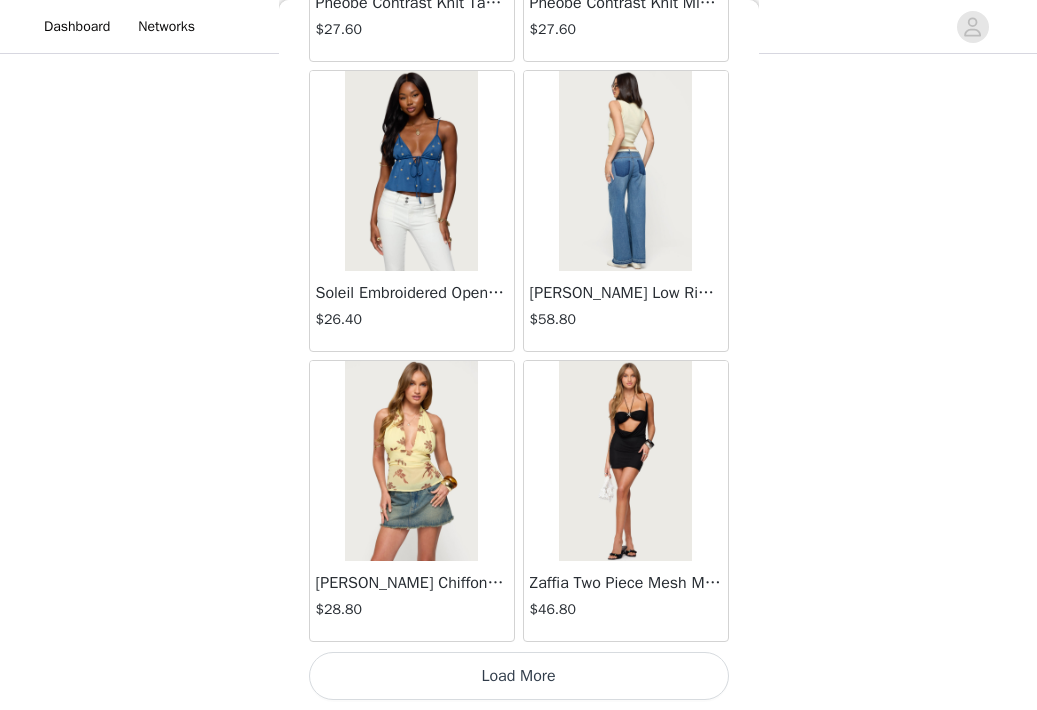 scroll, scrollTop: 69050, scrollLeft: 0, axis: vertical 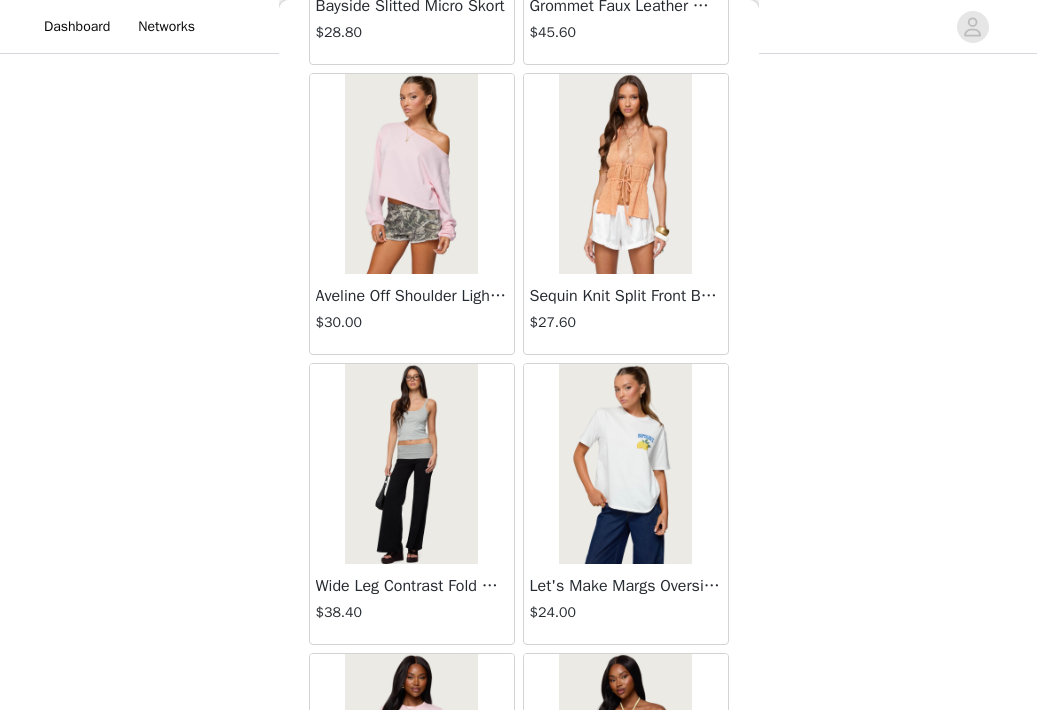 click on "Let's Make Margs Oversized T Shirt" at bounding box center (626, 586) 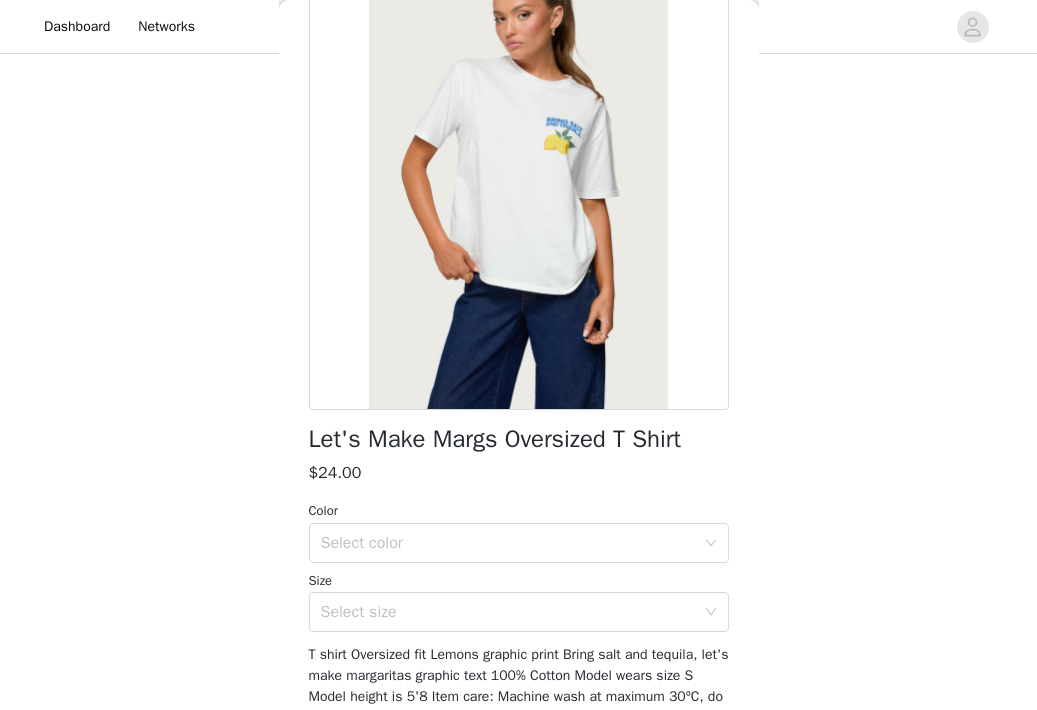scroll, scrollTop: 139, scrollLeft: 0, axis: vertical 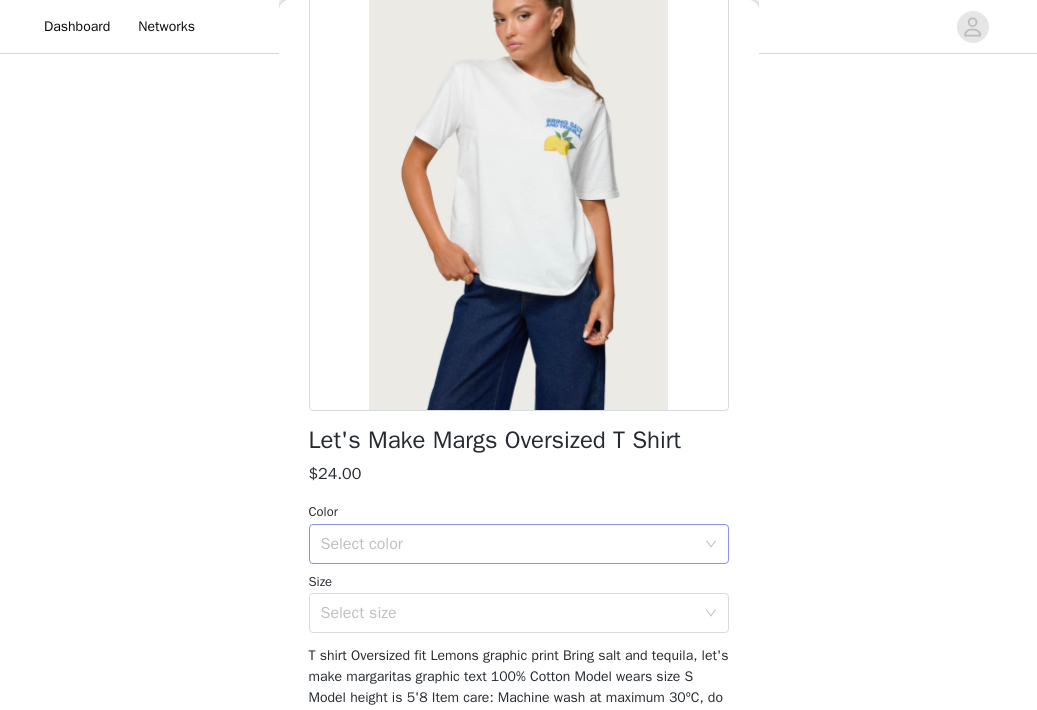 click on "Select color" at bounding box center [508, 544] 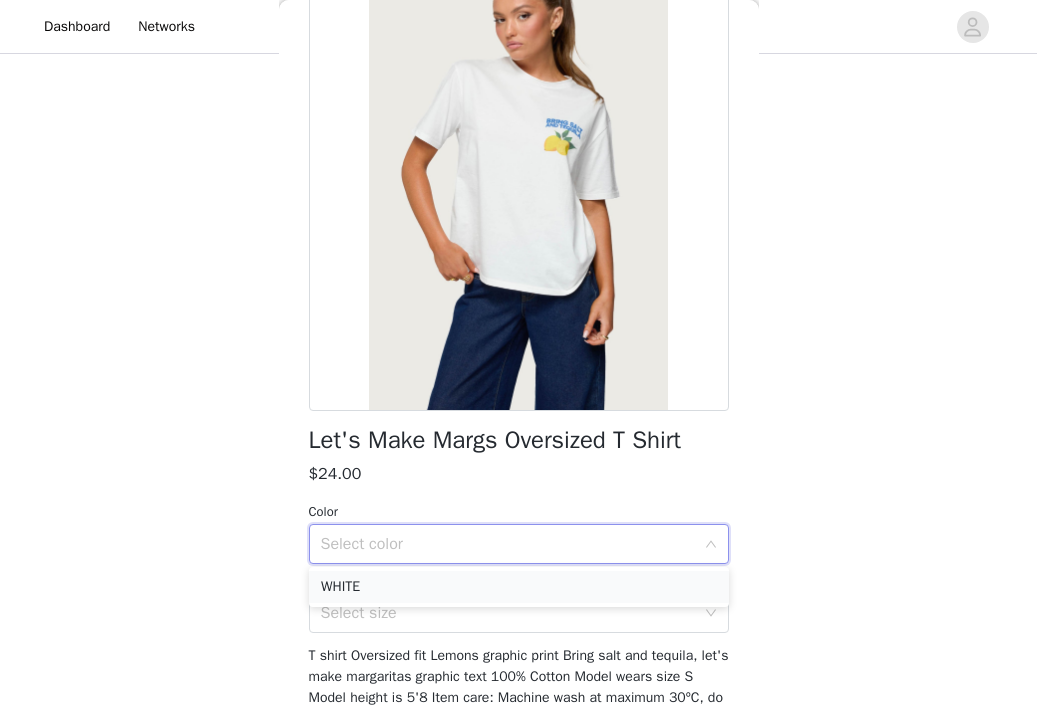 click on "WHITE" at bounding box center [519, 587] 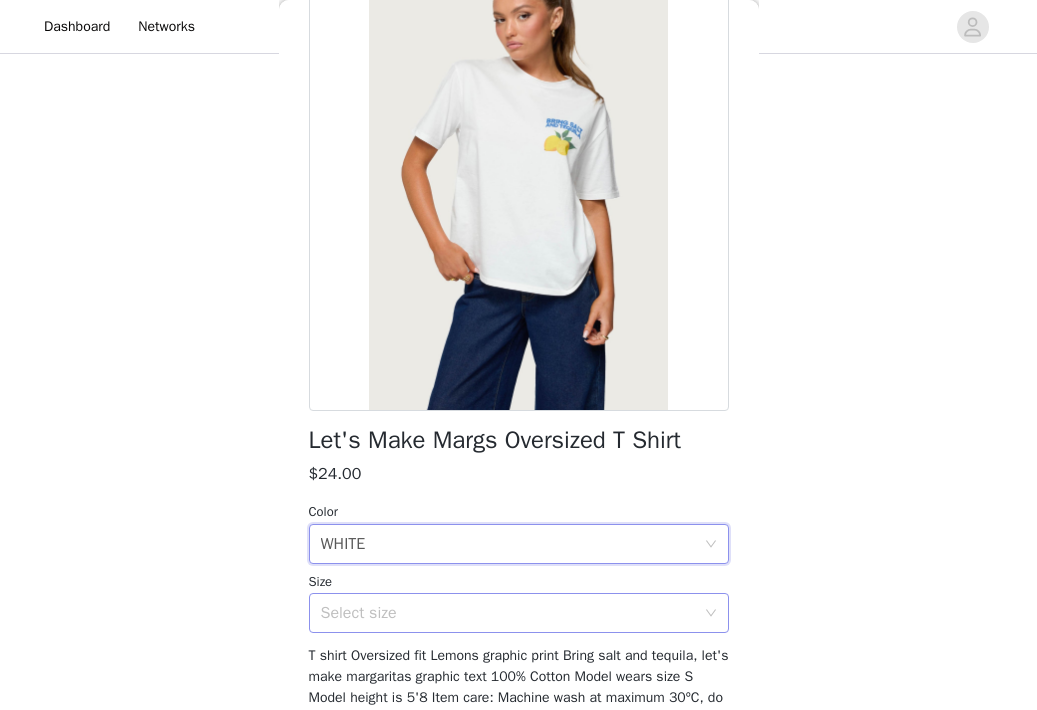 click on "Select size" at bounding box center (512, 613) 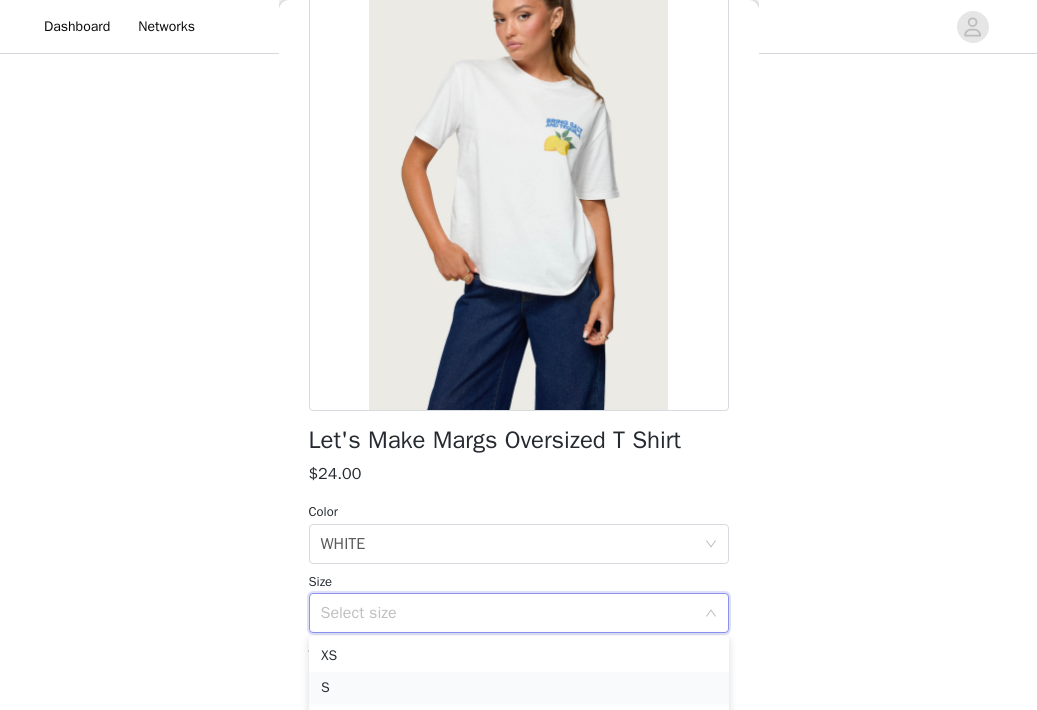 click on "S" at bounding box center [519, 688] 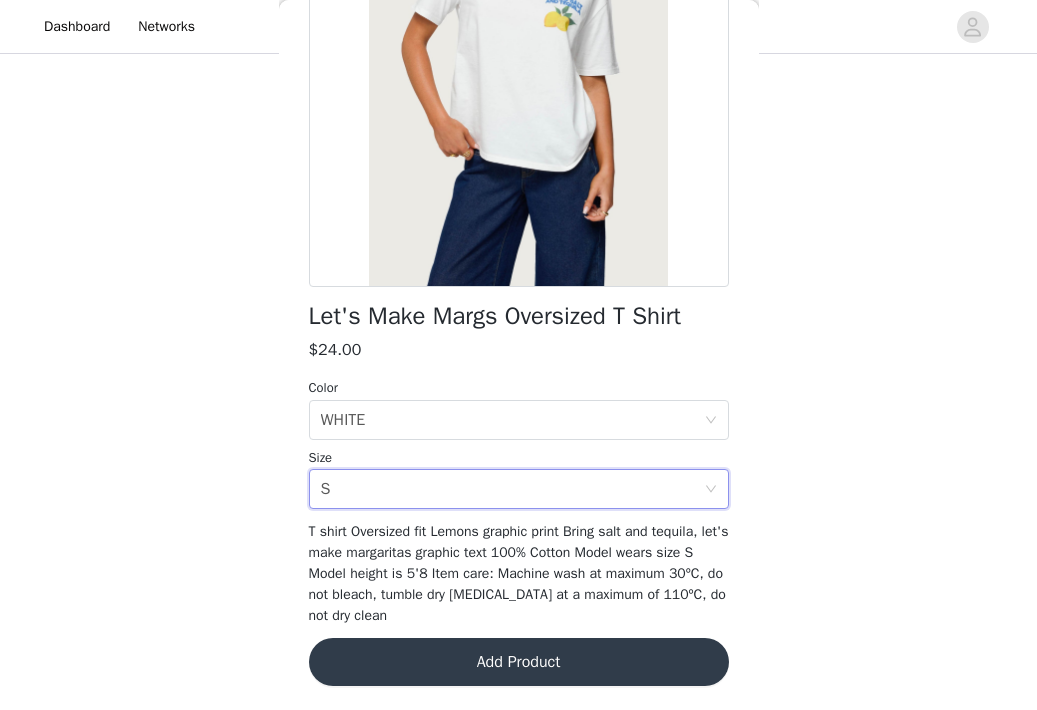 scroll, scrollTop: 262, scrollLeft: 0, axis: vertical 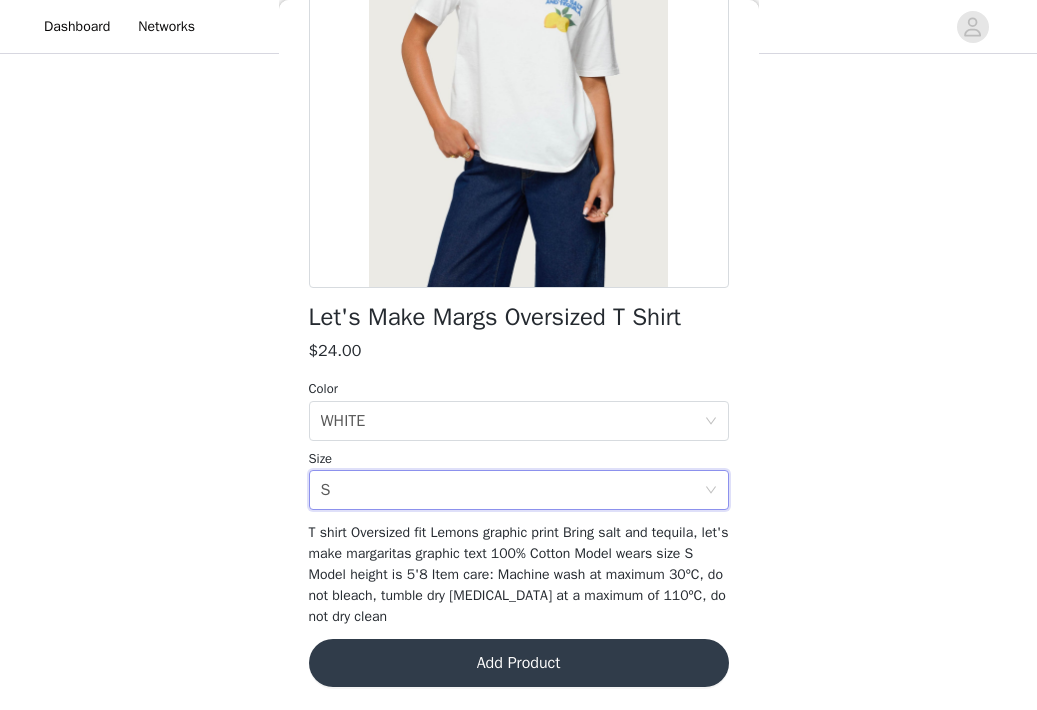 click on "Add Product" at bounding box center (519, 663) 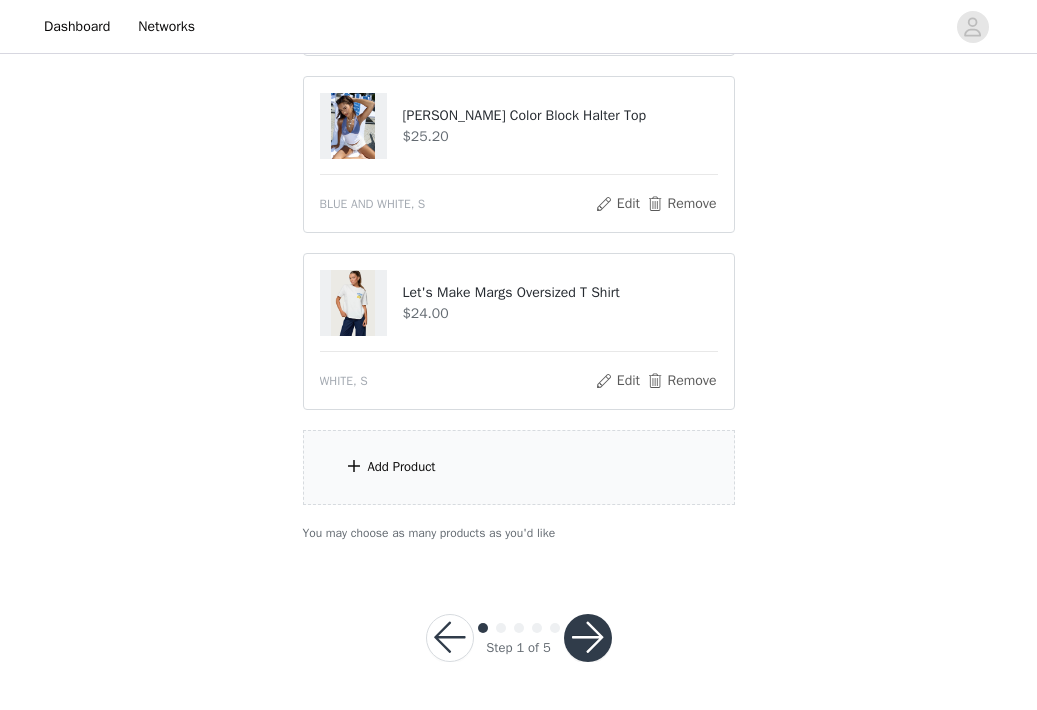 scroll, scrollTop: 1438, scrollLeft: 0, axis: vertical 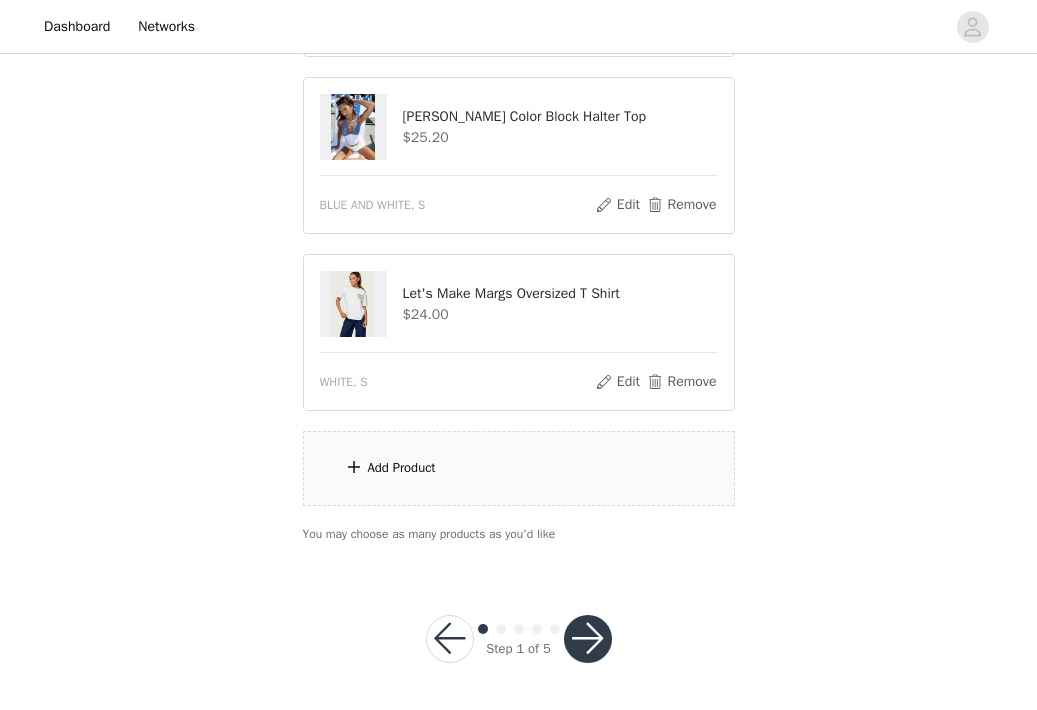 click at bounding box center (588, 639) 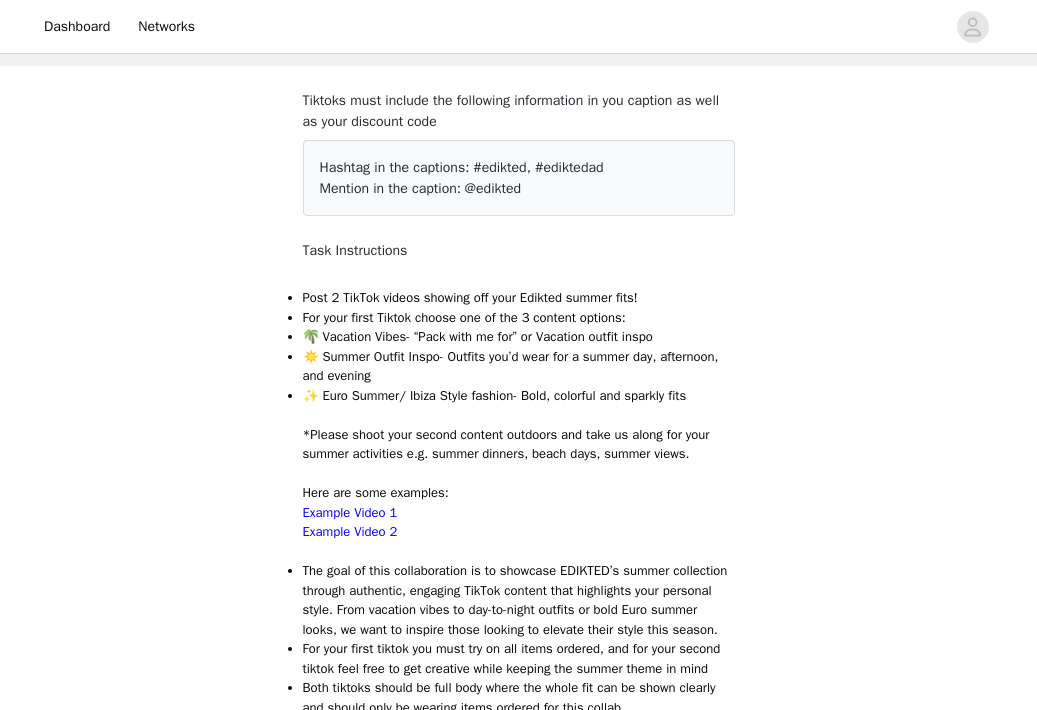 scroll, scrollTop: 133, scrollLeft: 0, axis: vertical 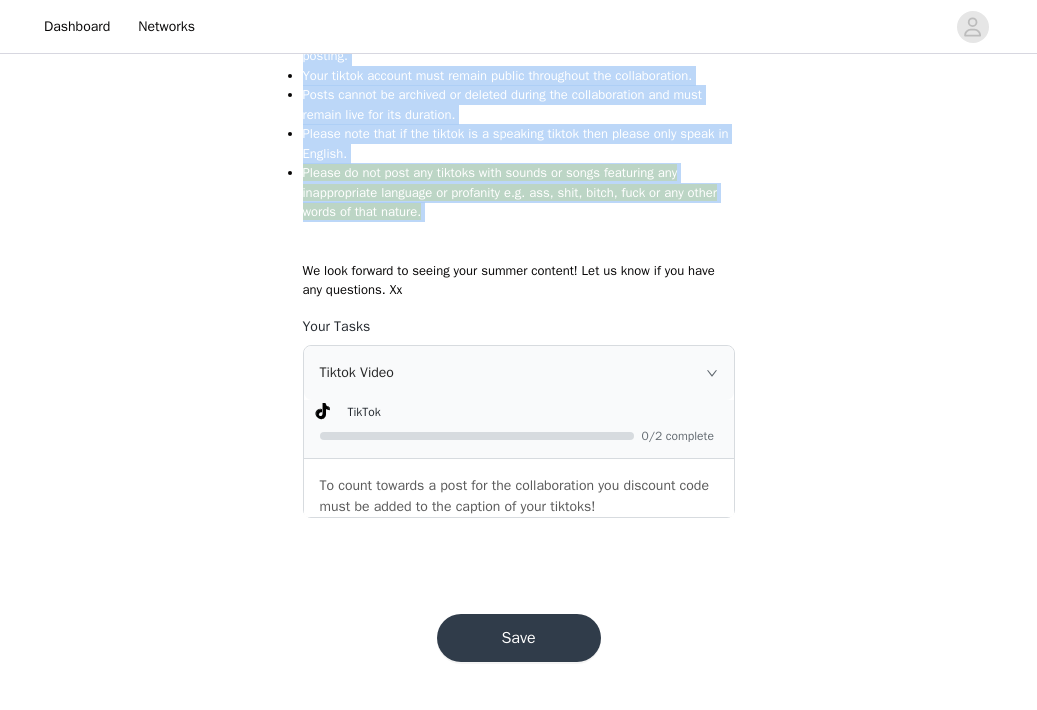 copy on "Lore 7 IpsUmd sitame consect adi elit Seddoei tempor inci!
Utl etdo magna Aliqua enimad min ve qui 4 nostrud exercit:
🌴 Ullamcol Nisia- “Exea comm co dui” au Irureinr volupt velit
☀️ Esseci Fugiat Nulla- Pariatu exc’s occa cup n proide sun, culpaquio, des mollita
✨ Ides Laboru/ Persp Undeo istenat- Erro, voluptat acc dolorem laud
*Totamr aperi eaqu ipsaqu abilloi veritati qua arch be vitae dic expl nemoen ipsamquiav a.a. oditfu consequ, magni dolo, eosrat sequi.
Nesc neq porr quisquam:
Dolorem Adipi 7
Numquam Eiusm 9
Tem inci ma quae etiamminussol no el optiocum NIHILIM’q placea facereposs assumen repellend, temporib AutEmq officii debi rerumneces saep evenietv repud. Recu itaqueea hicte sa del-re-volup maiores al perf Dolo asperi repel, mi nost ex ullamco susci laborio al commodi conse quidm moll molest.
Har quid rerum facili exp dist nam li tem cumso nobisel, opt cum nihi impedi minusq maxi plac fa pos omnislor ipsum dolorsi ame consec adipi el sedd
Eius tempori utlabo et dolo ..." 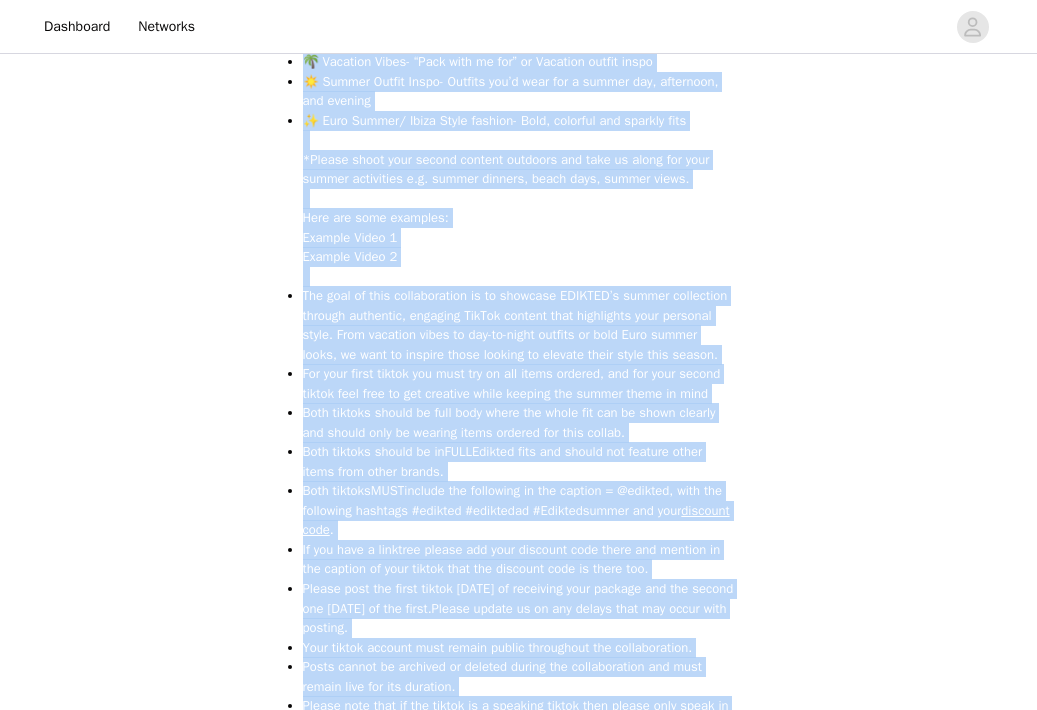 scroll, scrollTop: 345, scrollLeft: 0, axis: vertical 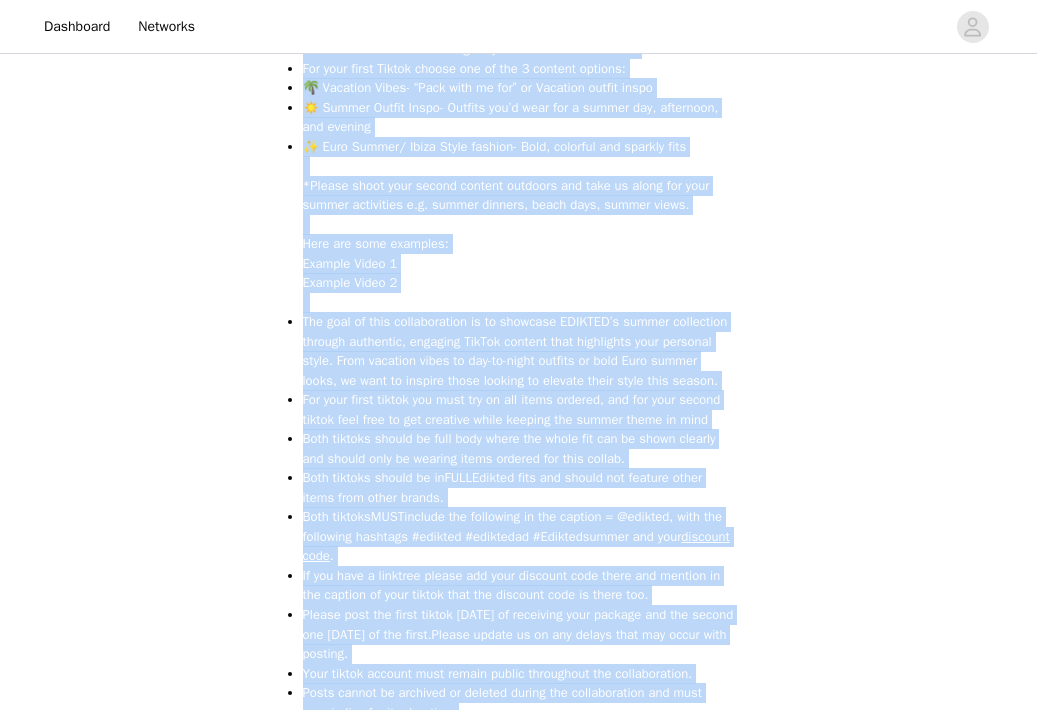 click on "Example Video 2" at bounding box center [519, 283] 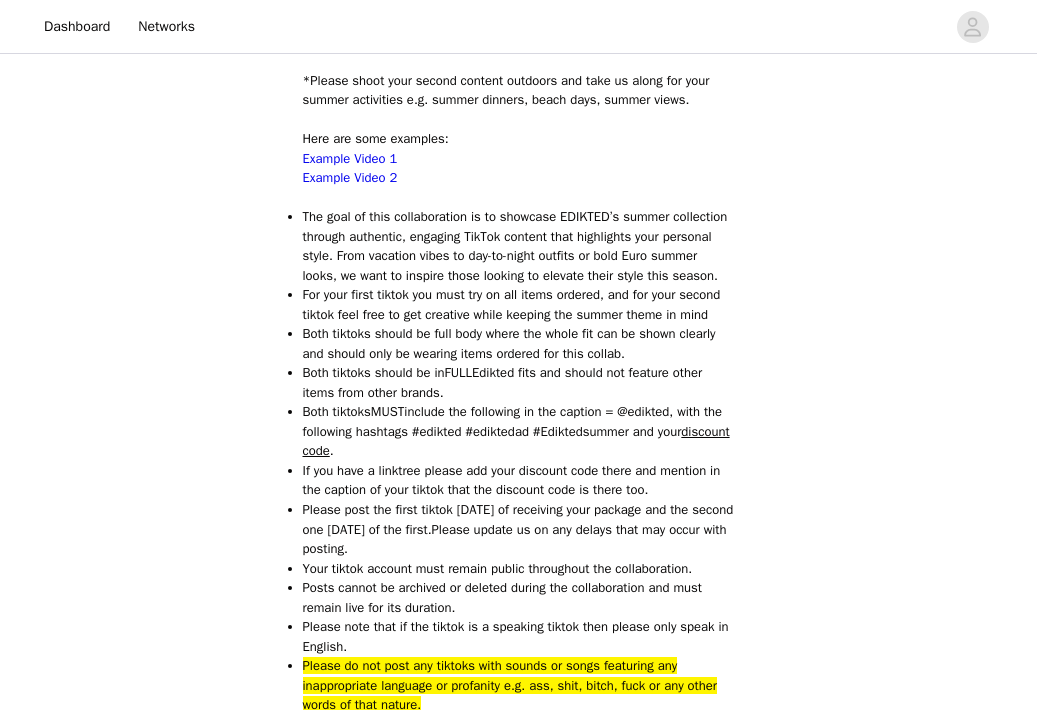 scroll, scrollTop: 451, scrollLeft: 0, axis: vertical 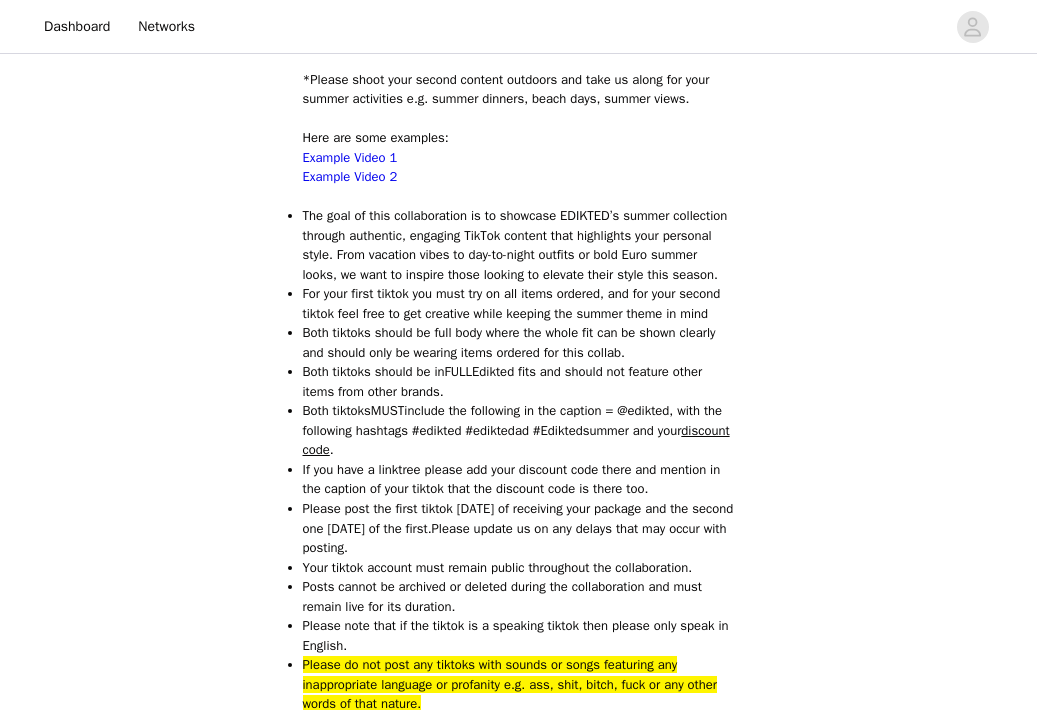 drag, startPoint x: 299, startPoint y: 302, endPoint x: 321, endPoint y: 294, distance: 23.409399 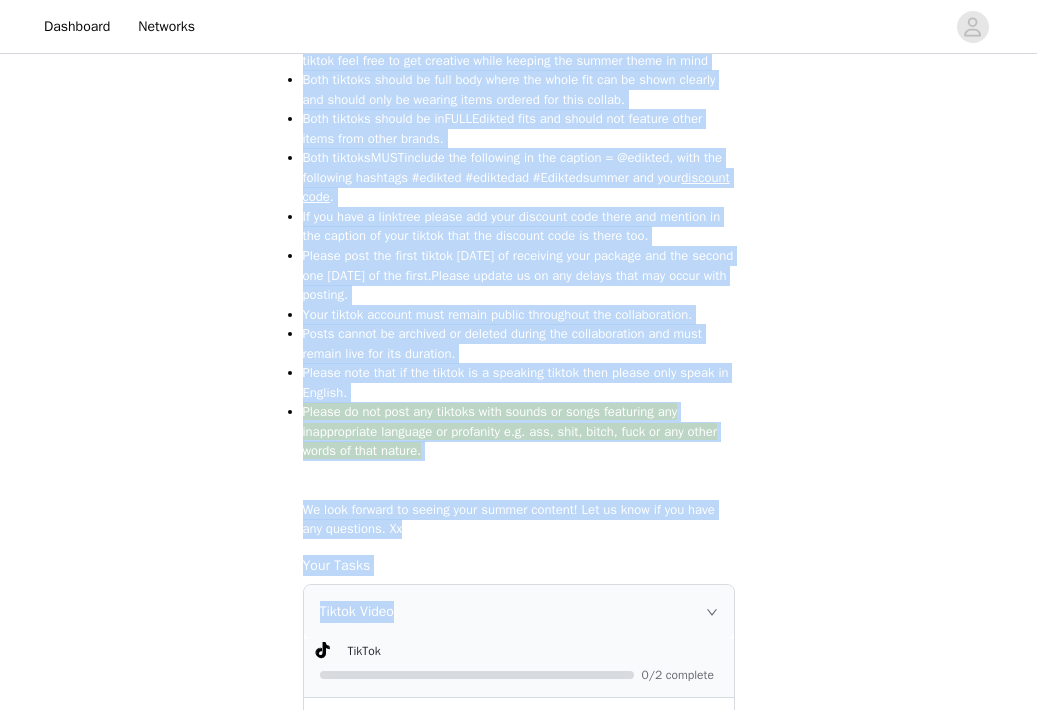 scroll, scrollTop: 732, scrollLeft: 0, axis: vertical 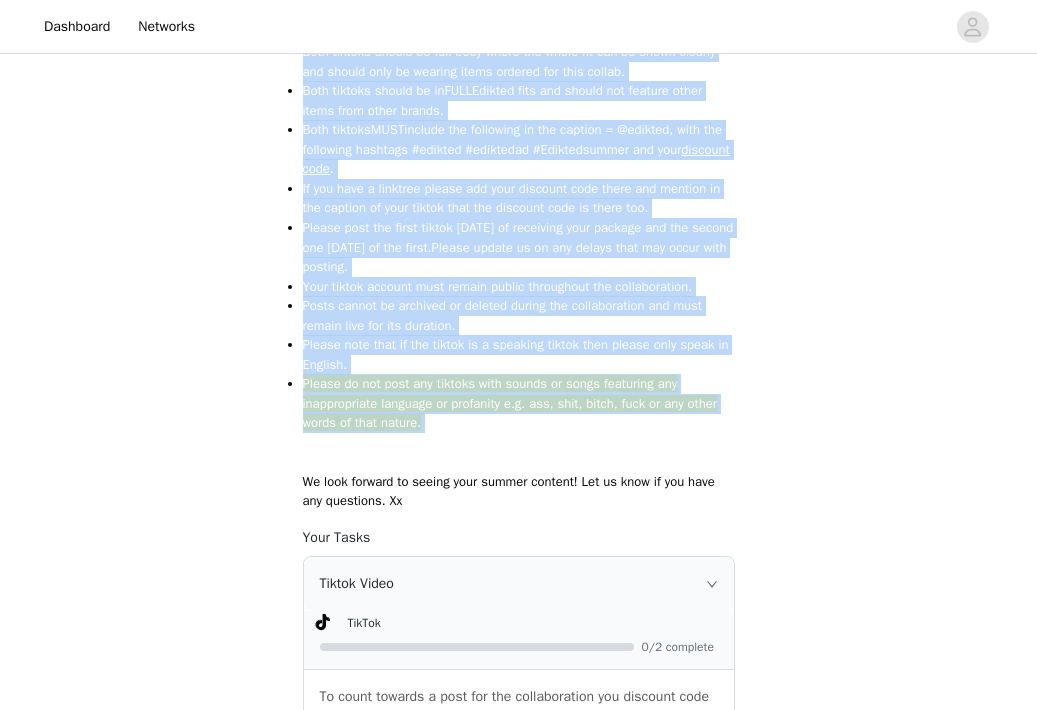 drag, startPoint x: 301, startPoint y: 299, endPoint x: 509, endPoint y: 459, distance: 262.41953 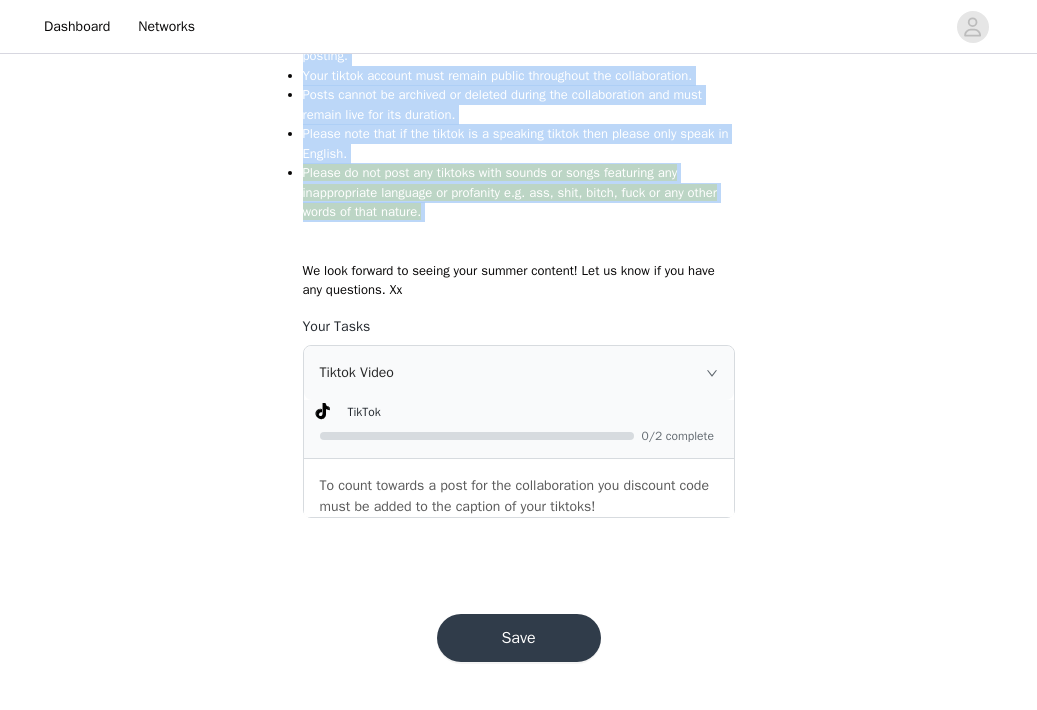 scroll, scrollTop: 957, scrollLeft: 0, axis: vertical 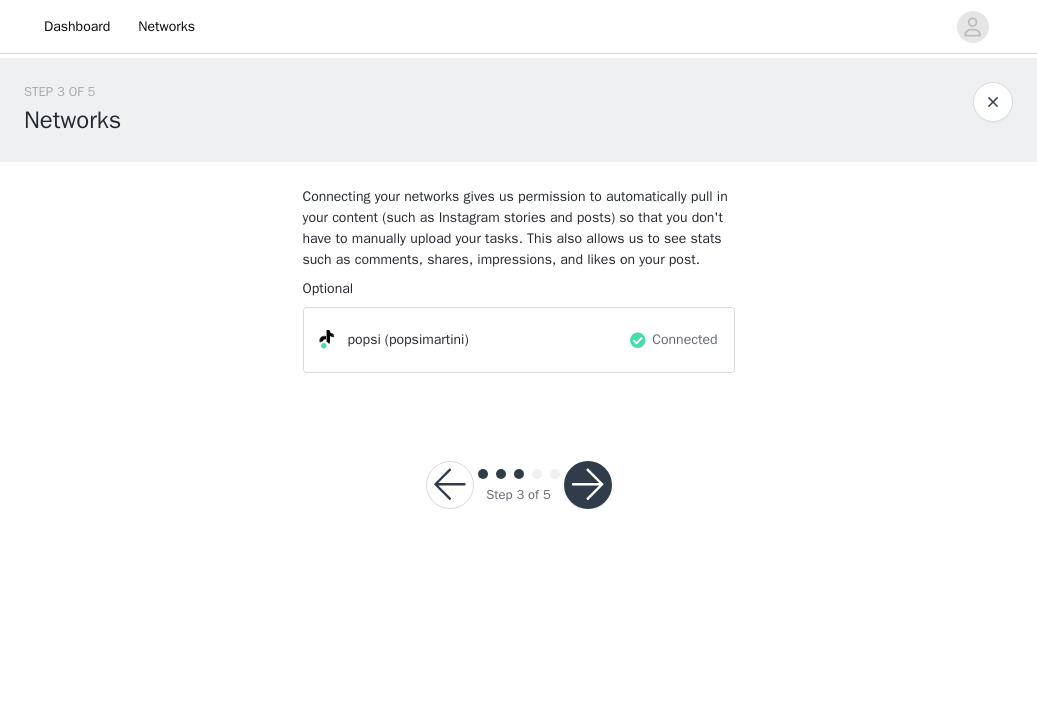 click at bounding box center (588, 485) 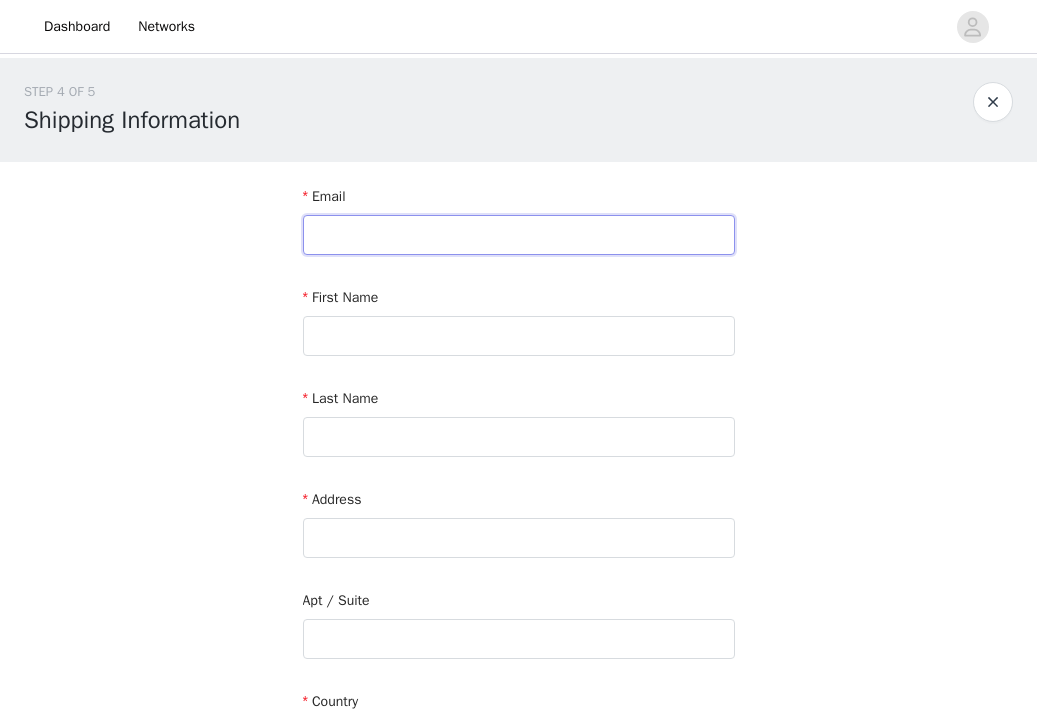 click at bounding box center (519, 235) 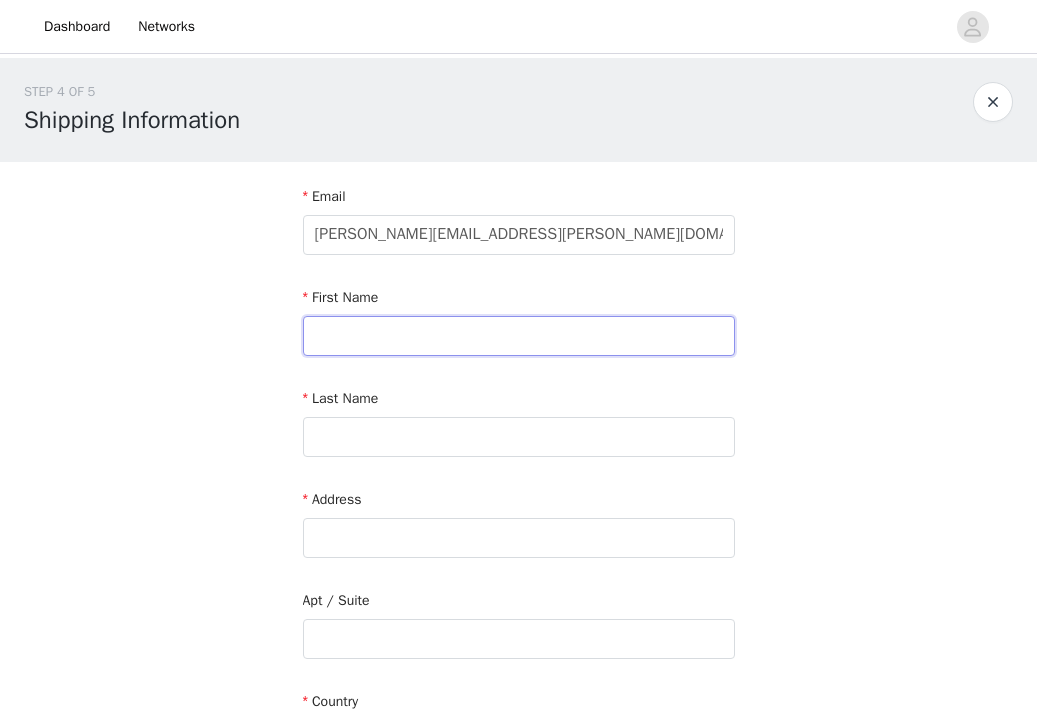type on "[PERSON_NAME]" 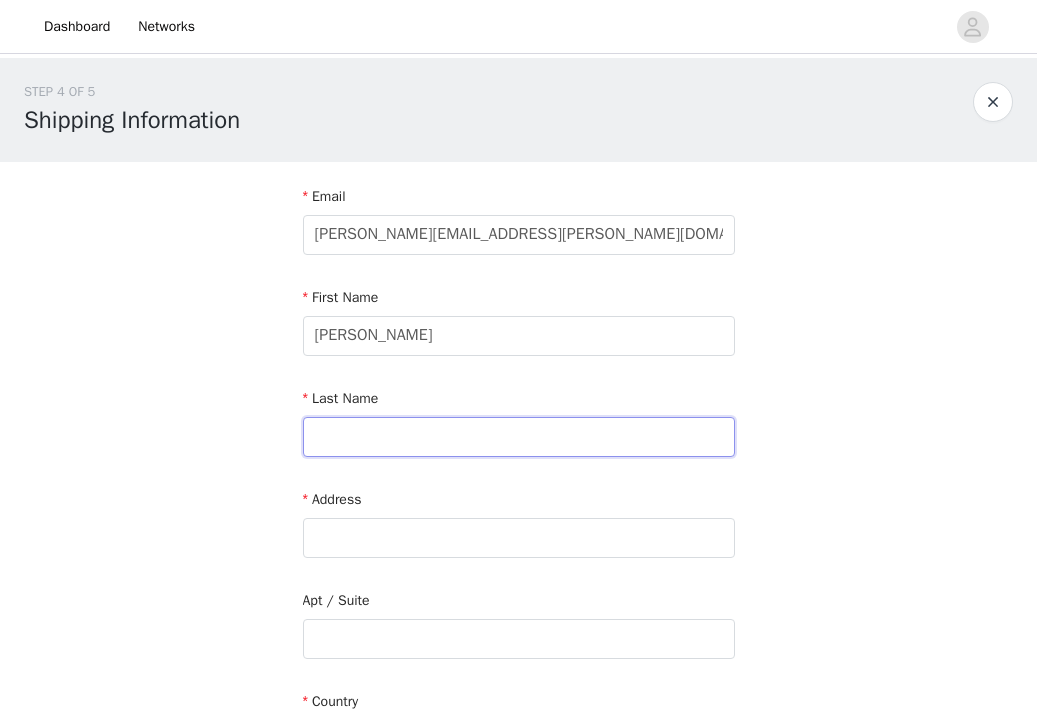type on "Tancré" 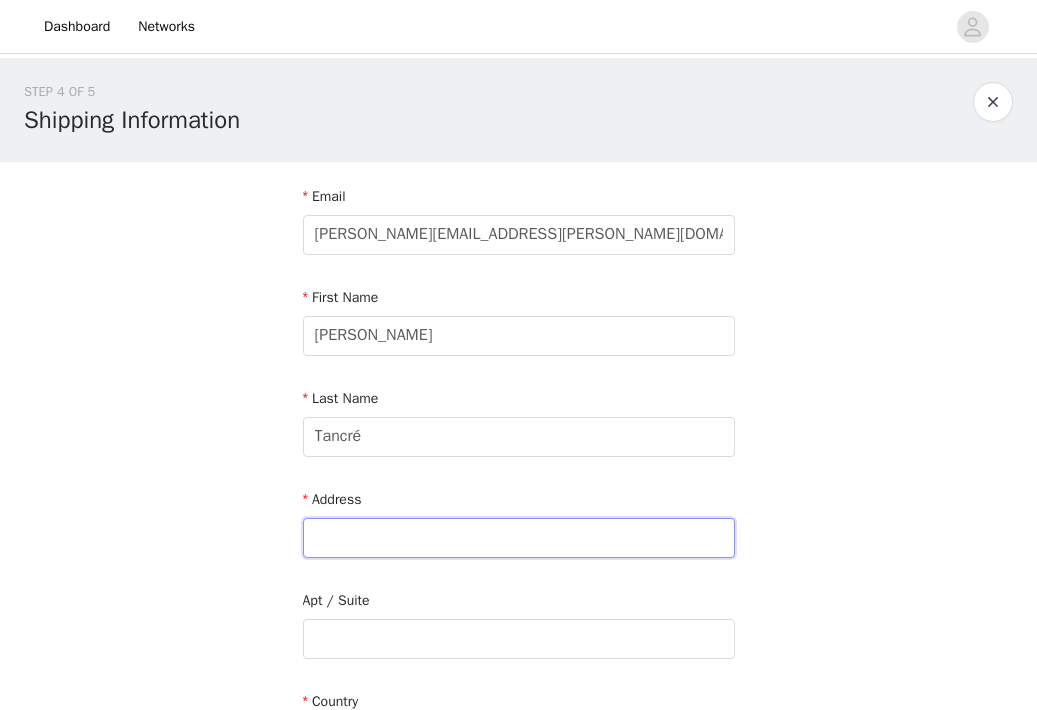 type on "[STREET_ADDRESS]" 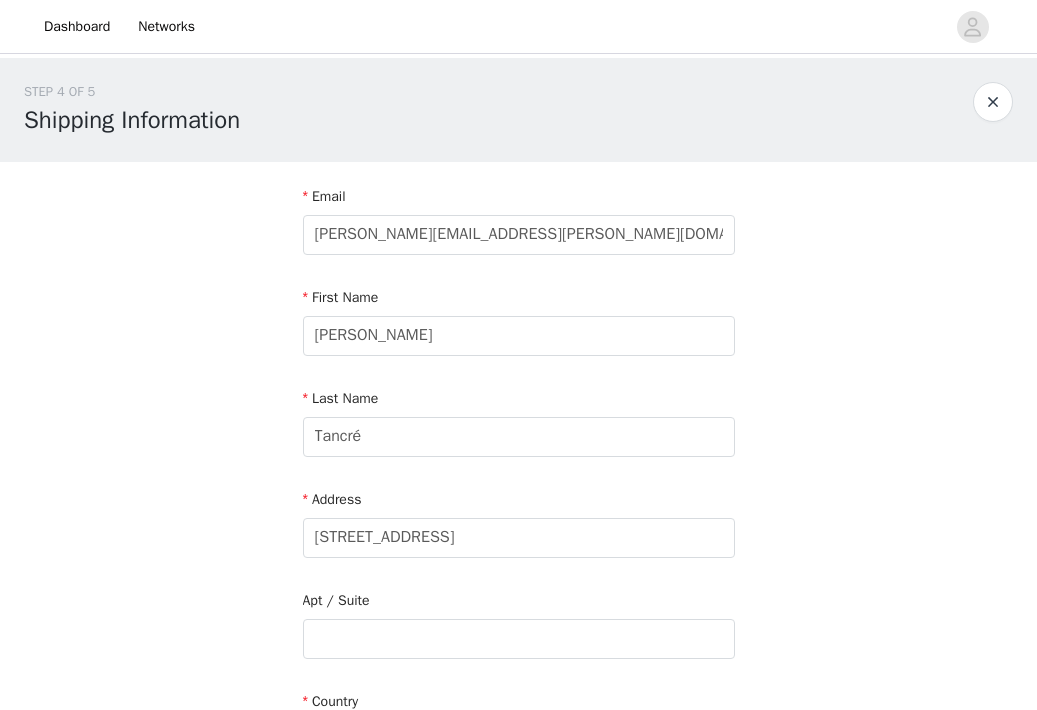 type on "Fournes-en-Weppes" 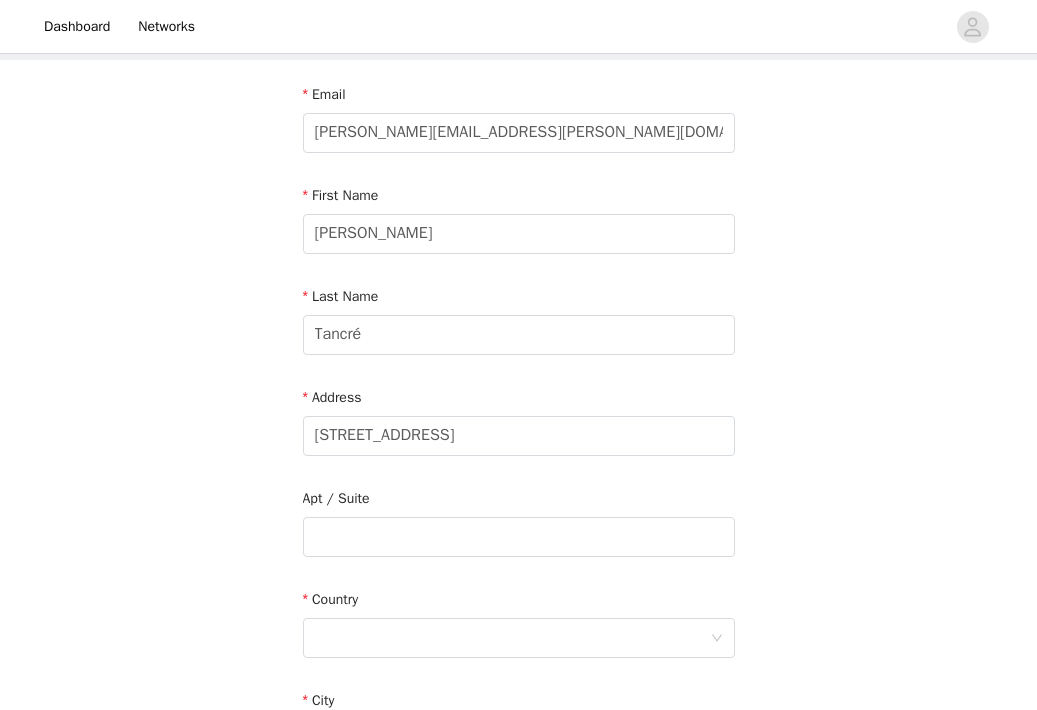 scroll, scrollTop: 102, scrollLeft: 0, axis: vertical 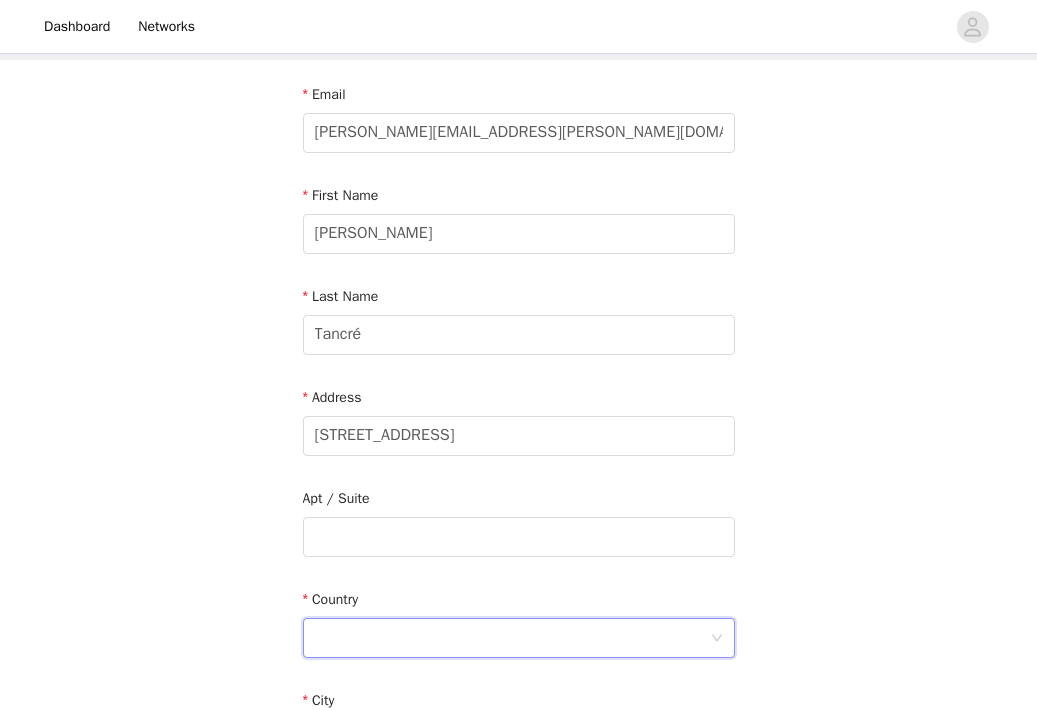 click at bounding box center (512, 638) 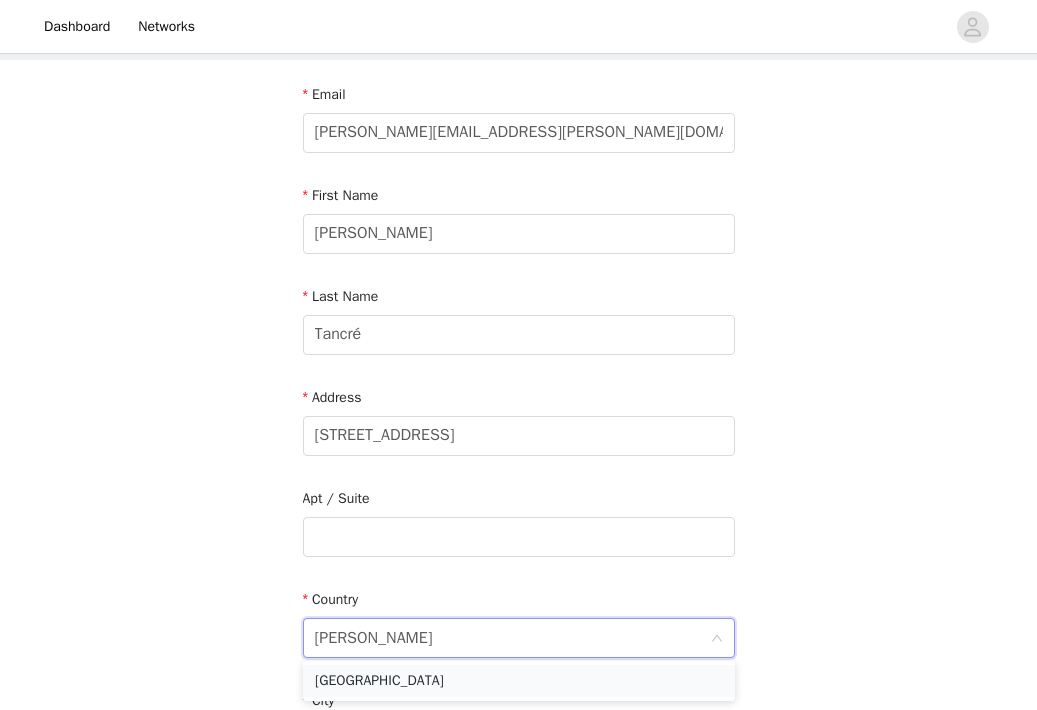 type on "[GEOGRAPHIC_DATA]" 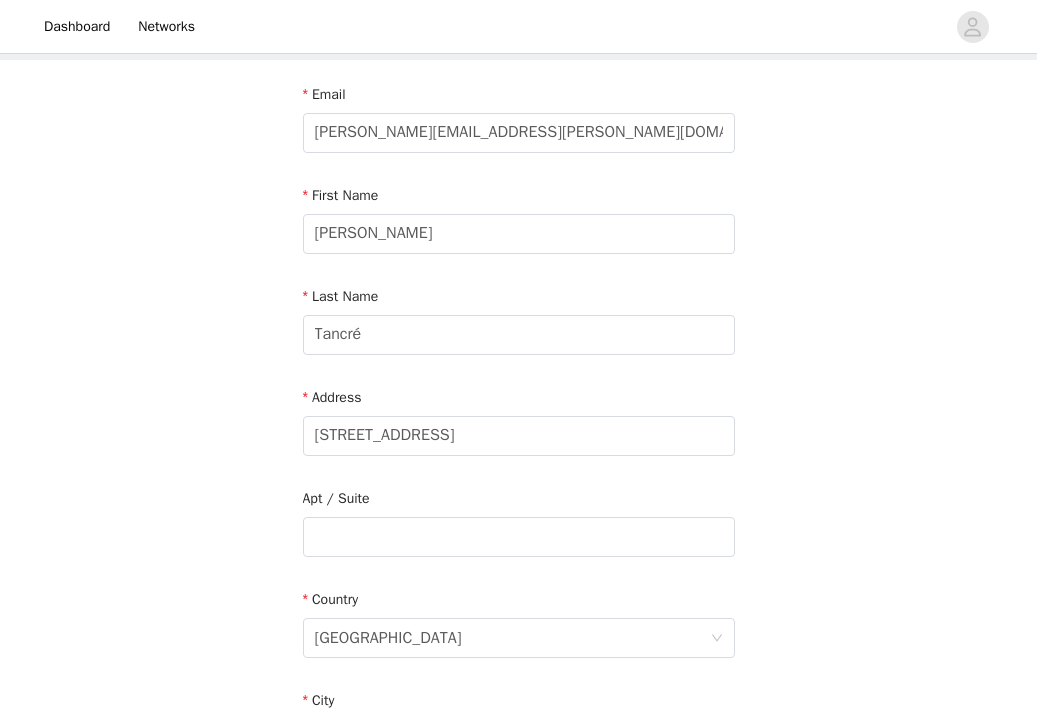 click on "Email [PERSON_NAME][EMAIL_ADDRESS][PERSON_NAME][DOMAIN_NAME]   First Name [PERSON_NAME]   Last Name [PERSON_NAME]   Address [STREET_ADDRESS][GEOGRAPHIC_DATA] Fournes-en-Weppes     Postcode 59134   Phone Number" at bounding box center [519, 526] 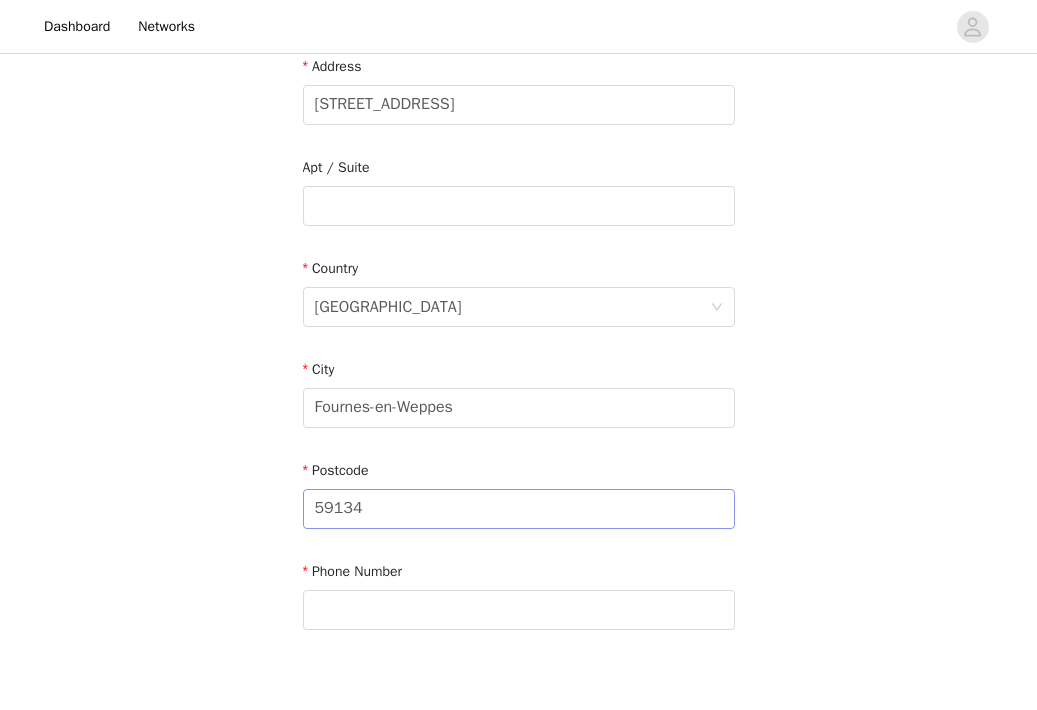 scroll, scrollTop: 538, scrollLeft: 0, axis: vertical 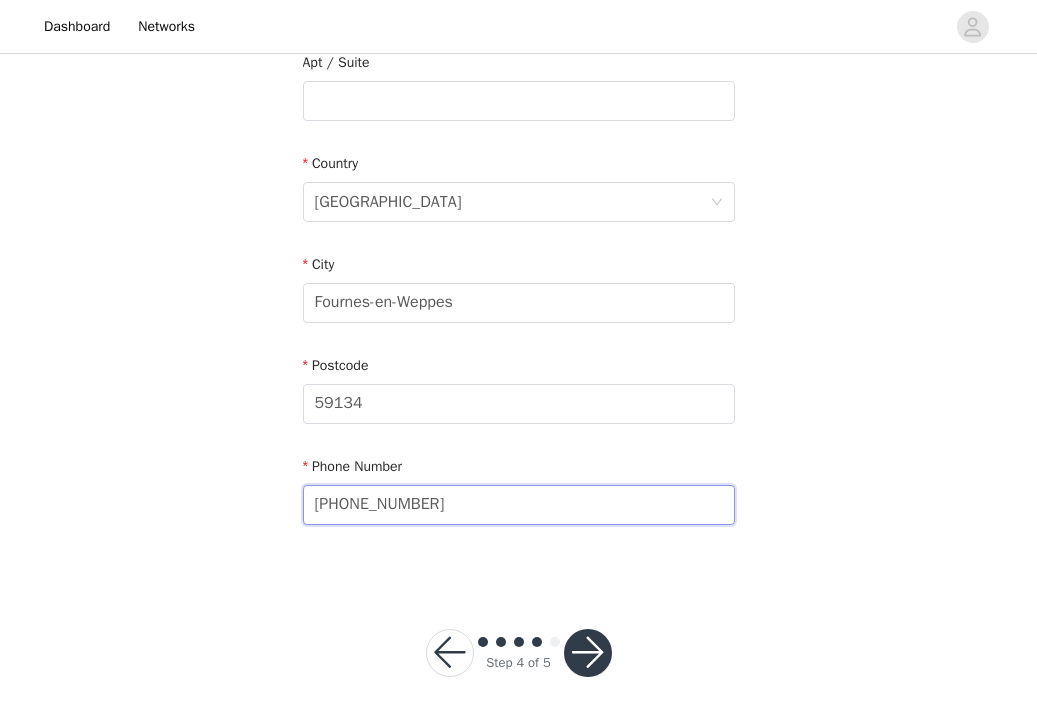 type on "[PHONE_NUMBER]" 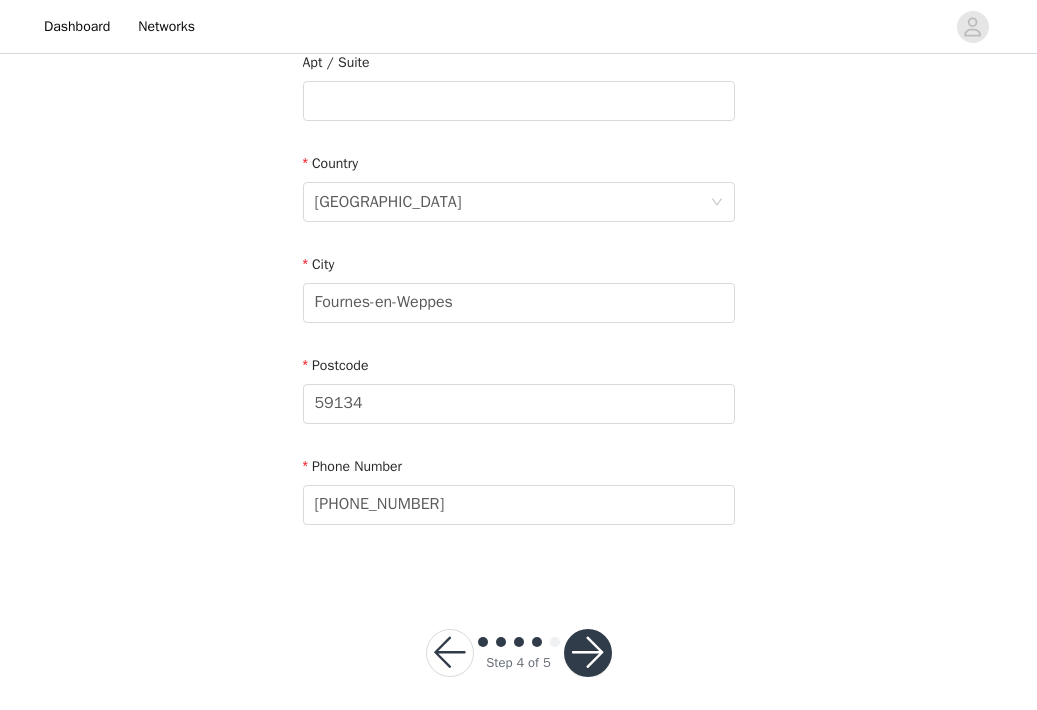 click on "Email [PERSON_NAME][EMAIL_ADDRESS][PERSON_NAME][DOMAIN_NAME]   First Name [PERSON_NAME]   Last Name [PERSON_NAME]   Address [STREET_ADDRESS][GEOGRAPHIC_DATA]-en-Weppes     Postcode 59134   Phone Number [PHONE_NUMBER]" at bounding box center [519, 102] 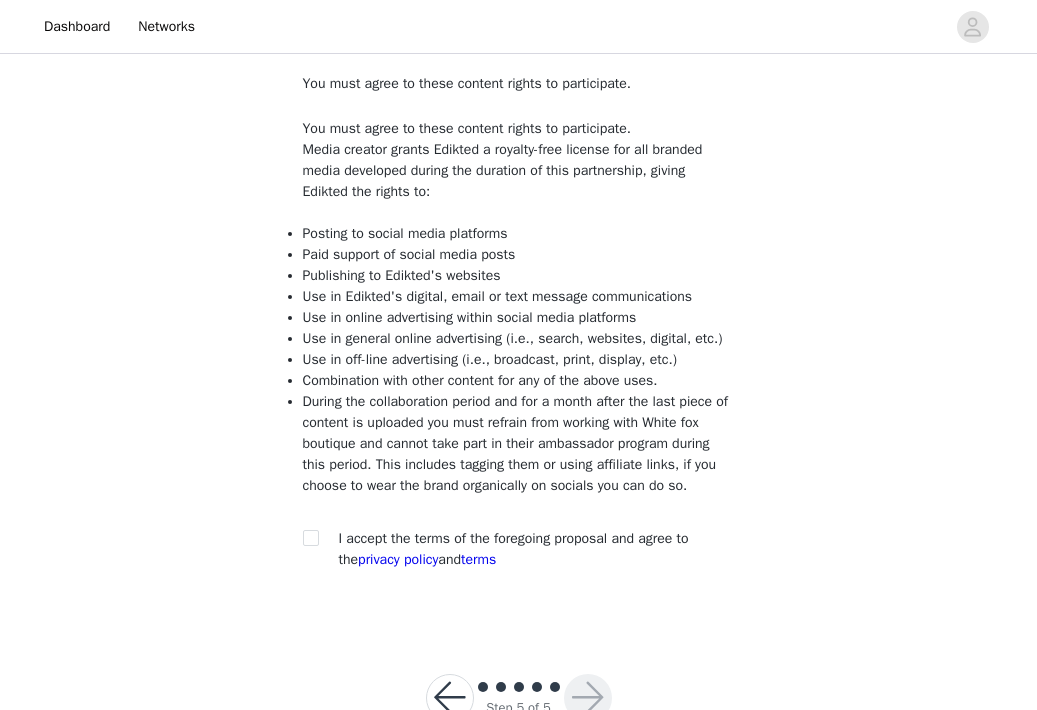 scroll, scrollTop: 107, scrollLeft: 0, axis: vertical 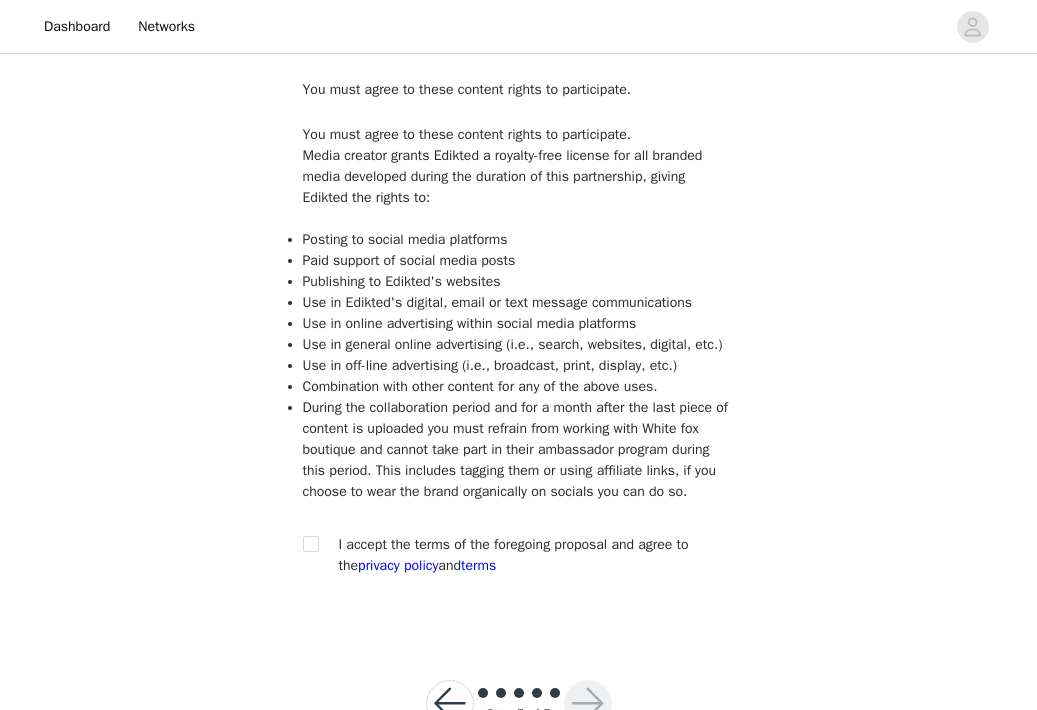 drag, startPoint x: 392, startPoint y: 537, endPoint x: 260, endPoint y: 154, distance: 405.10864 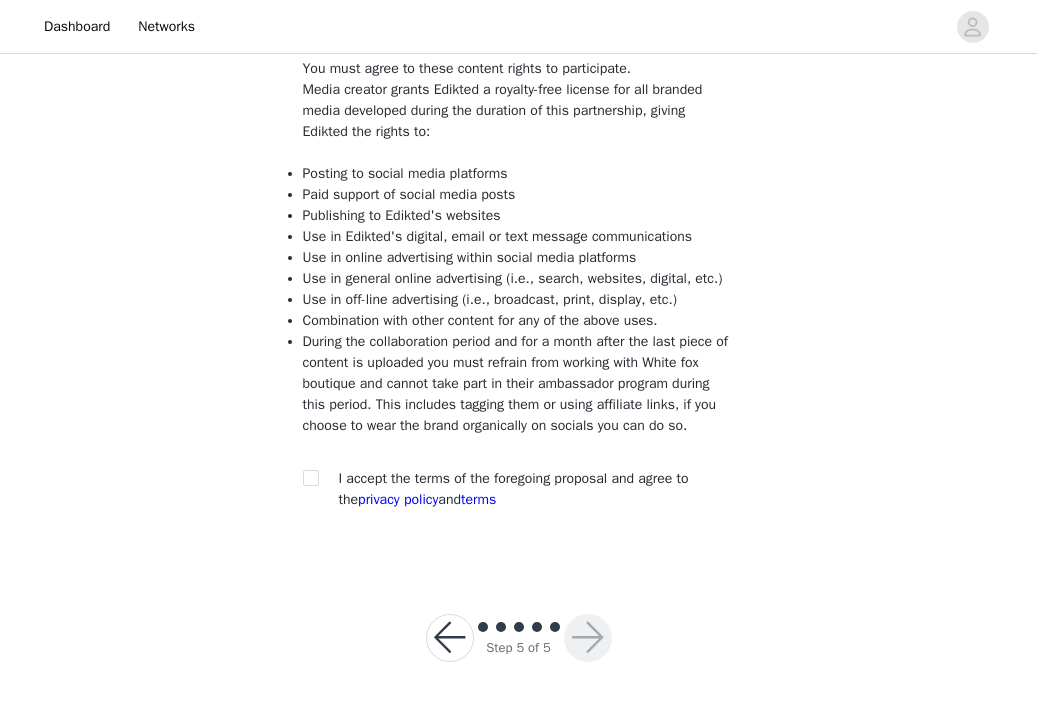 scroll, scrollTop: 197, scrollLeft: 0, axis: vertical 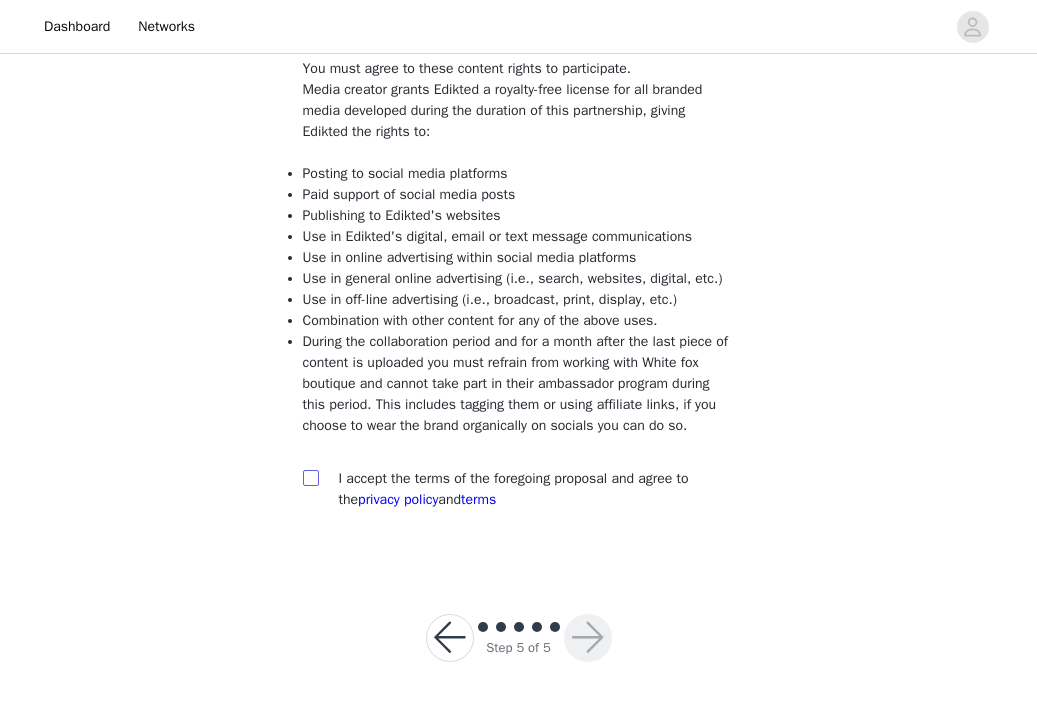 click at bounding box center (310, 477) 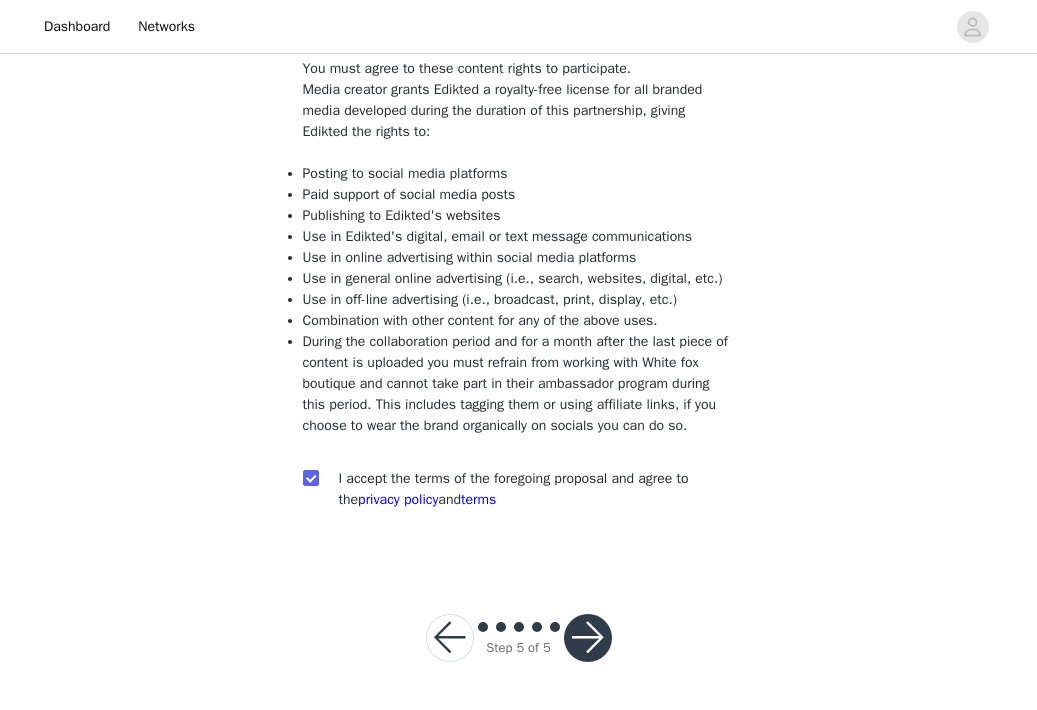 click at bounding box center [588, 638] 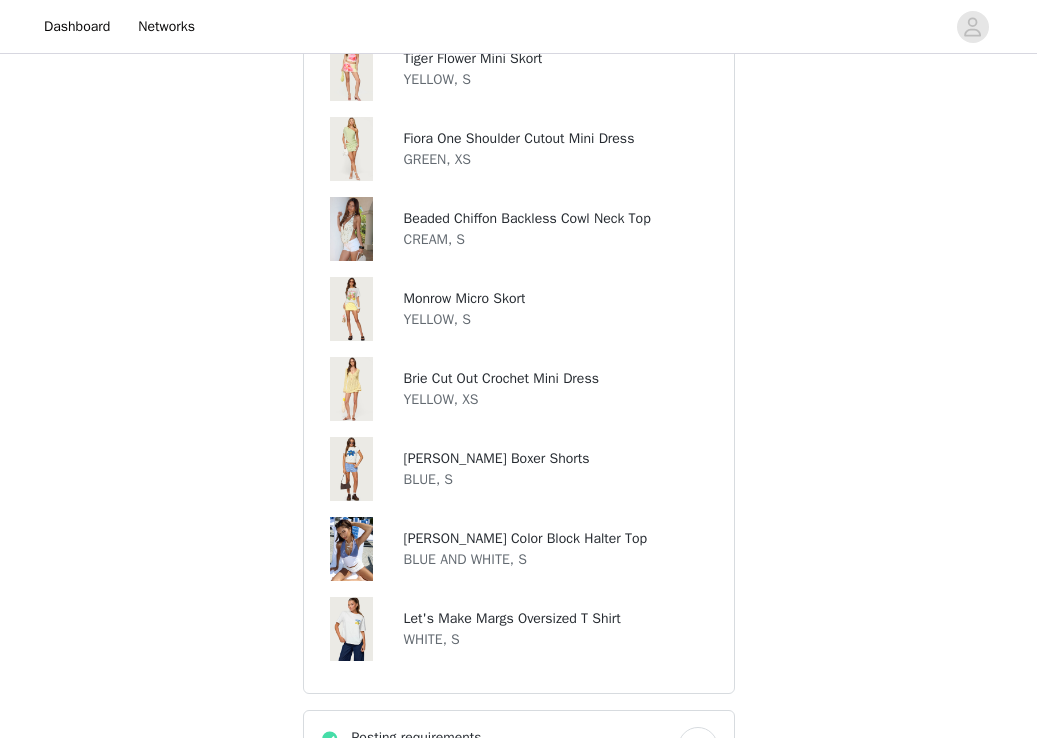 scroll, scrollTop: 536, scrollLeft: 0, axis: vertical 